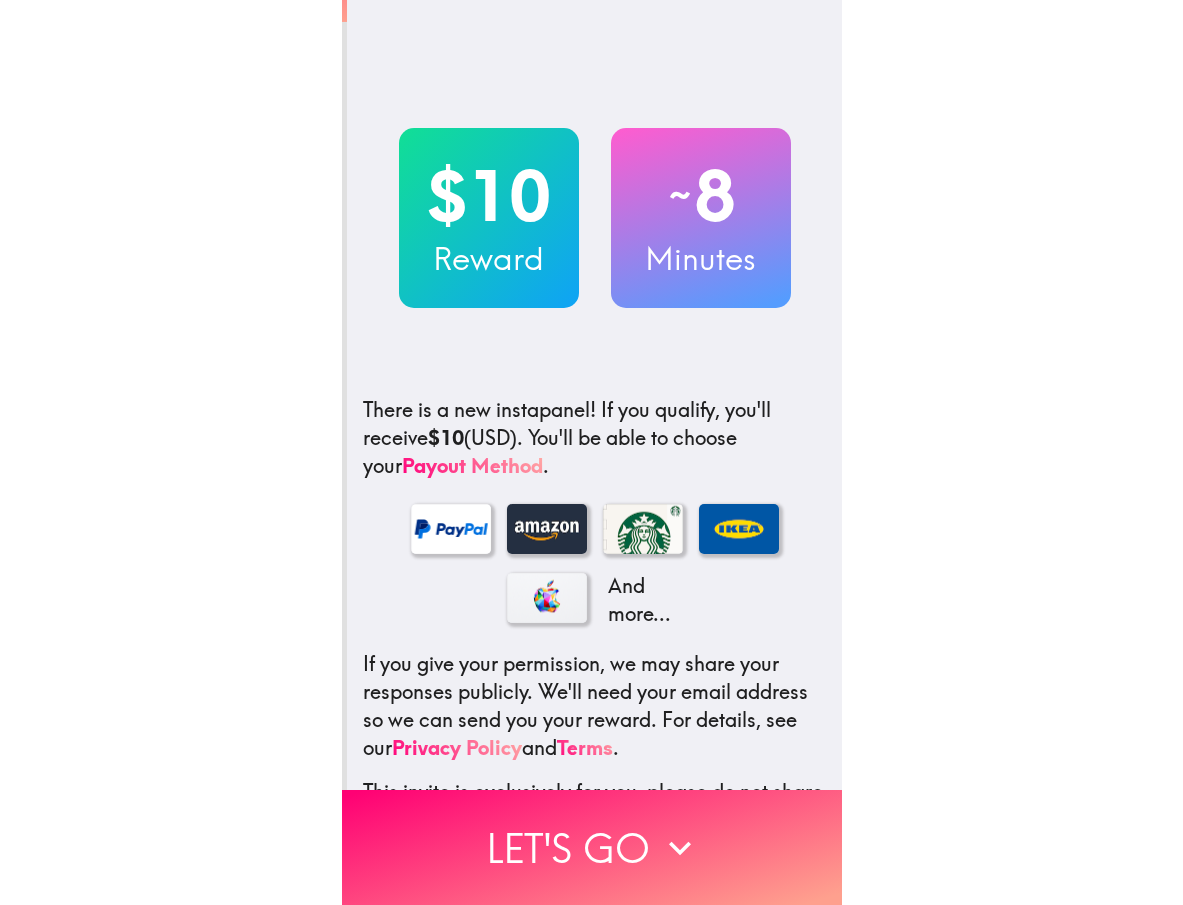 scroll, scrollTop: 0, scrollLeft: 0, axis: both 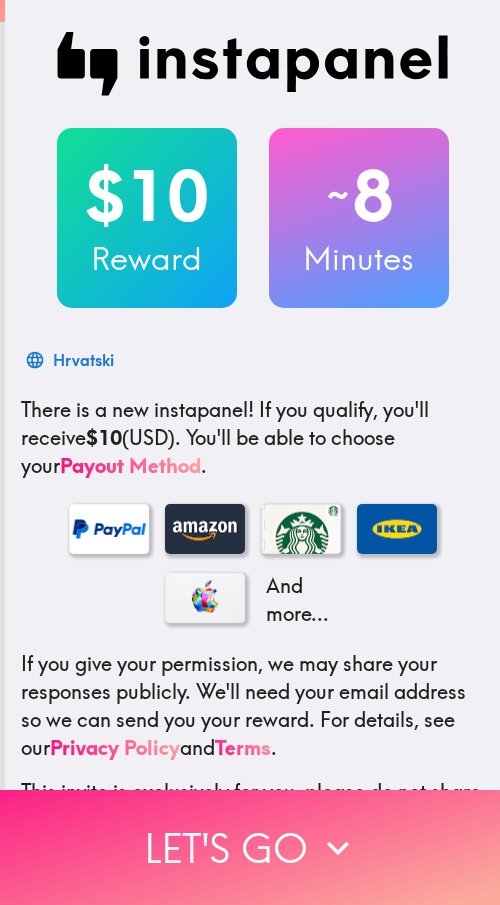 click on "Let's go" at bounding box center (250, 847) 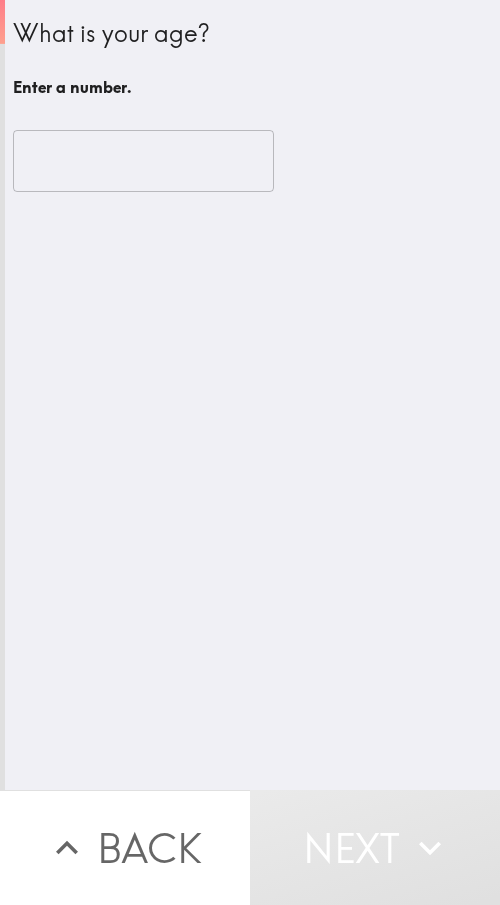 type 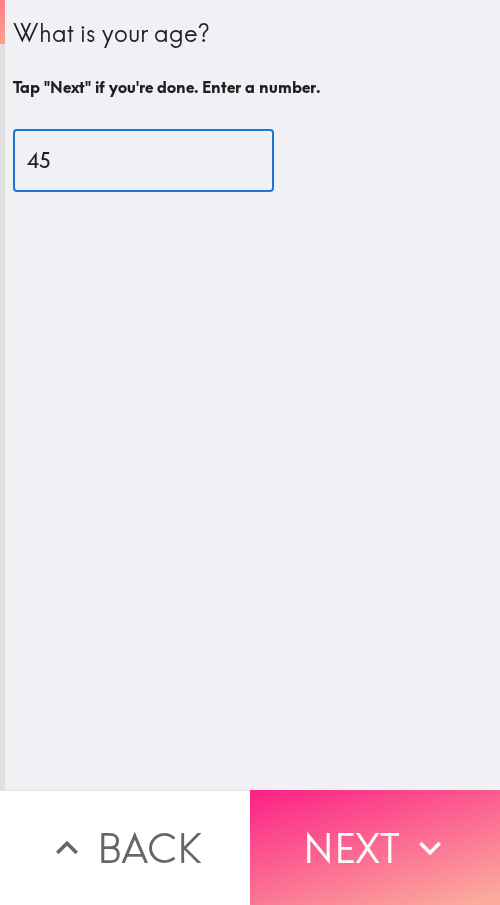 type on "45" 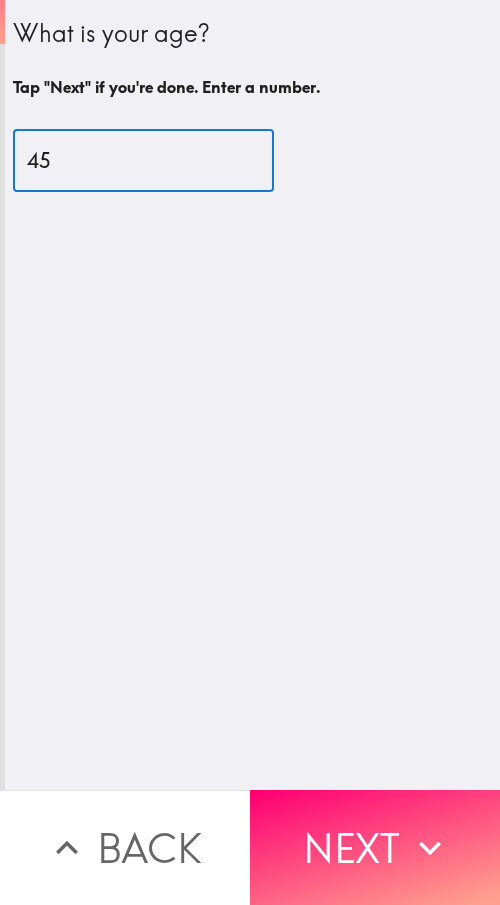 drag, startPoint x: 351, startPoint y: 816, endPoint x: 344, endPoint y: 808, distance: 10.630146 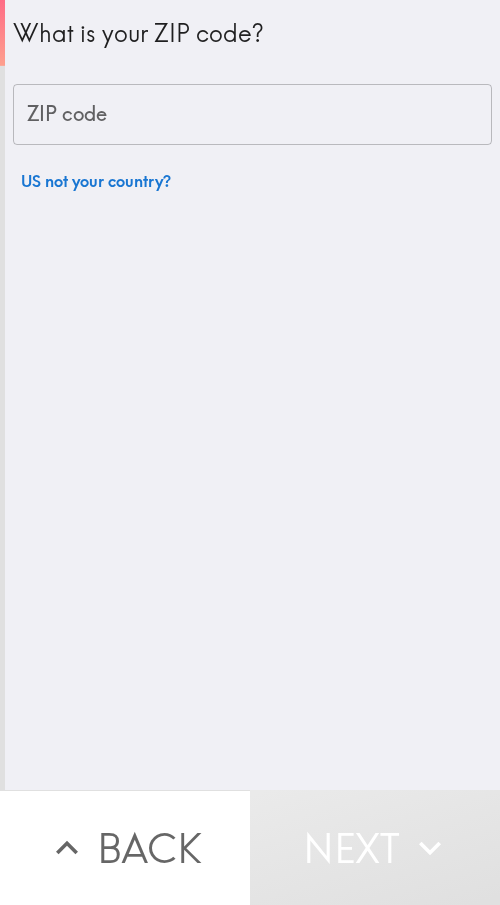 click on "ZIP code" at bounding box center (252, 115) 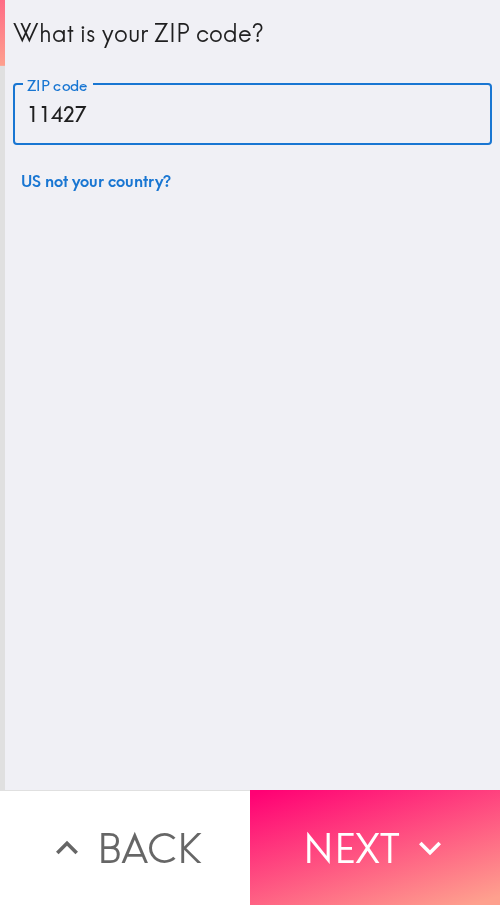 type on "11427" 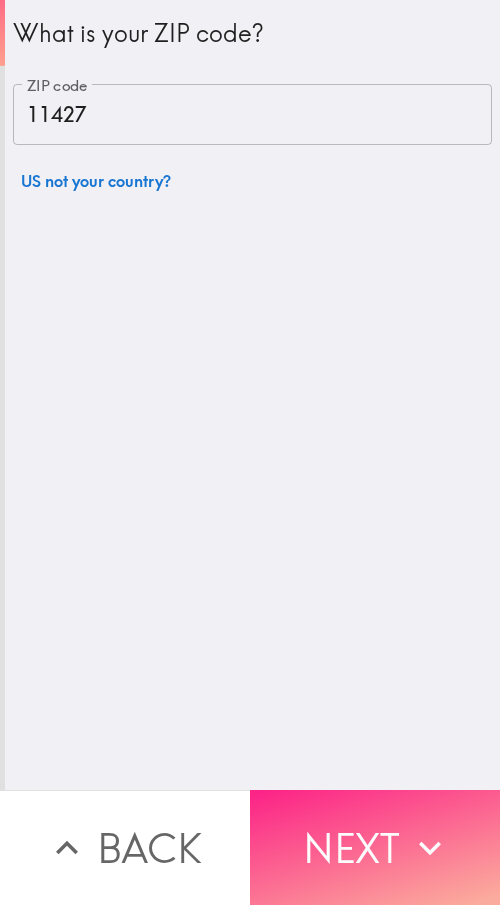 click on "Next" at bounding box center (375, 847) 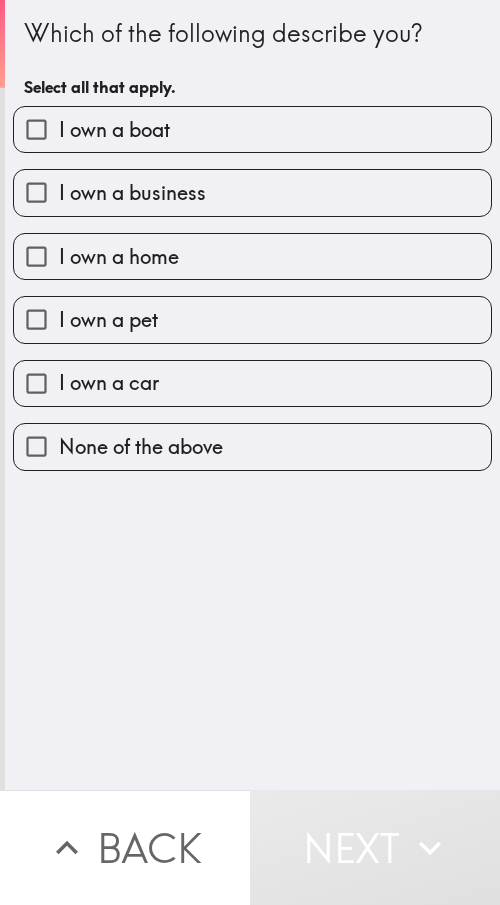 click on "I own a business" at bounding box center (132, 193) 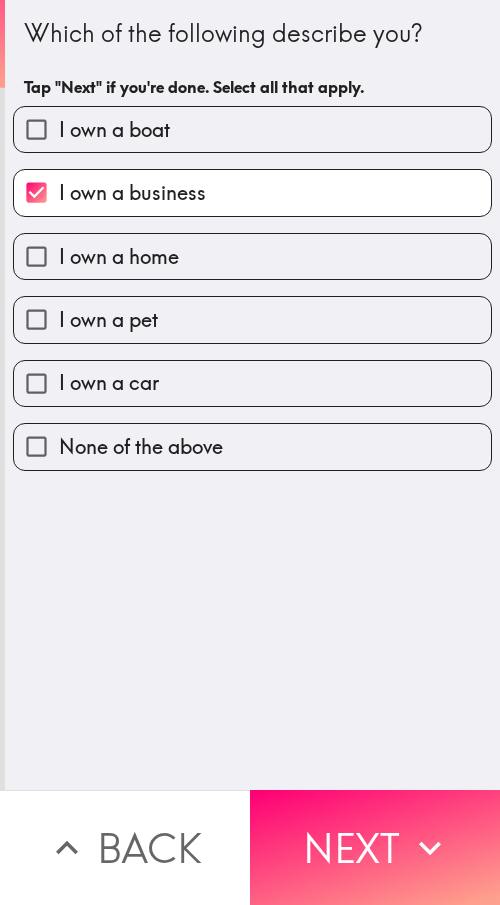 drag, startPoint x: 367, startPoint y: 834, endPoint x: 367, endPoint y: 818, distance: 16 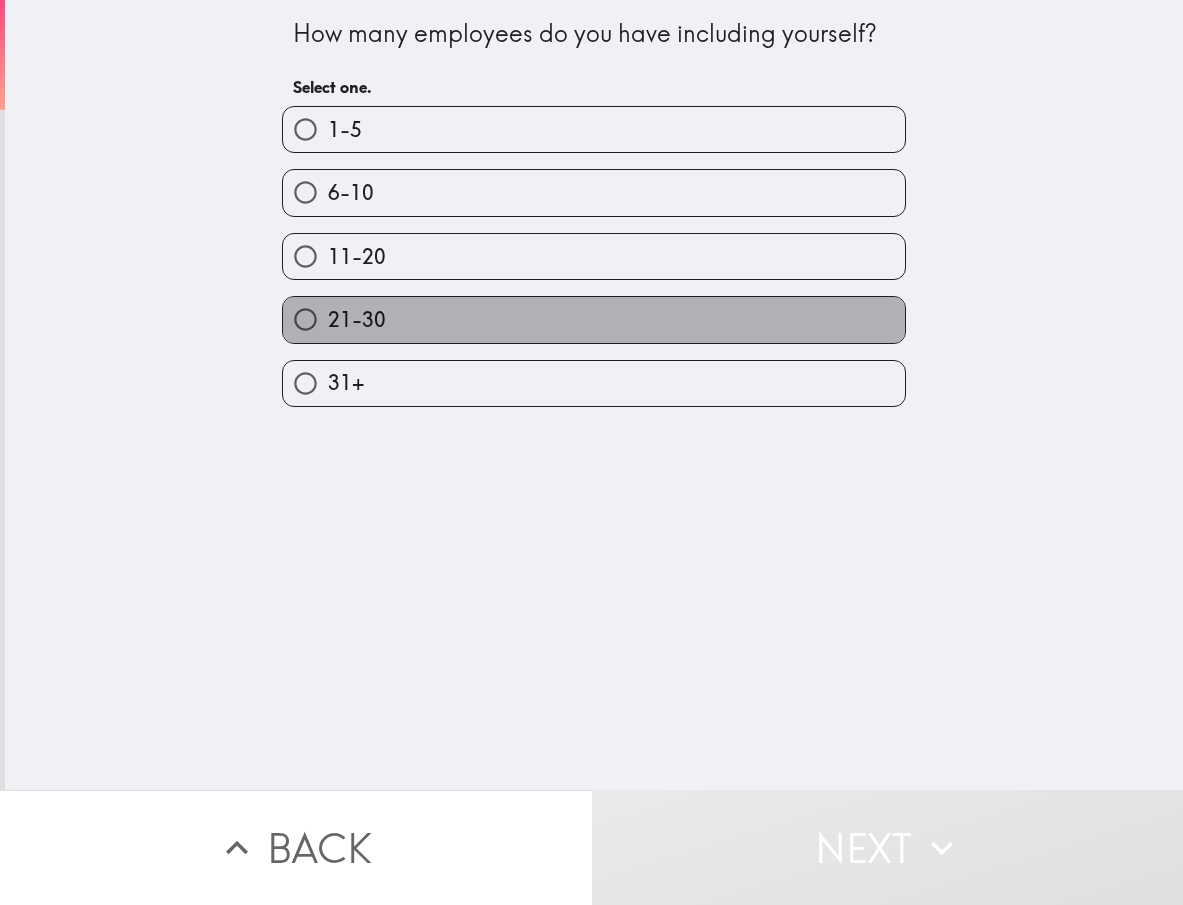 click on "21-30" at bounding box center [594, 319] 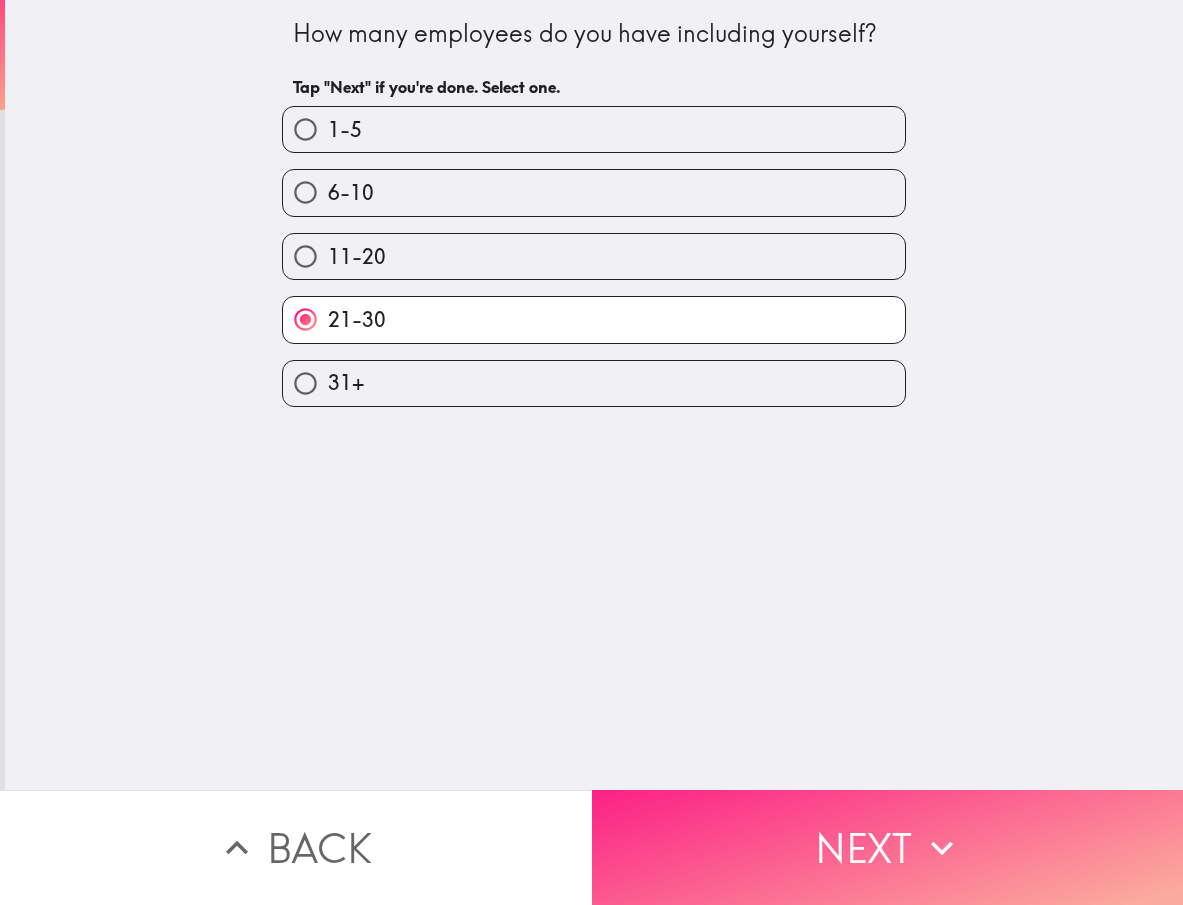 click on "Next" at bounding box center (888, 847) 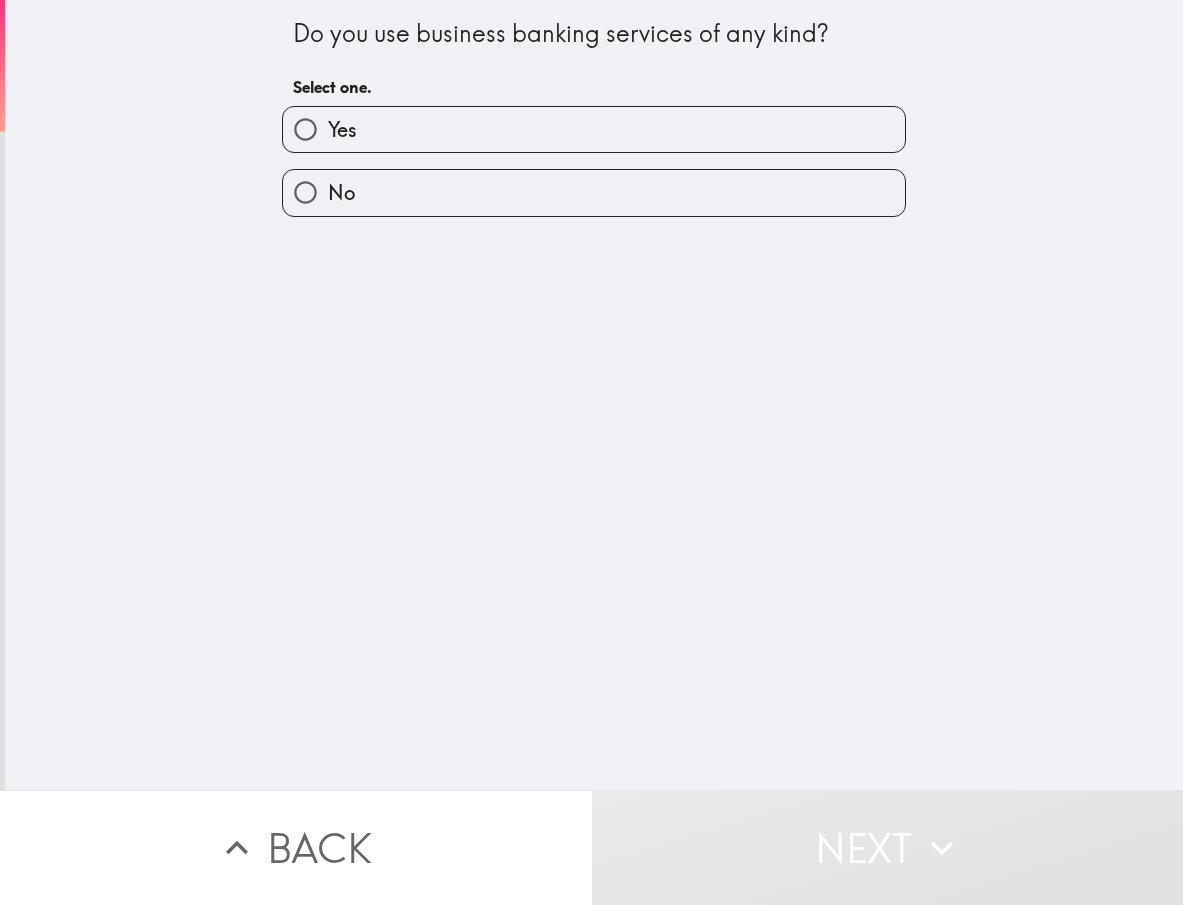 click on "Yes" at bounding box center (342, 130) 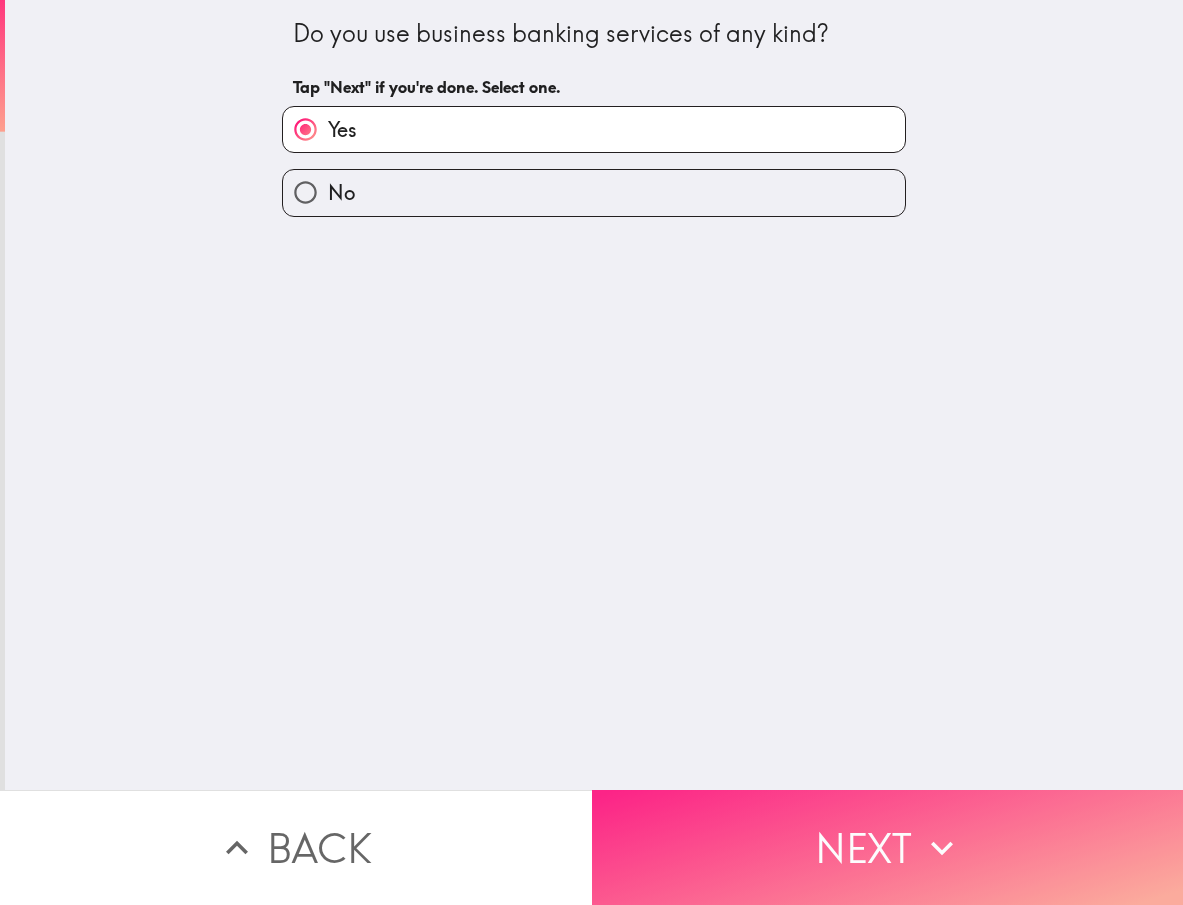 click 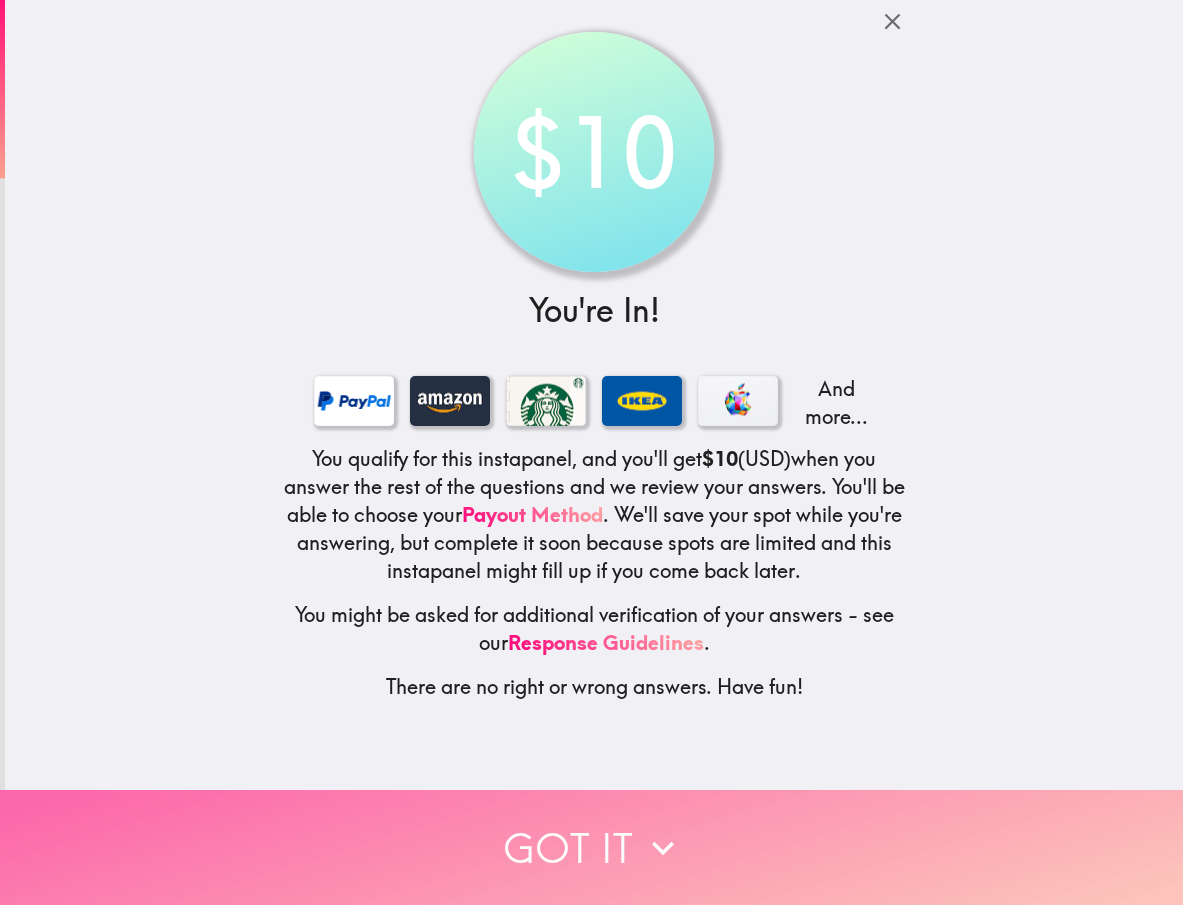 click on "Got it" at bounding box center (591, 847) 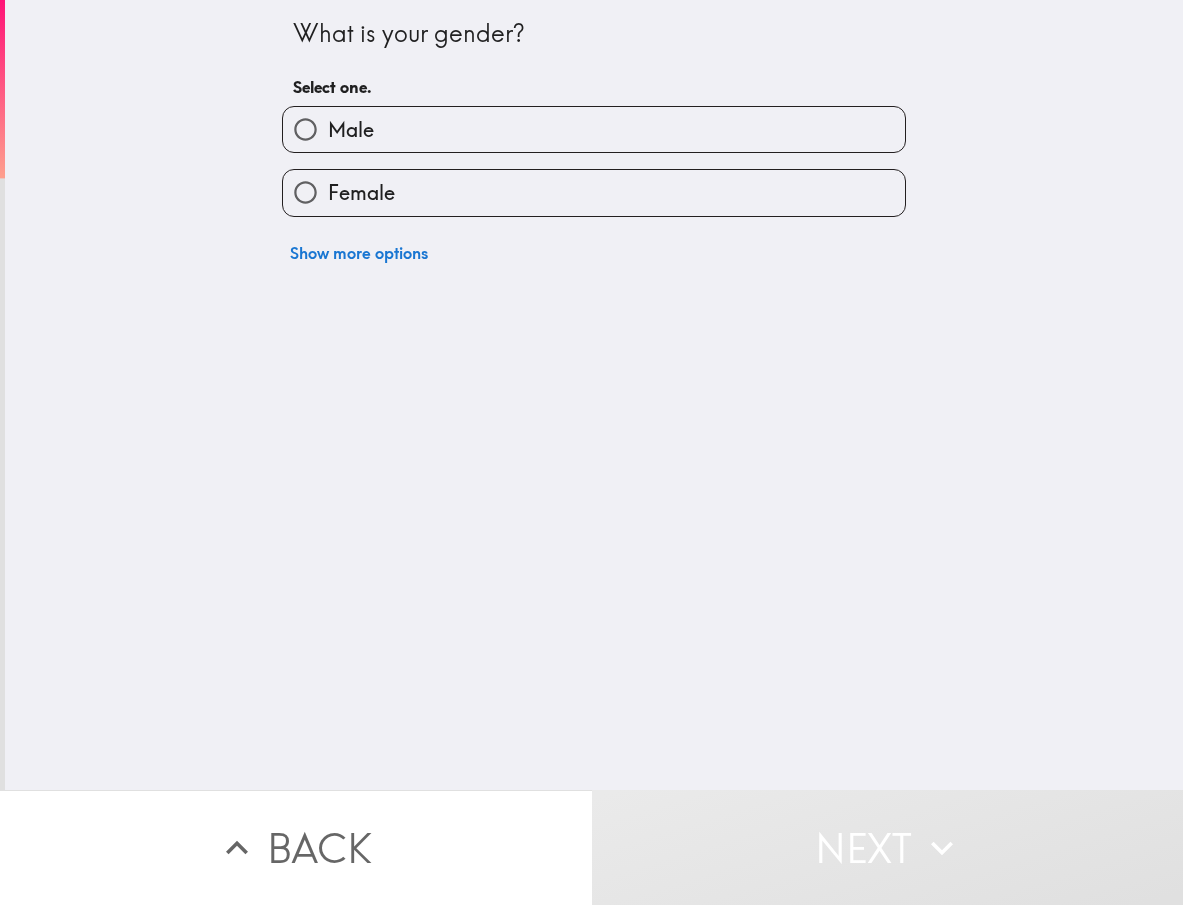 click on "Male" at bounding box center (594, 129) 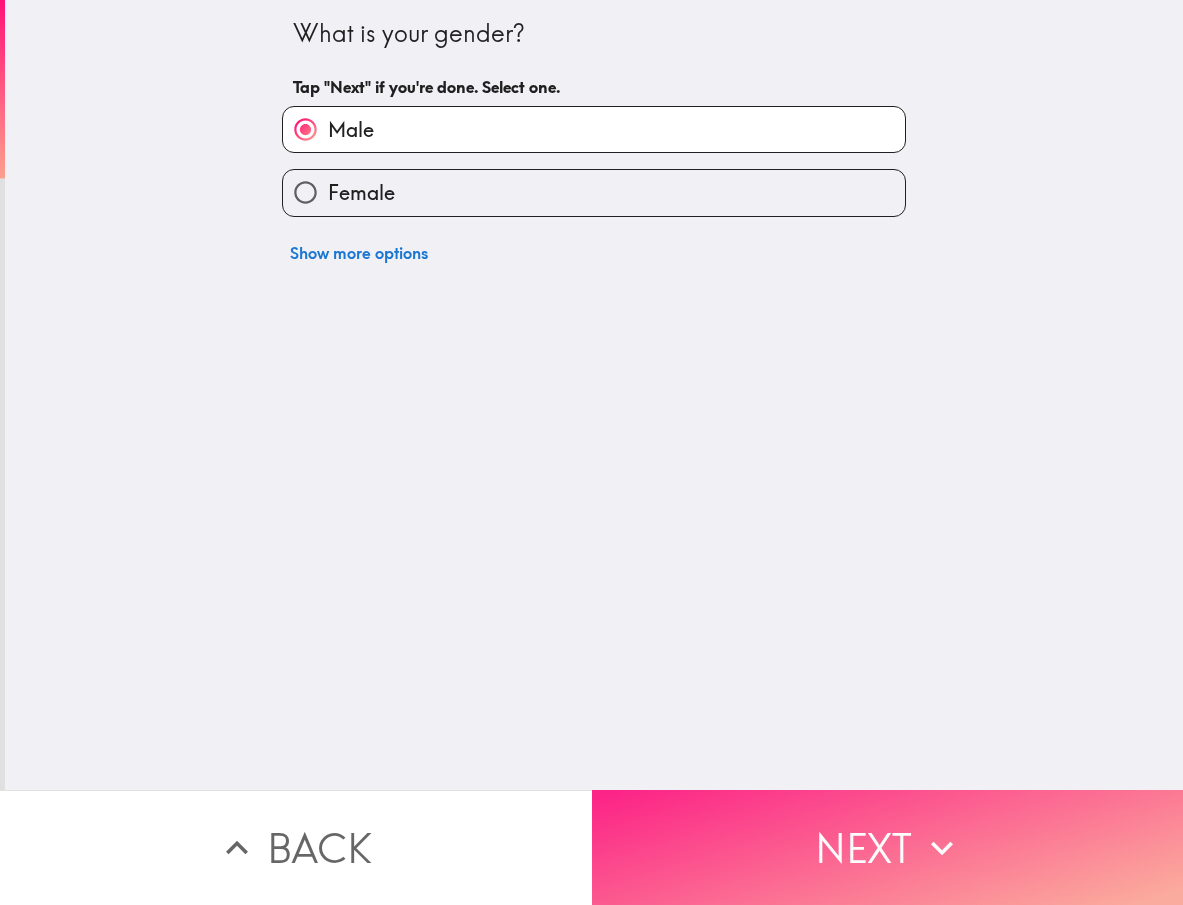 click on "Next" at bounding box center (888, 847) 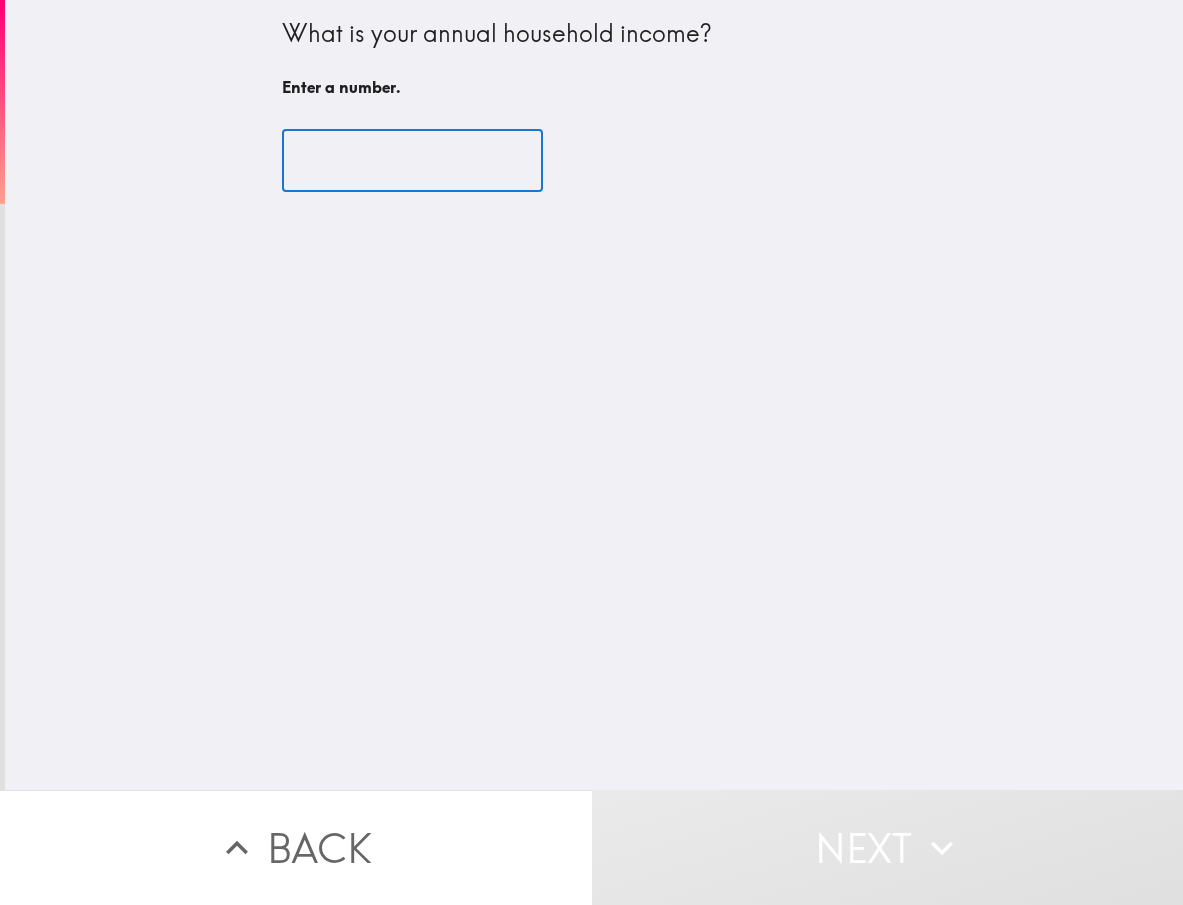 click at bounding box center [412, 161] 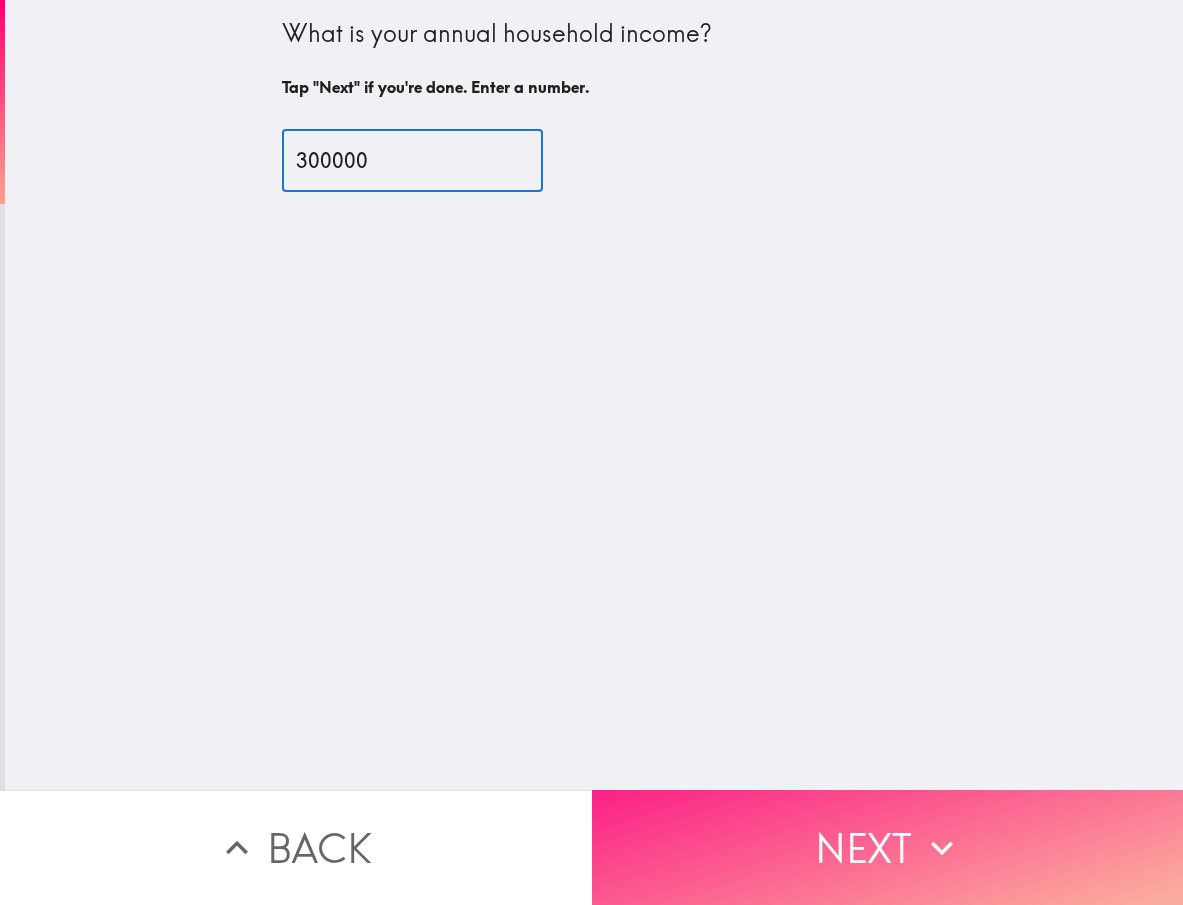 type on "300000" 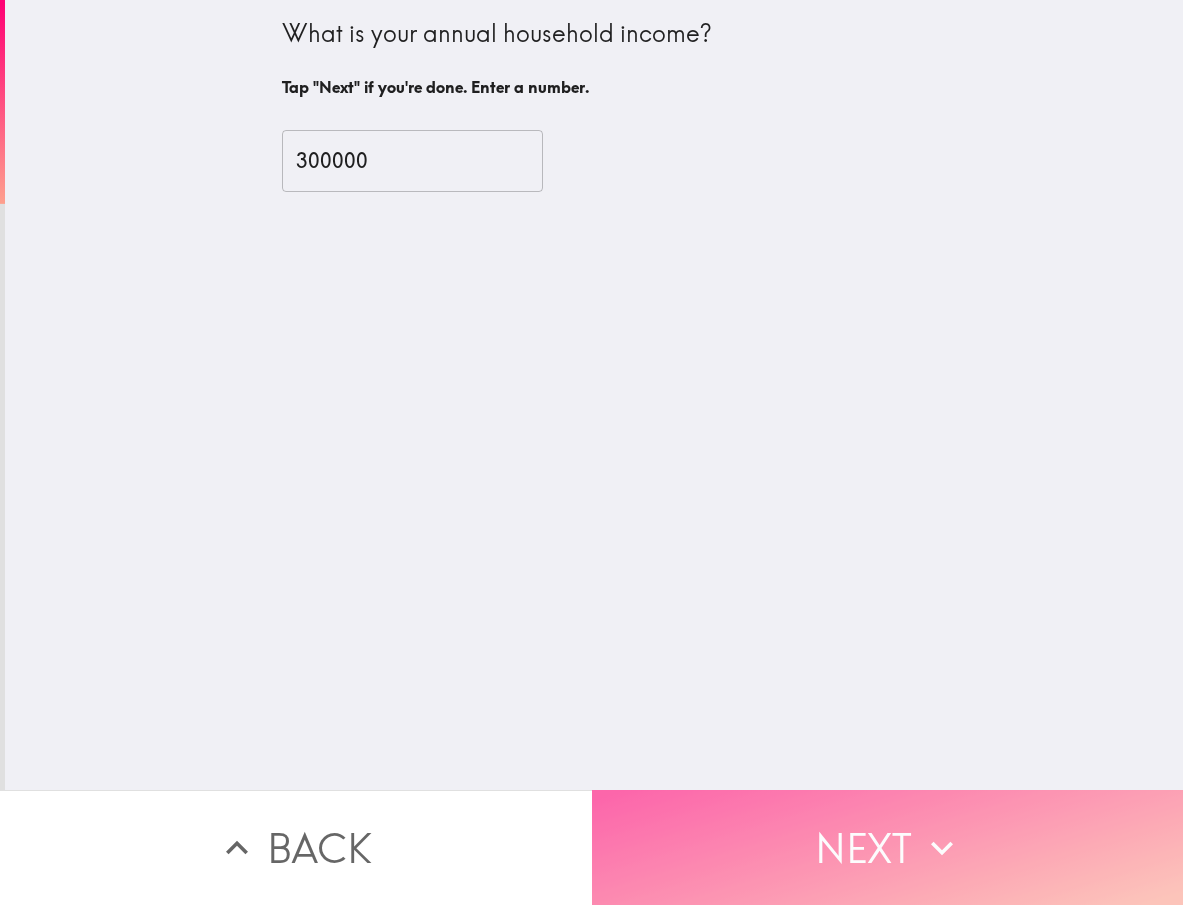 click on "Next" at bounding box center (888, 847) 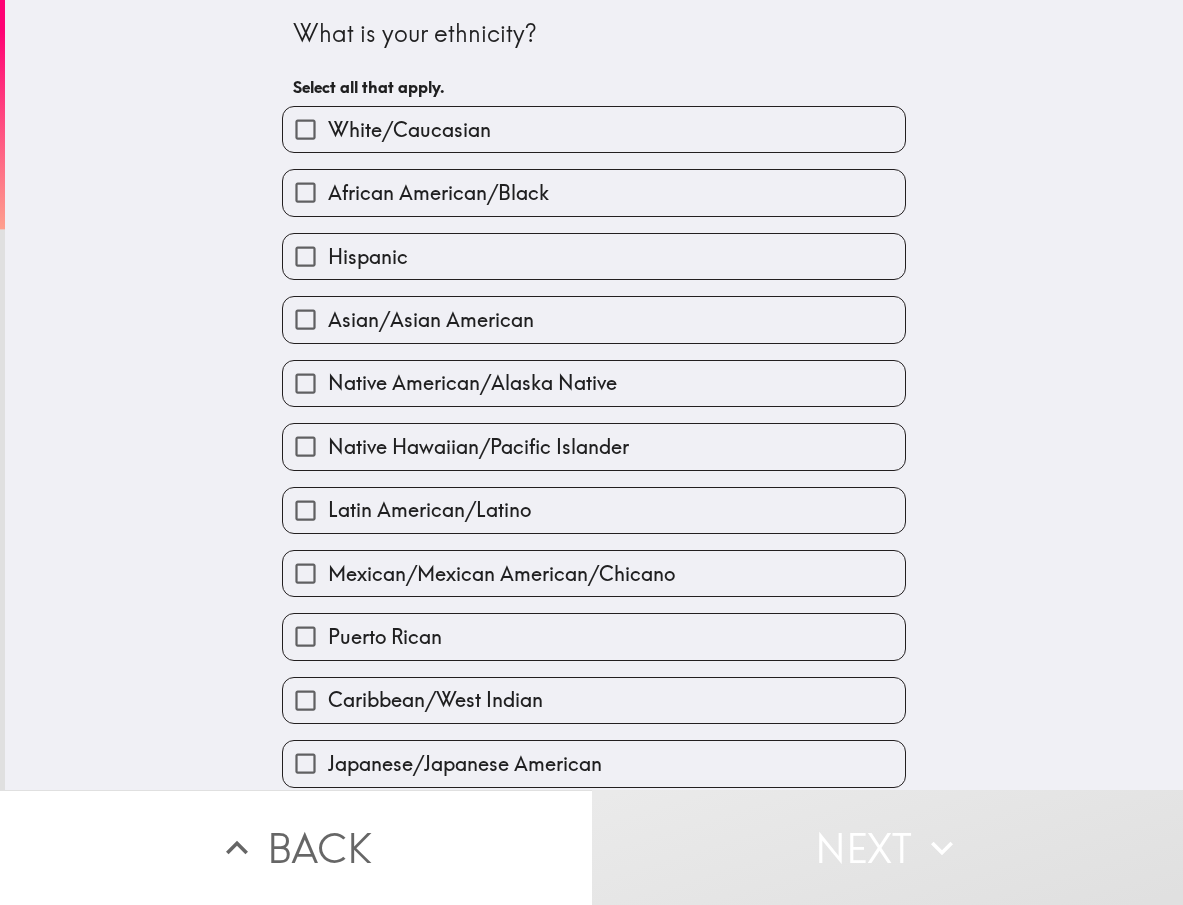 click on "White/Caucasian" at bounding box center (409, 130) 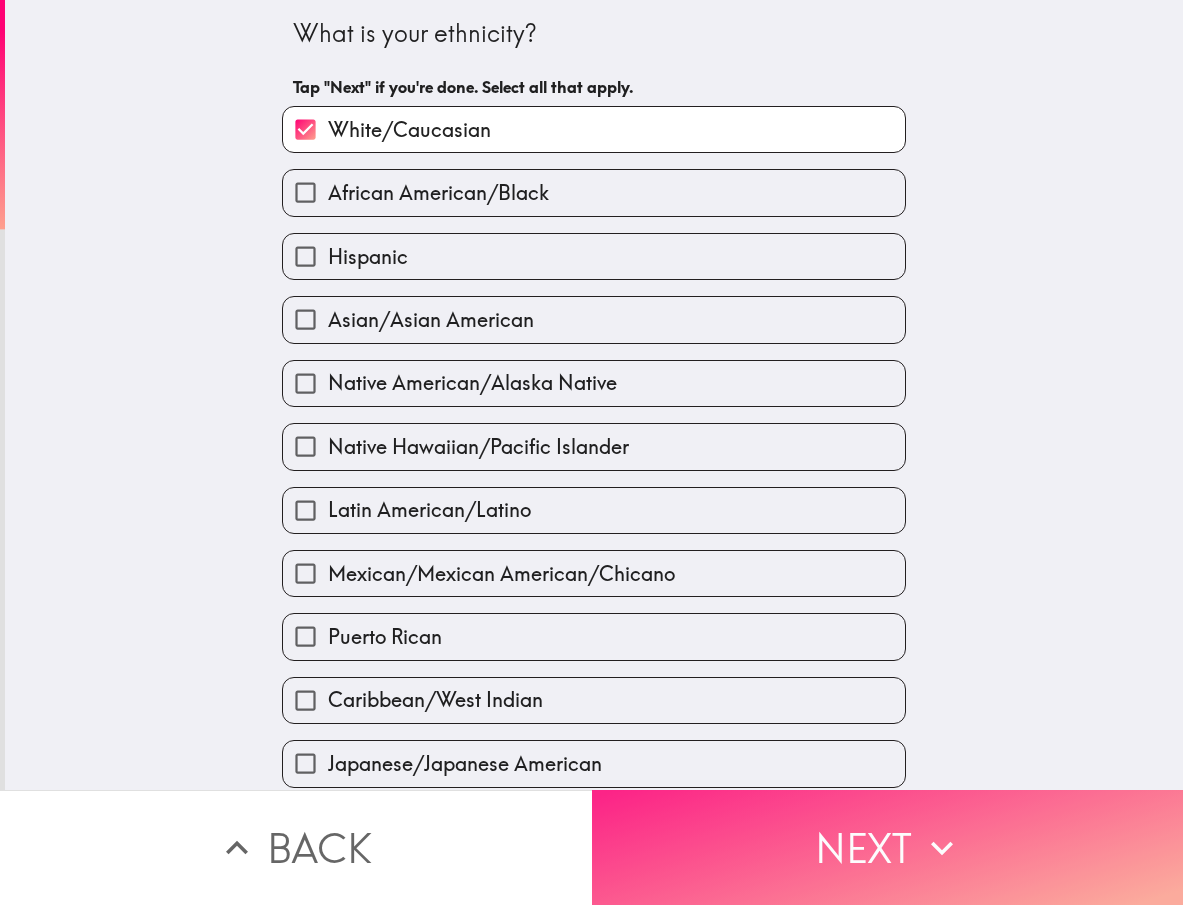click on "Next" at bounding box center [888, 847] 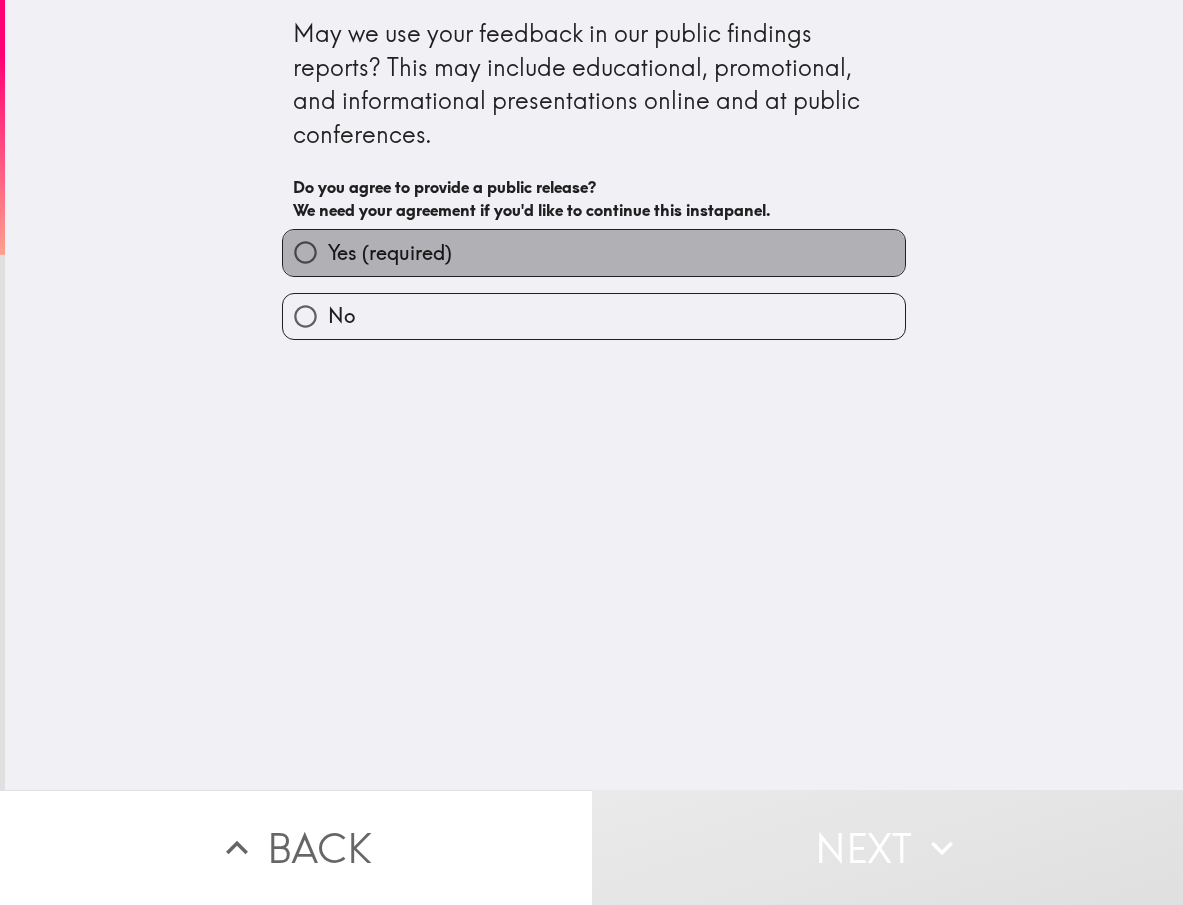 click on "Yes (required)" at bounding box center (390, 253) 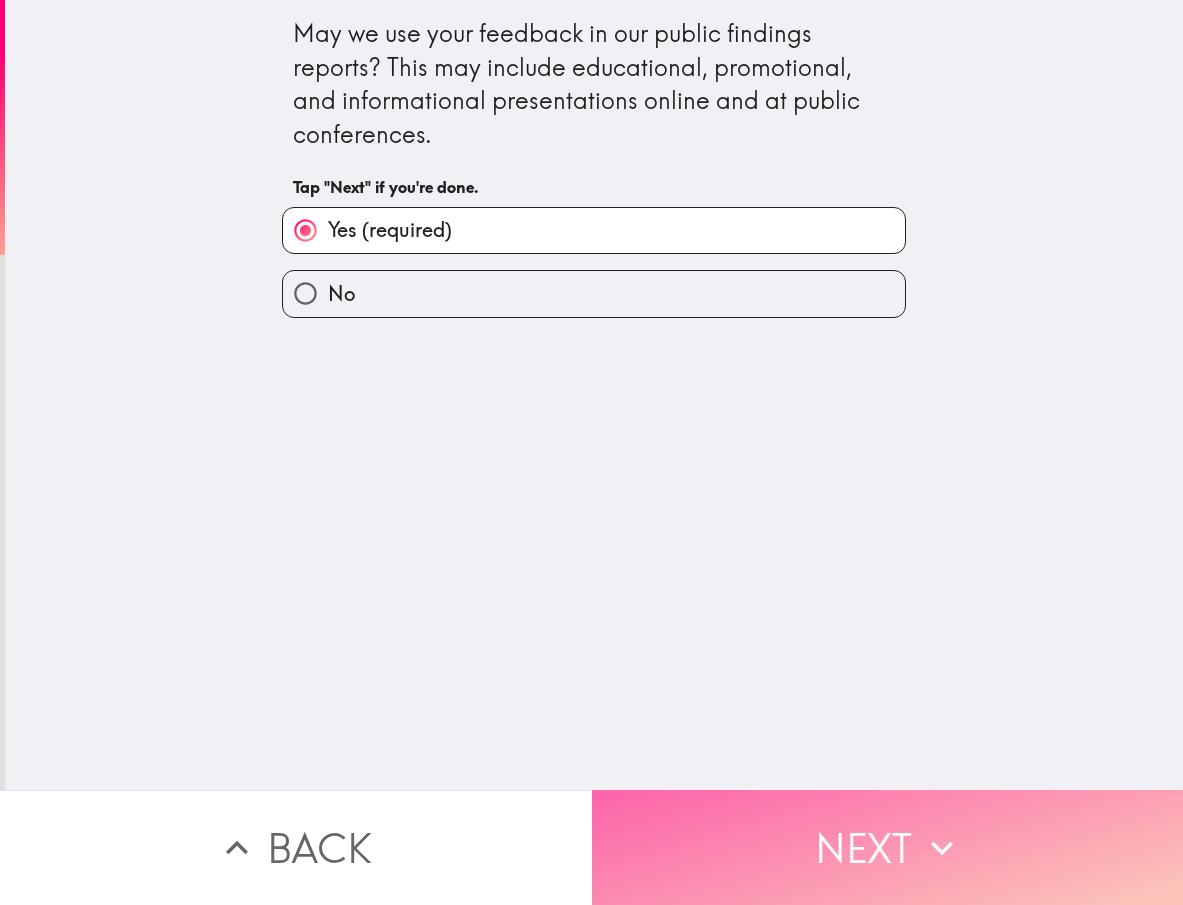 click on "Next" at bounding box center (888, 847) 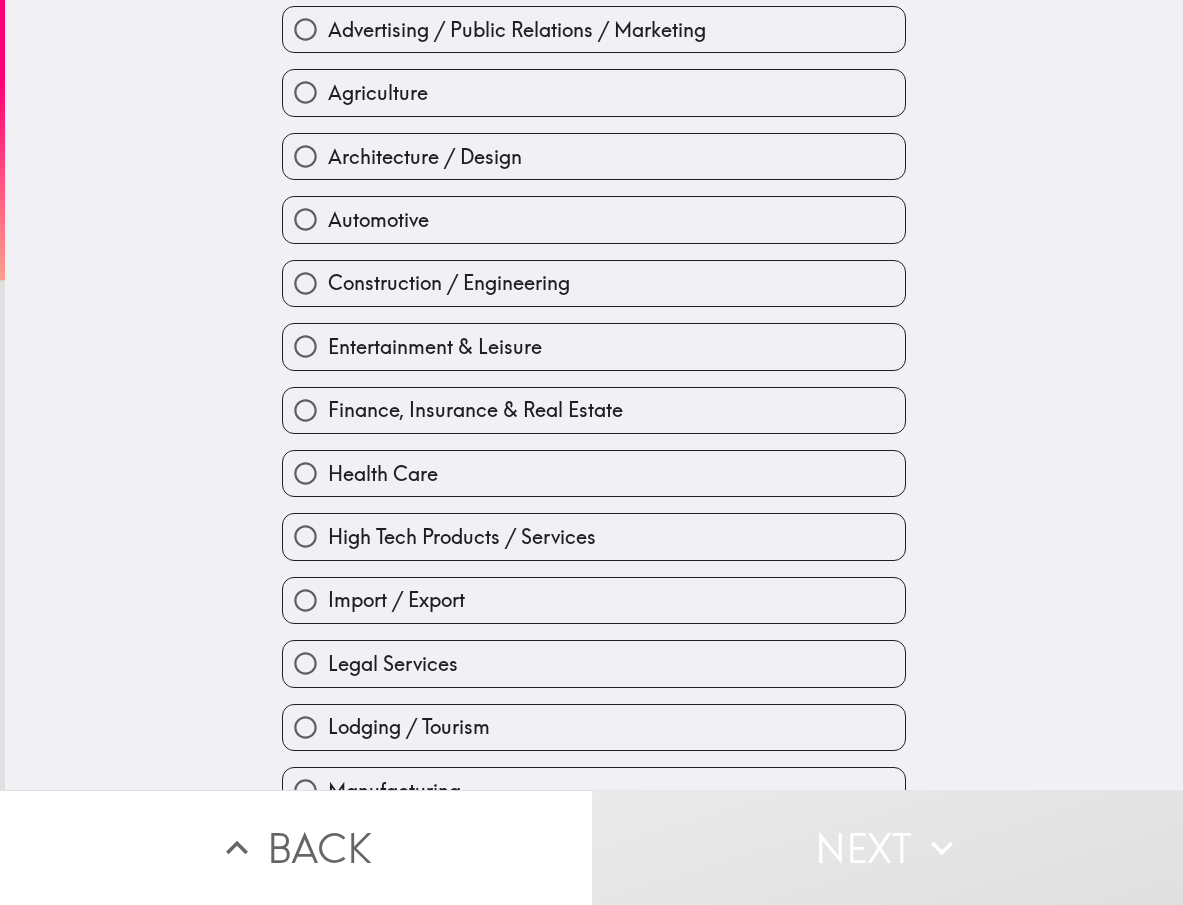 scroll, scrollTop: 0, scrollLeft: 0, axis: both 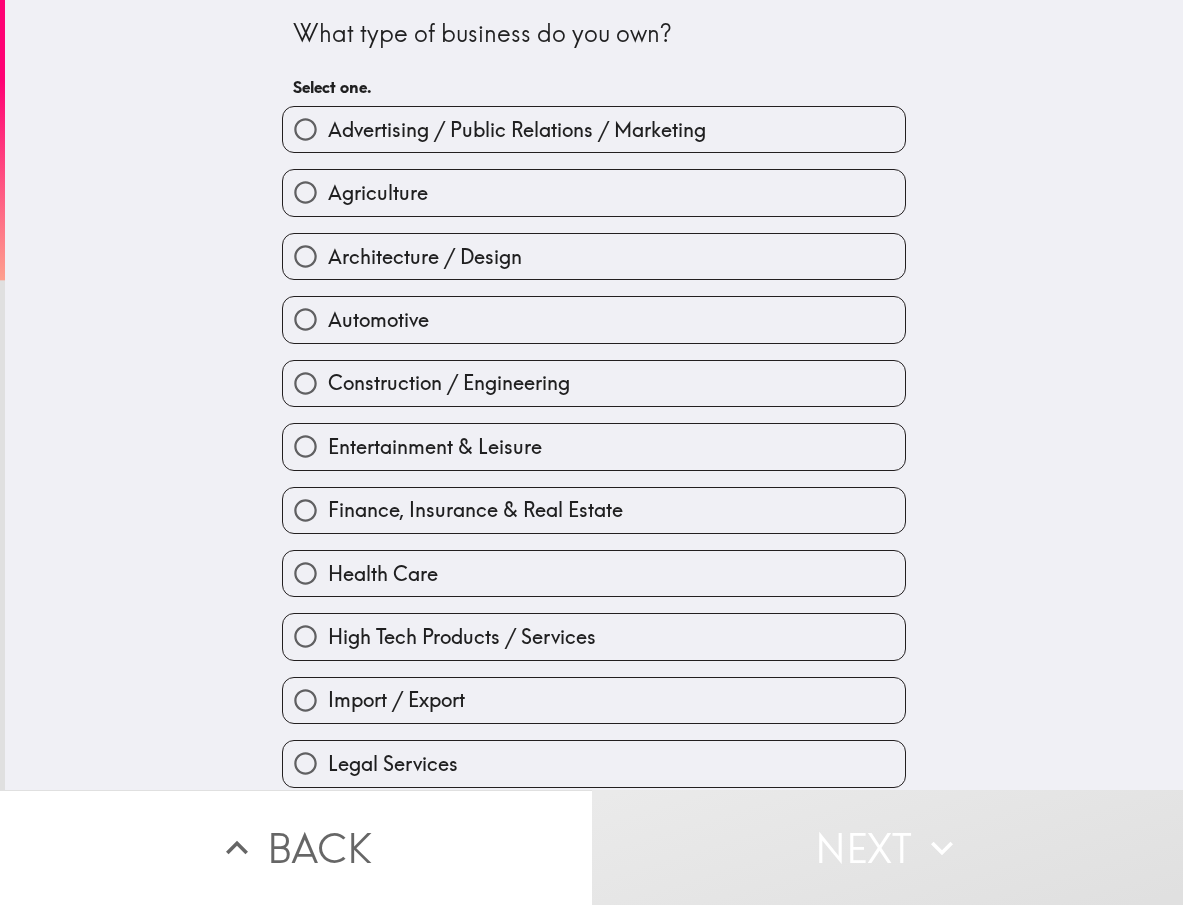 click on "Architecture / Design" at bounding box center (425, 257) 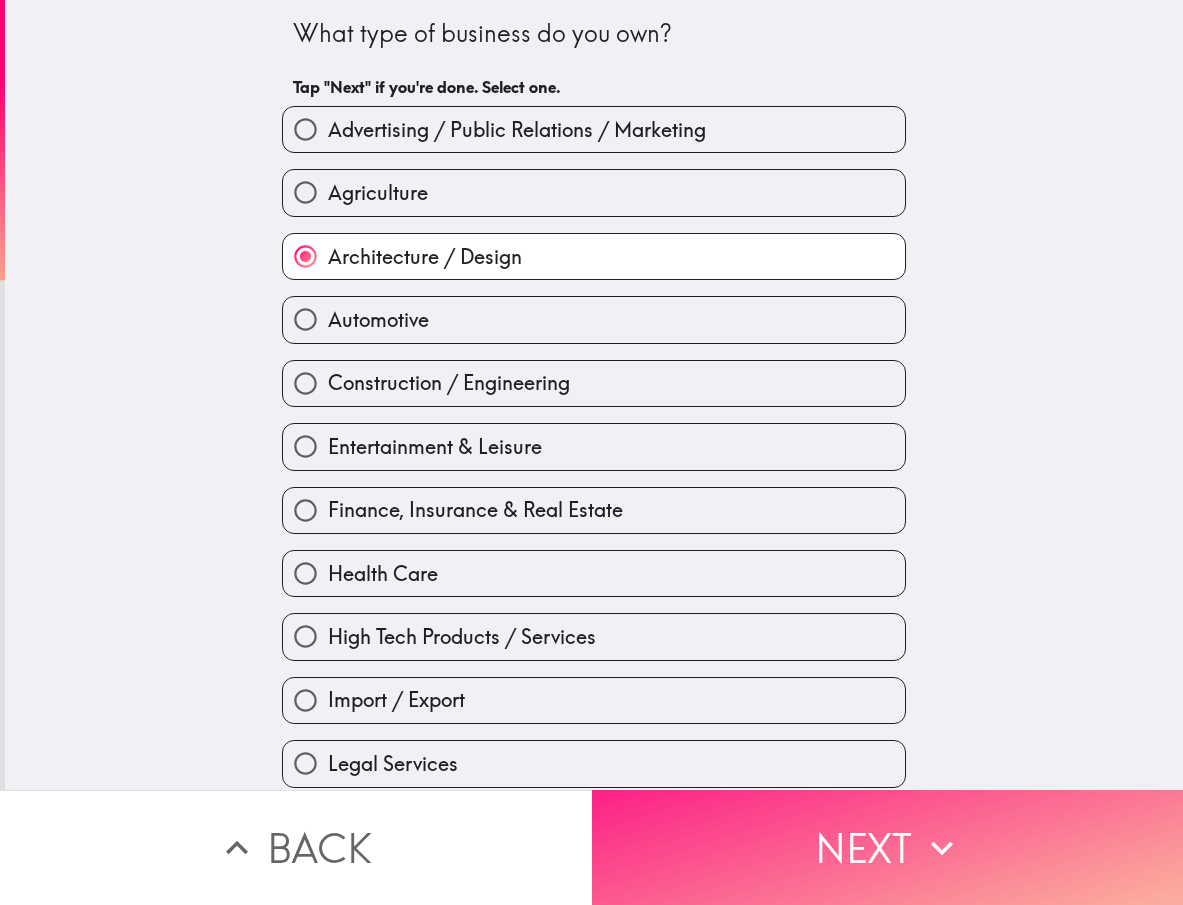 click on "Next" at bounding box center (888, 847) 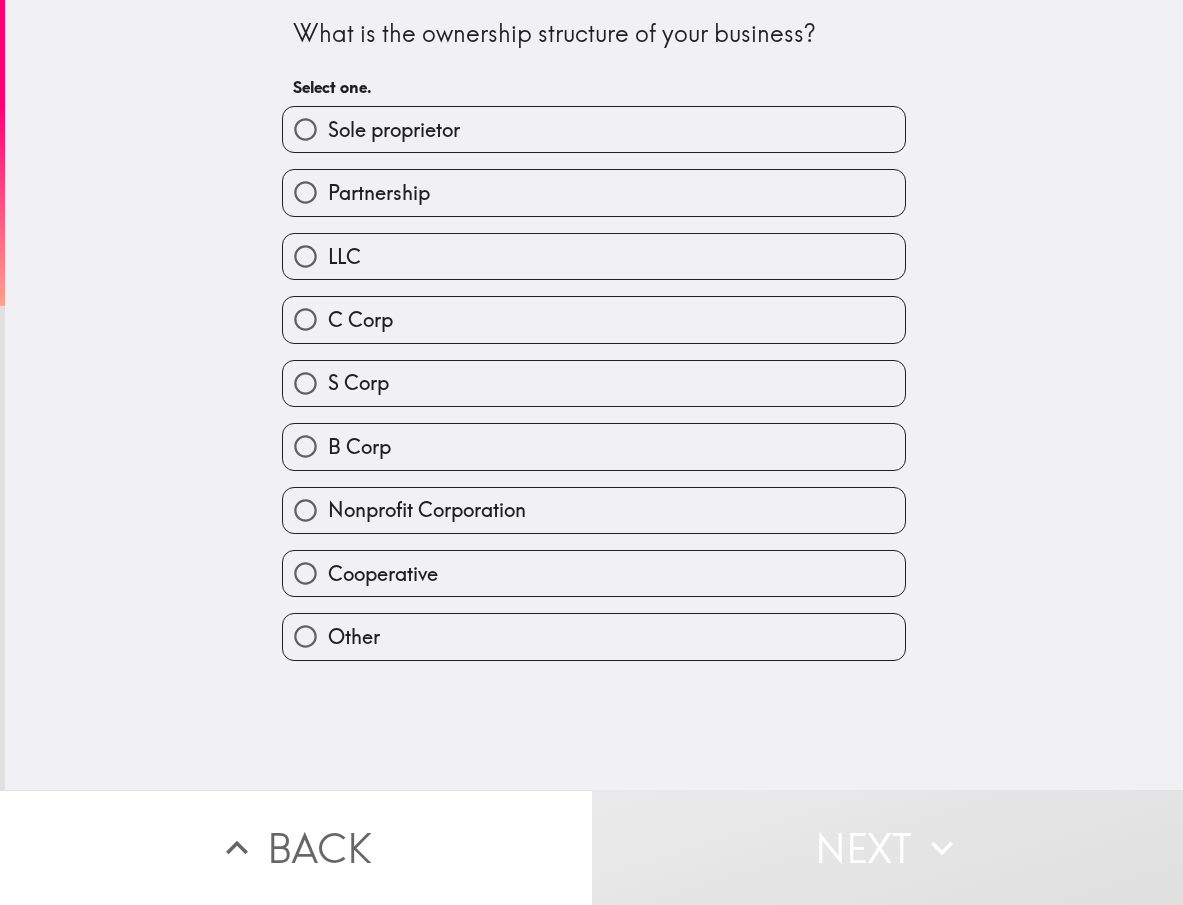 click on "Partnership" at bounding box center [594, 192] 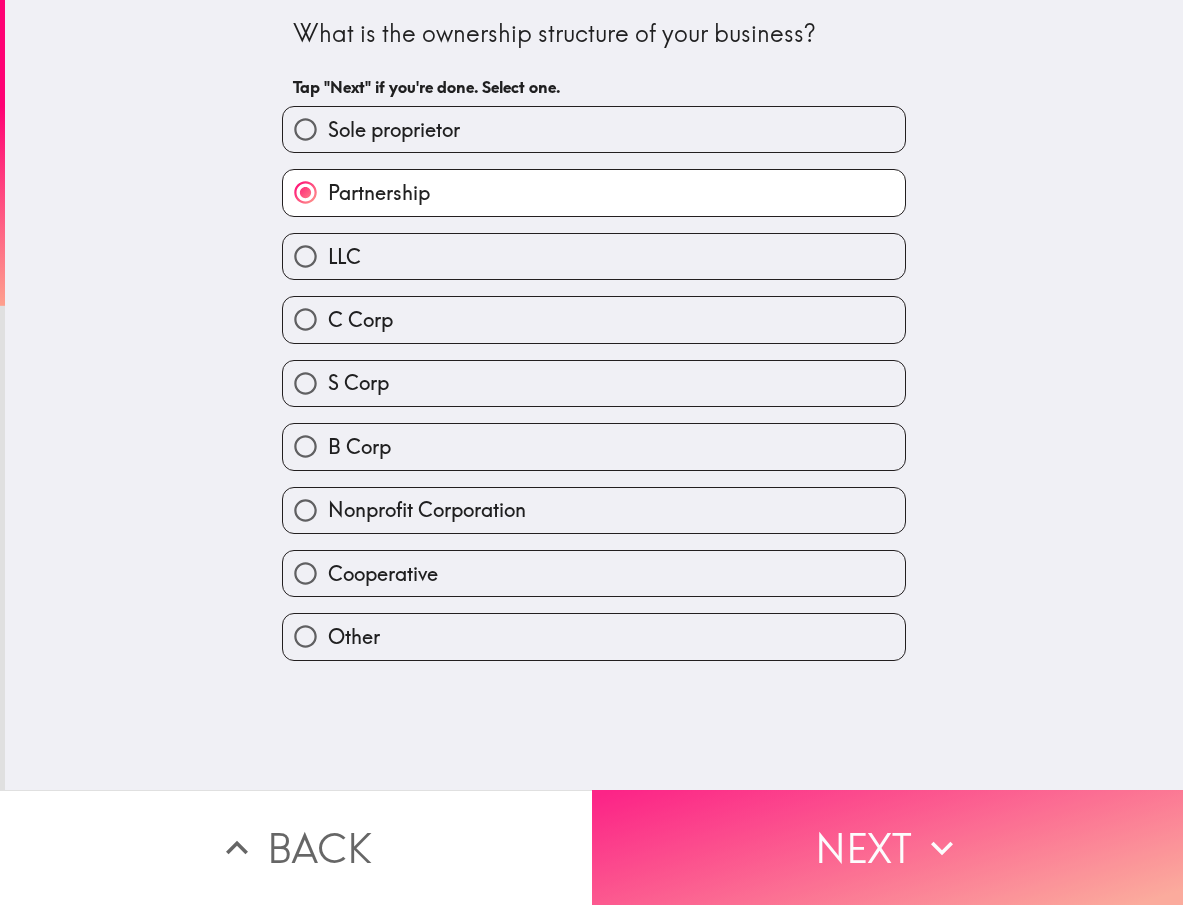 click on "Next" at bounding box center (888, 847) 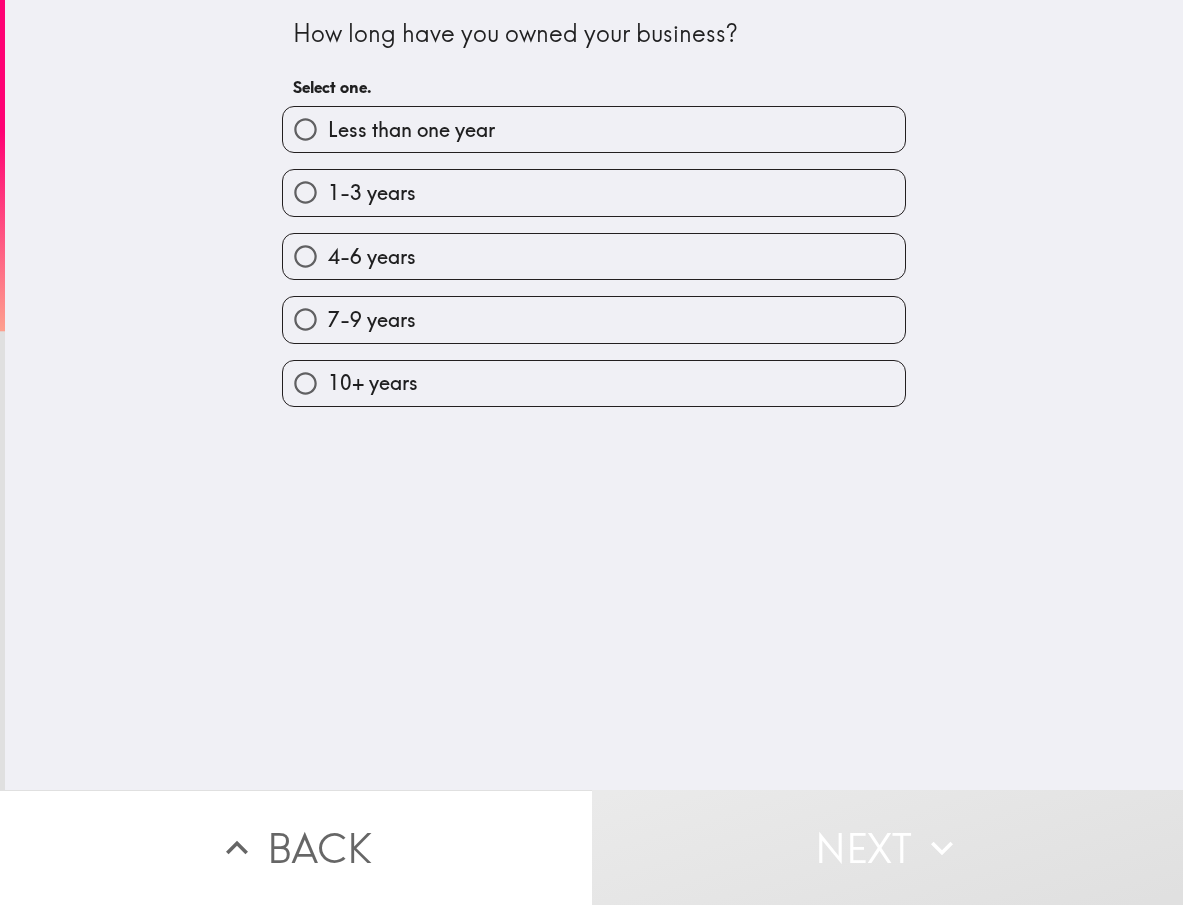 click on "4-6 years" at bounding box center [372, 257] 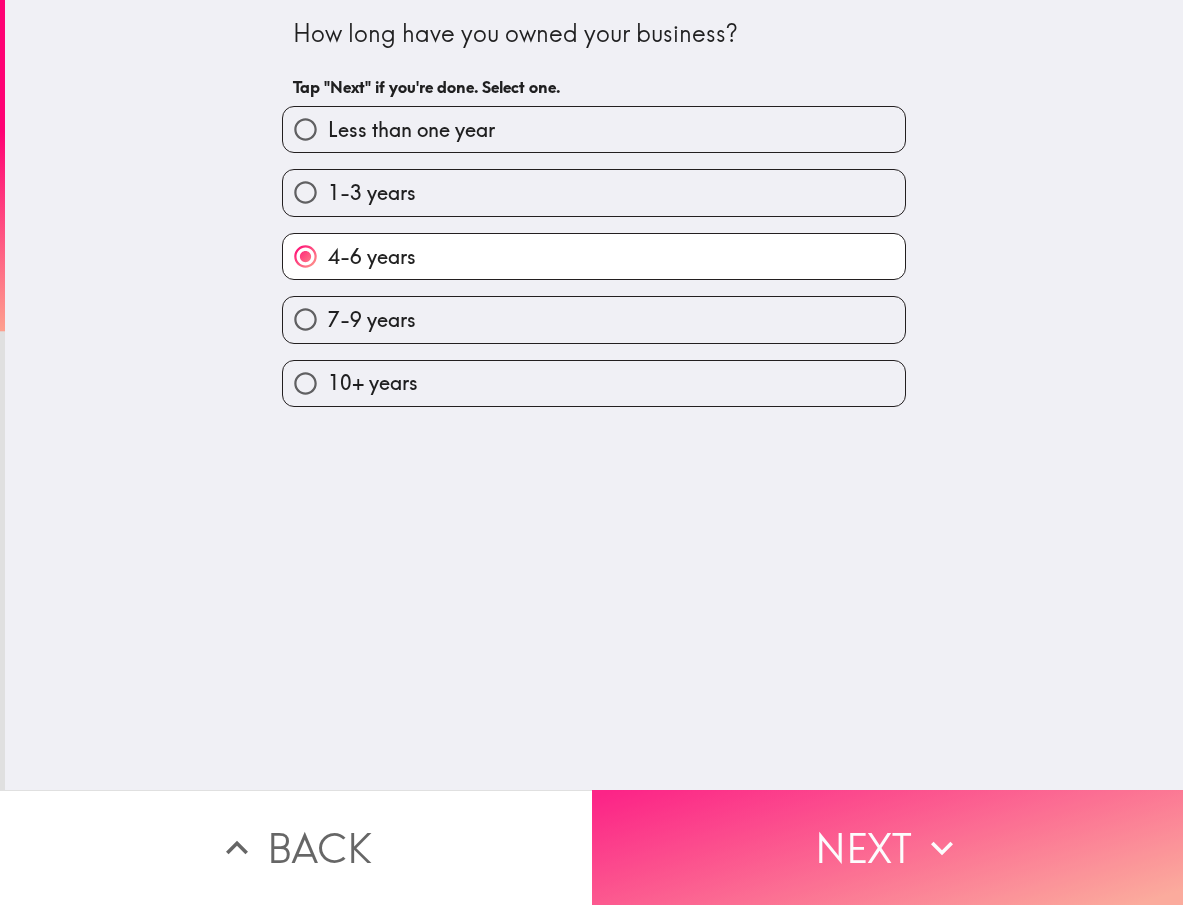 click on "Next" at bounding box center (888, 847) 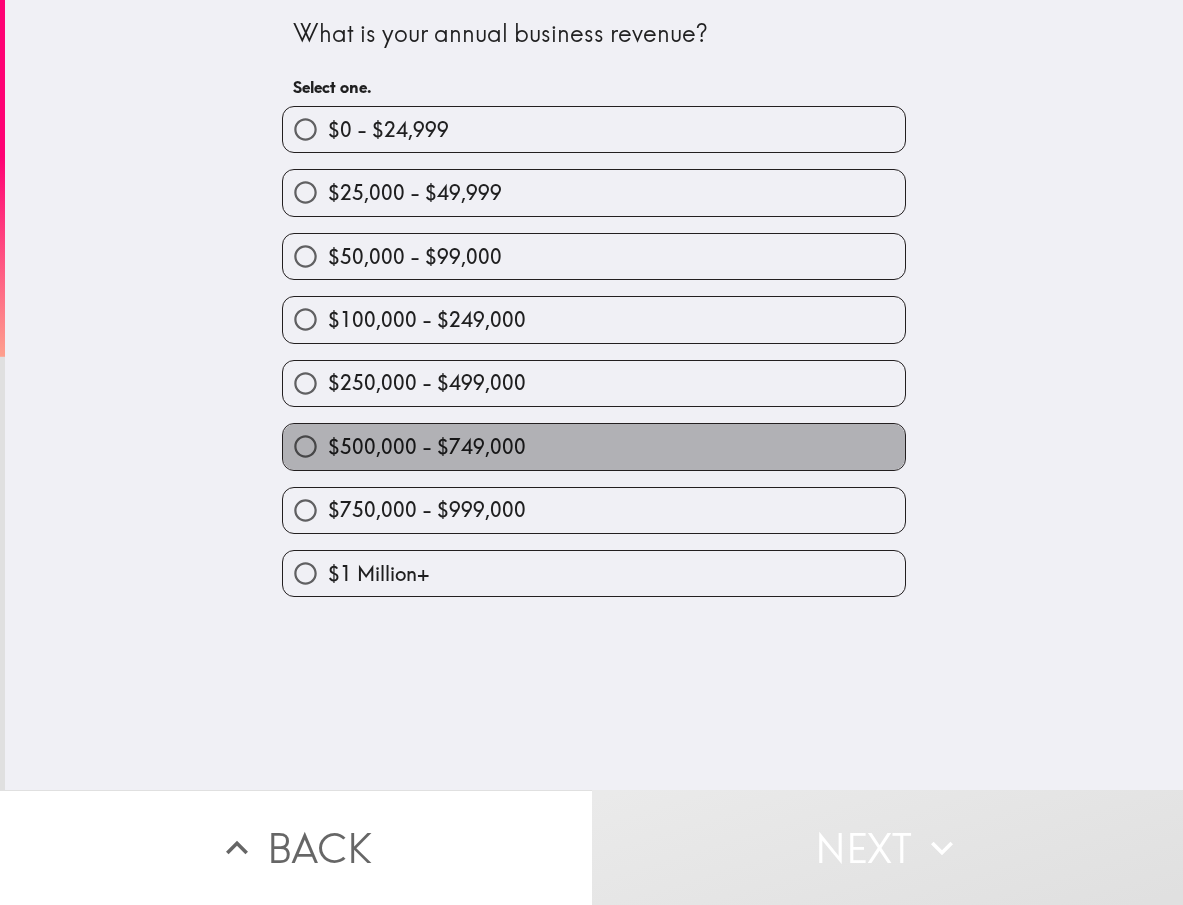 click on "$500,000 - $749,000" at bounding box center [427, 447] 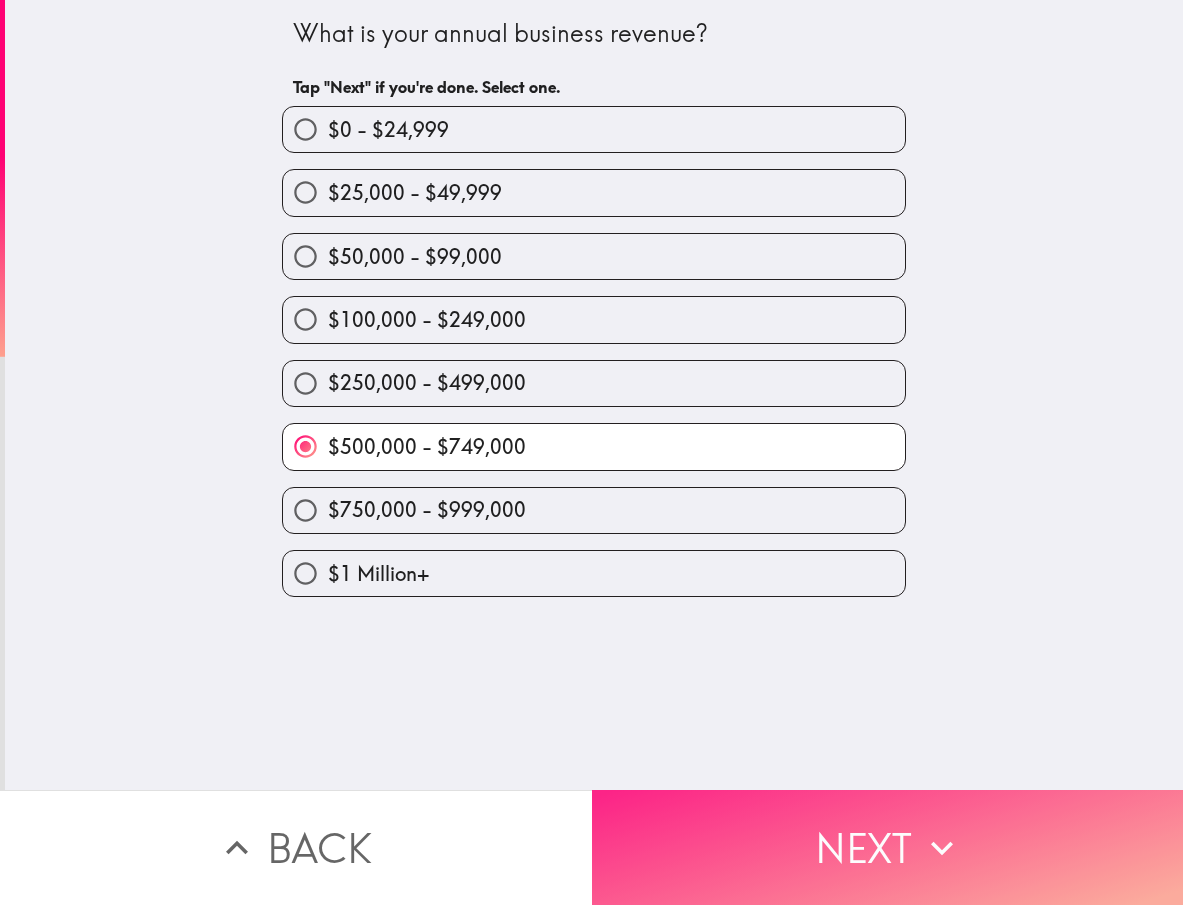 click on "Next" at bounding box center [888, 847] 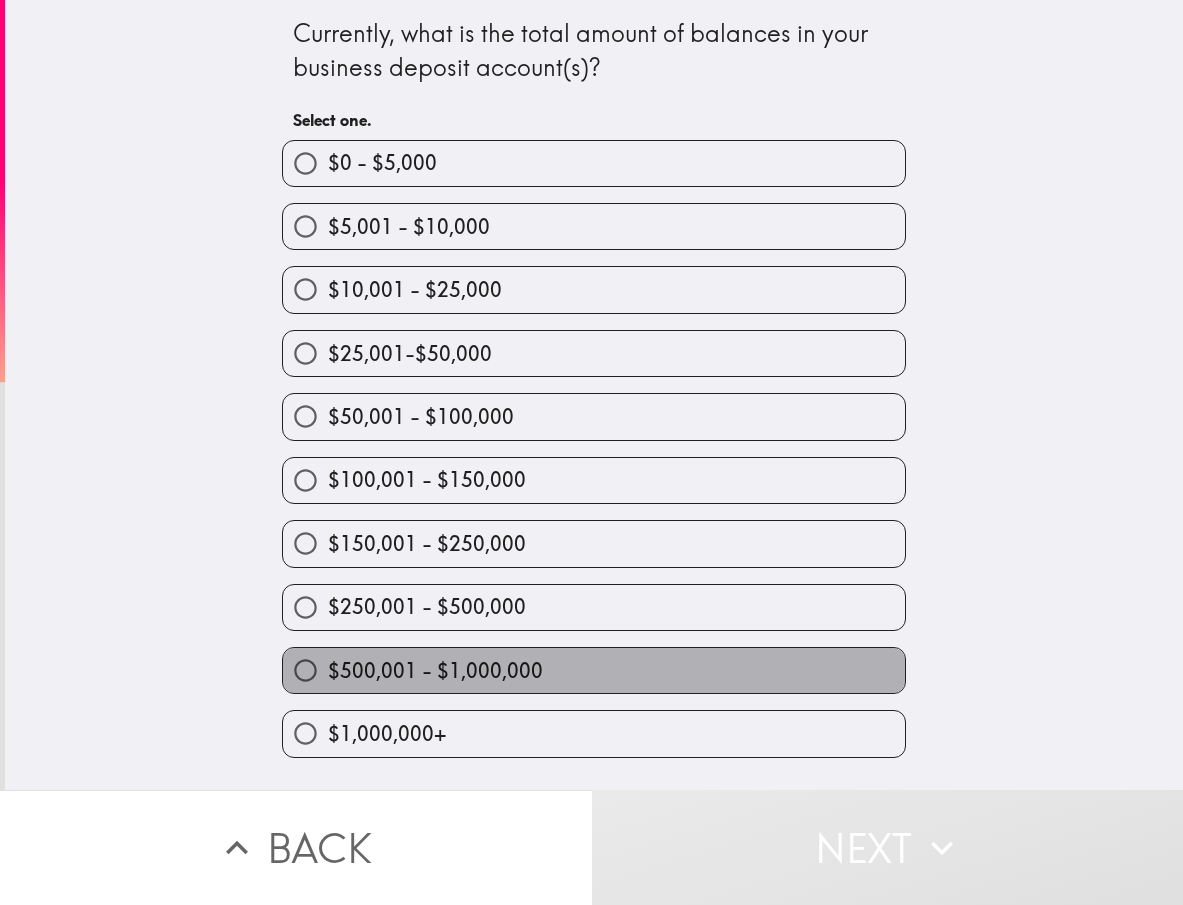 click on "$500,001 - $1,000,000" at bounding box center (435, 671) 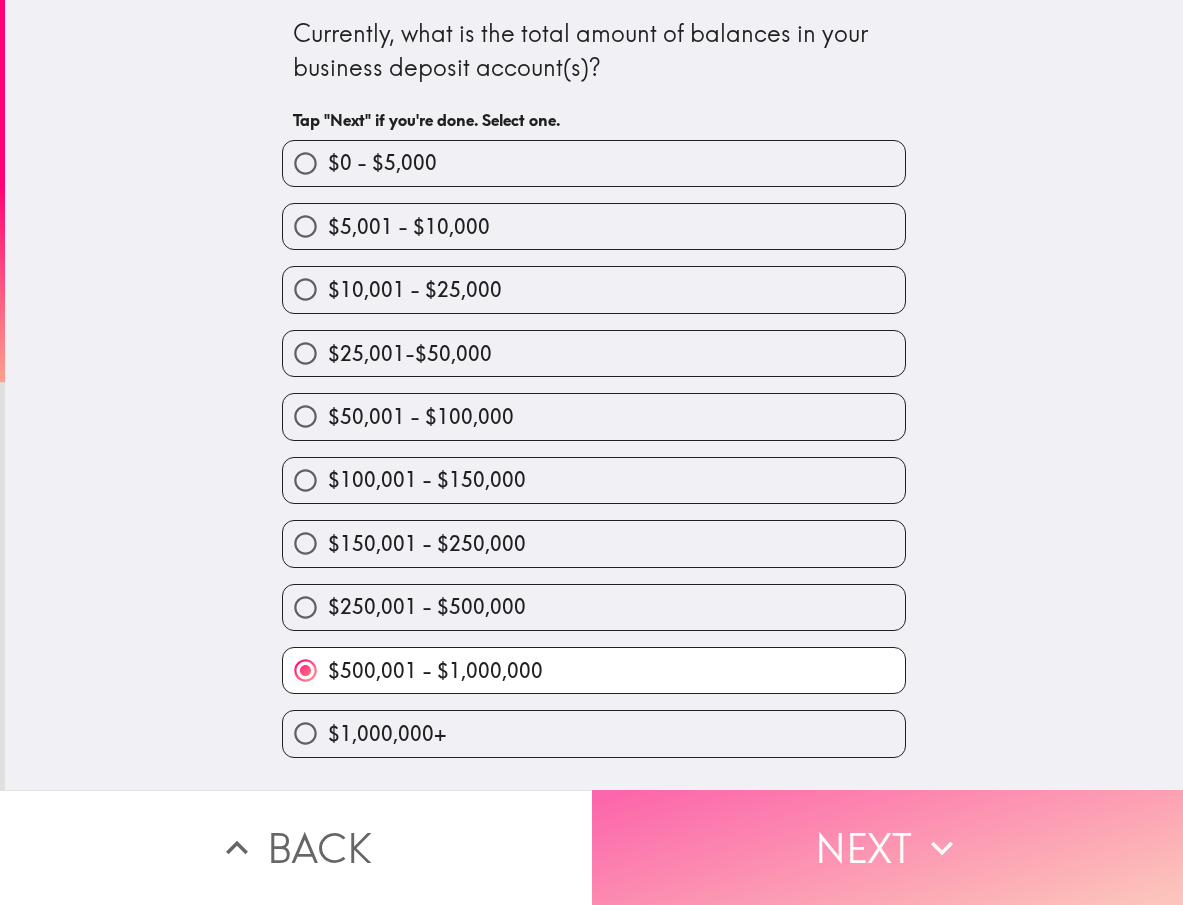 click on "Next" at bounding box center [888, 847] 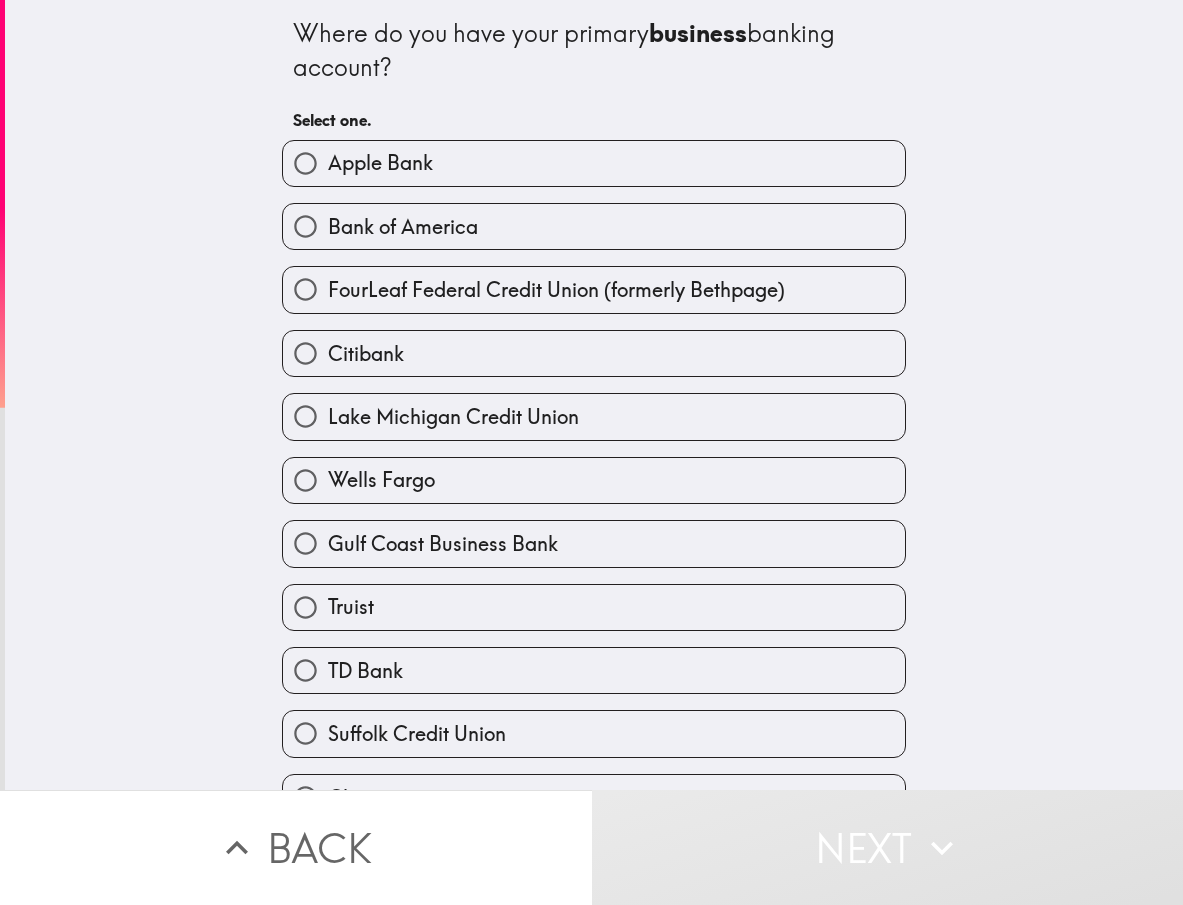 click on "Wells Fargo" at bounding box center (381, 480) 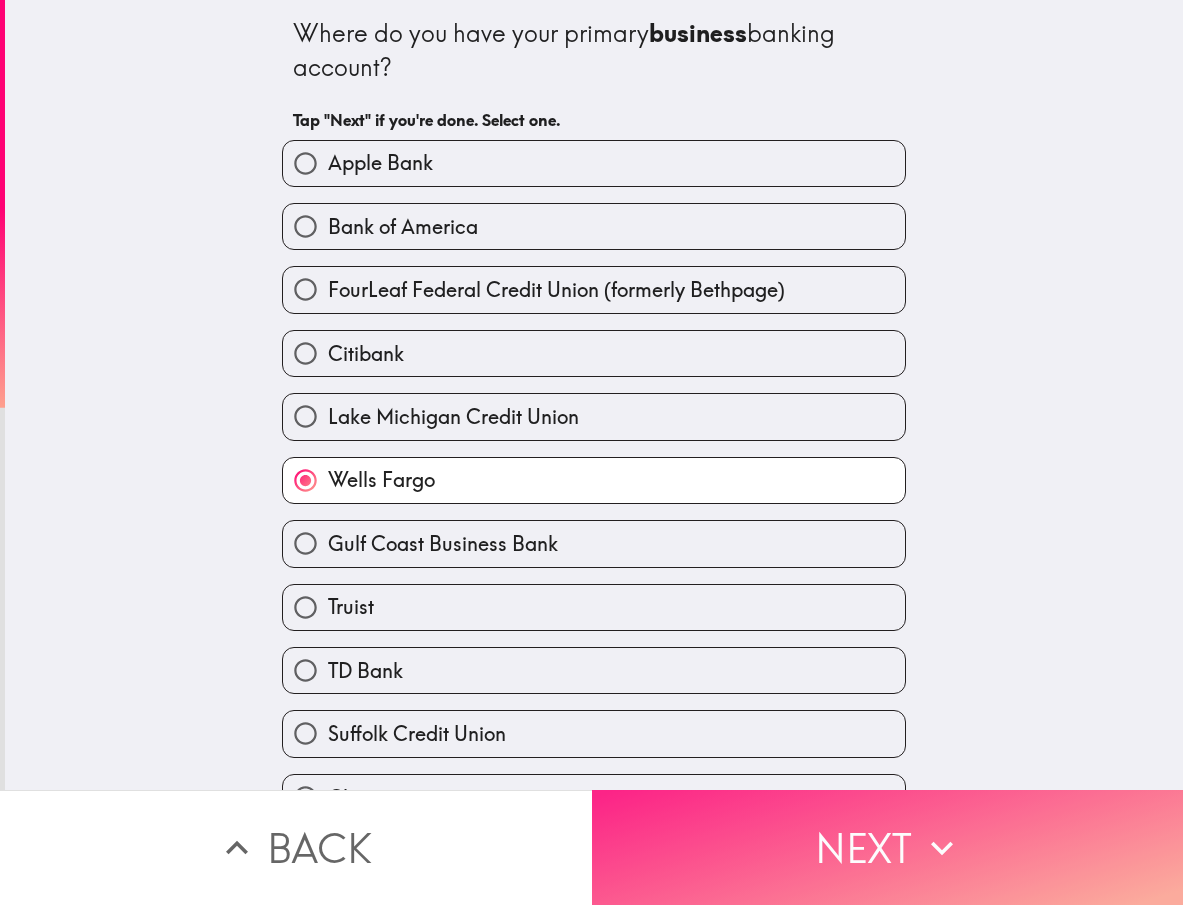 click on "Next" at bounding box center [888, 847] 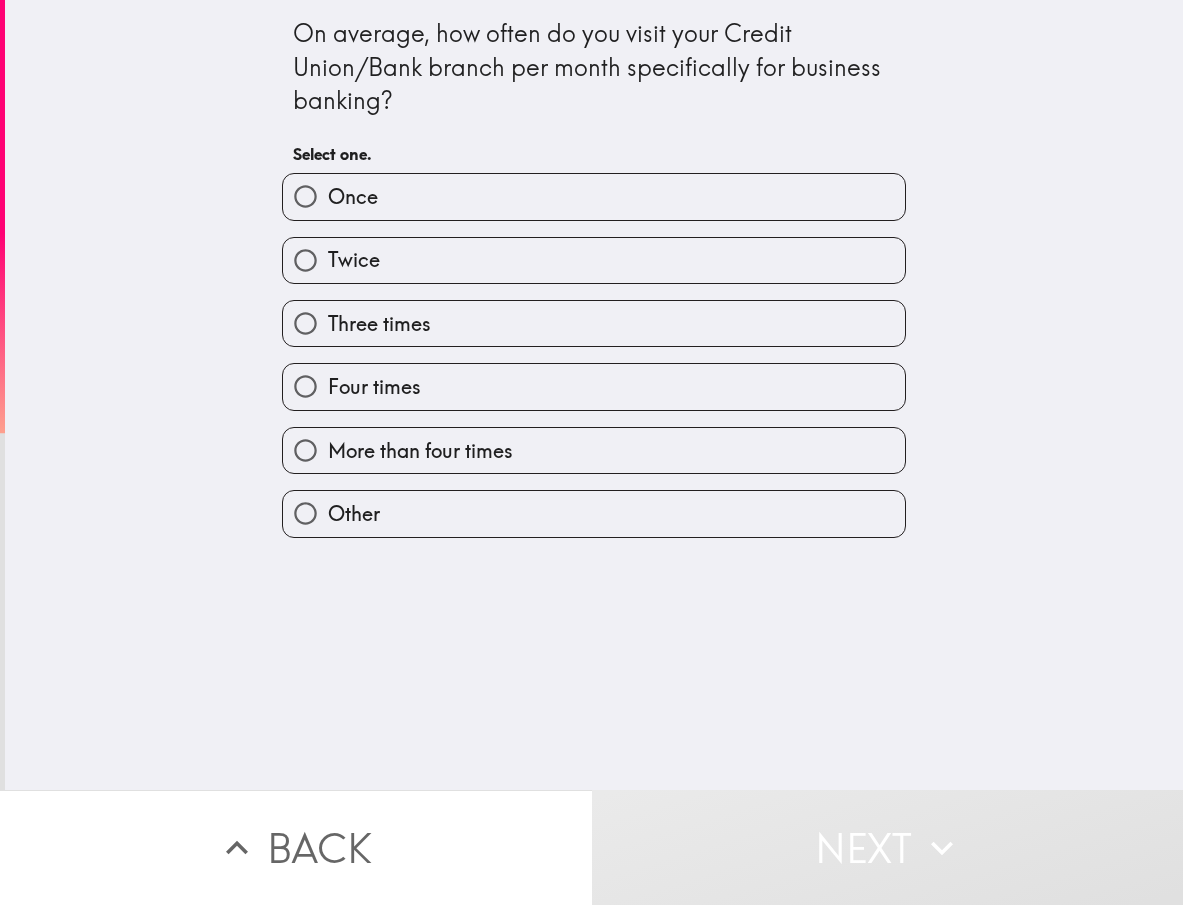 click on "On average, how often do you visit your Credit Union/Bank branch per month specifically for business banking? Select one. Once Twice Three times Four times More than four times Other" at bounding box center (594, 395) 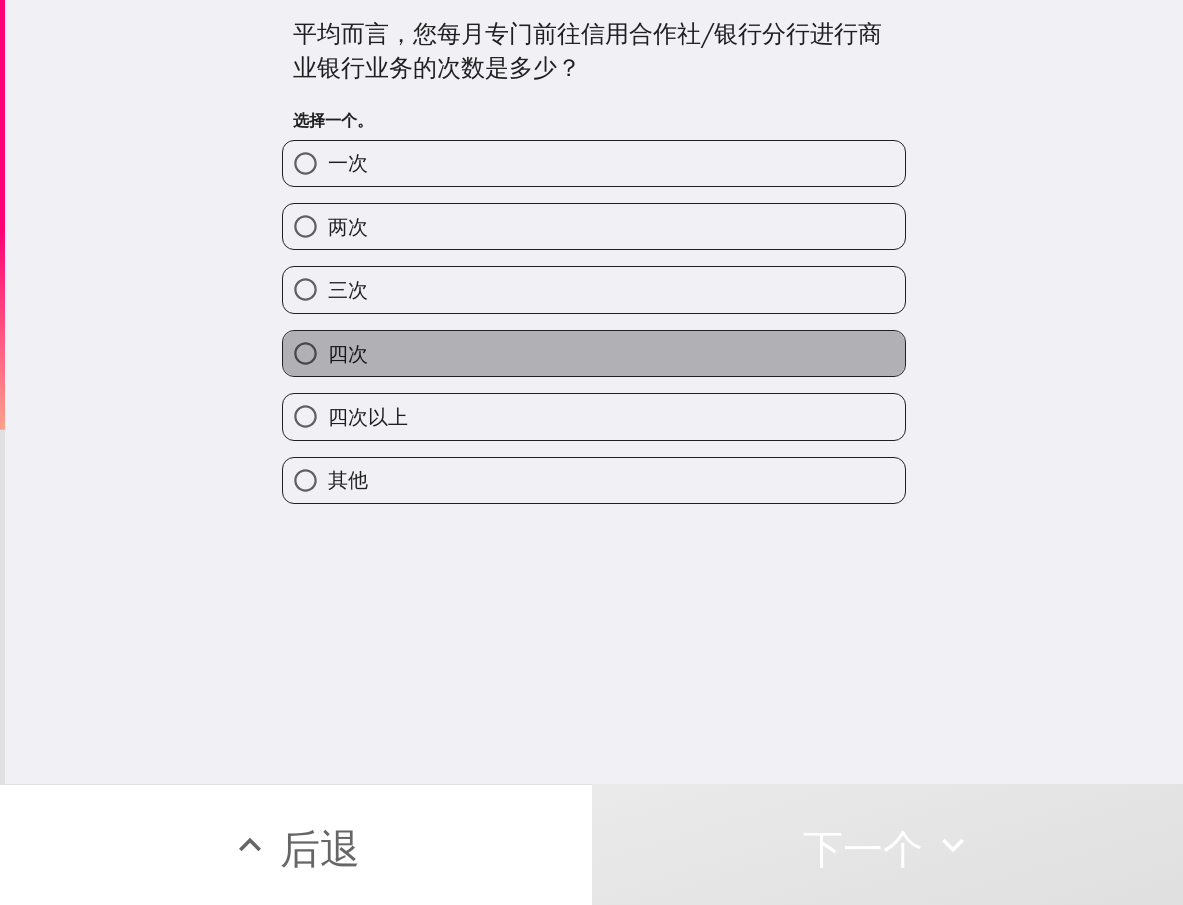 click on "四次" at bounding box center [594, 353] 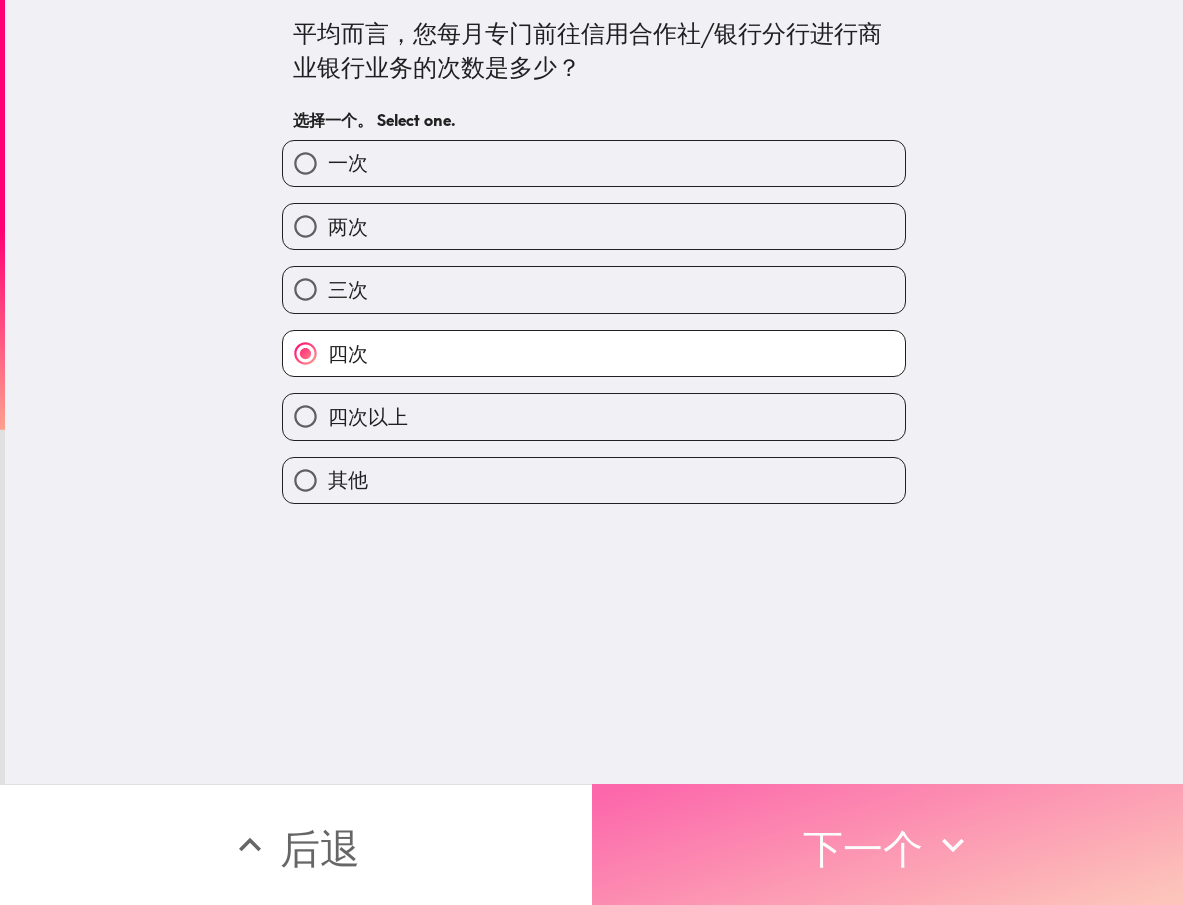 click on "下一个" at bounding box center [863, 848] 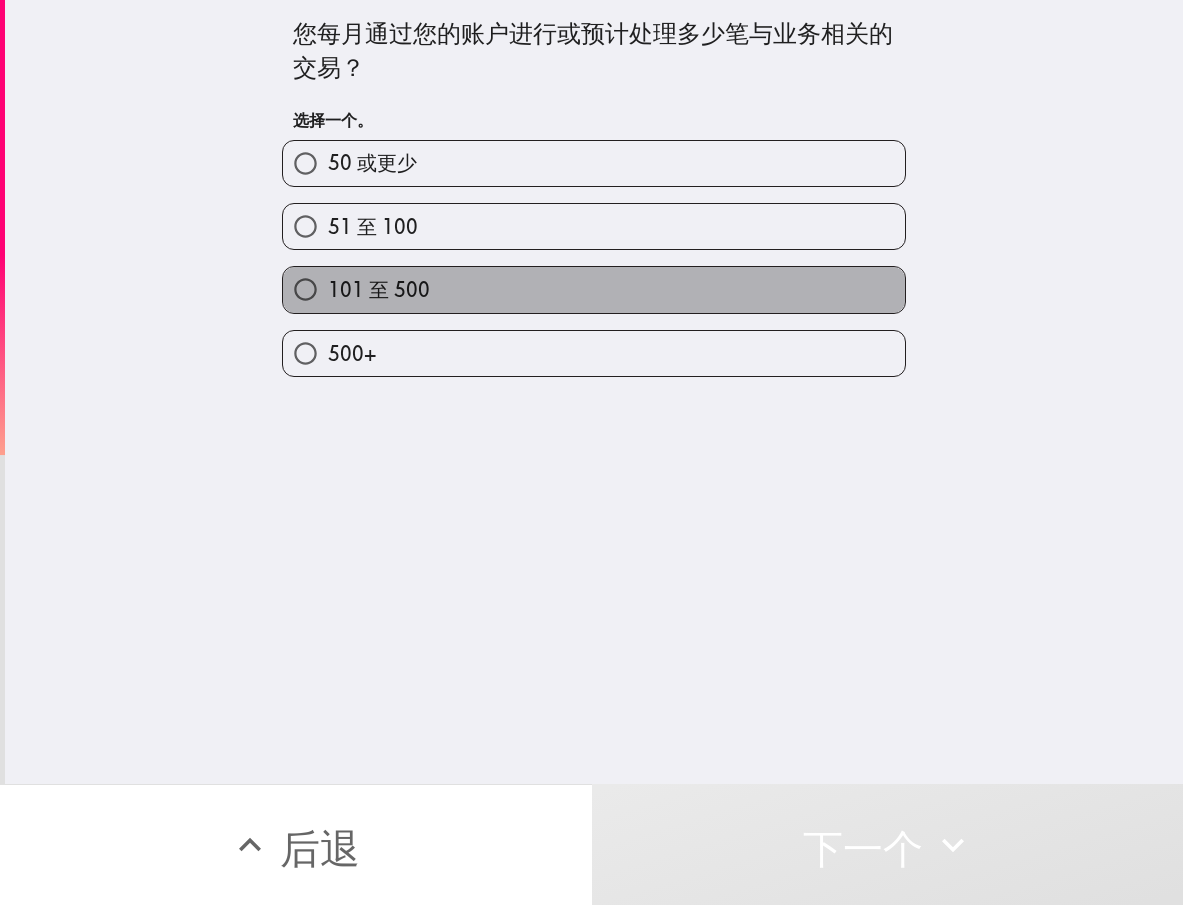 click on "101 至 500" at bounding box center [379, 289] 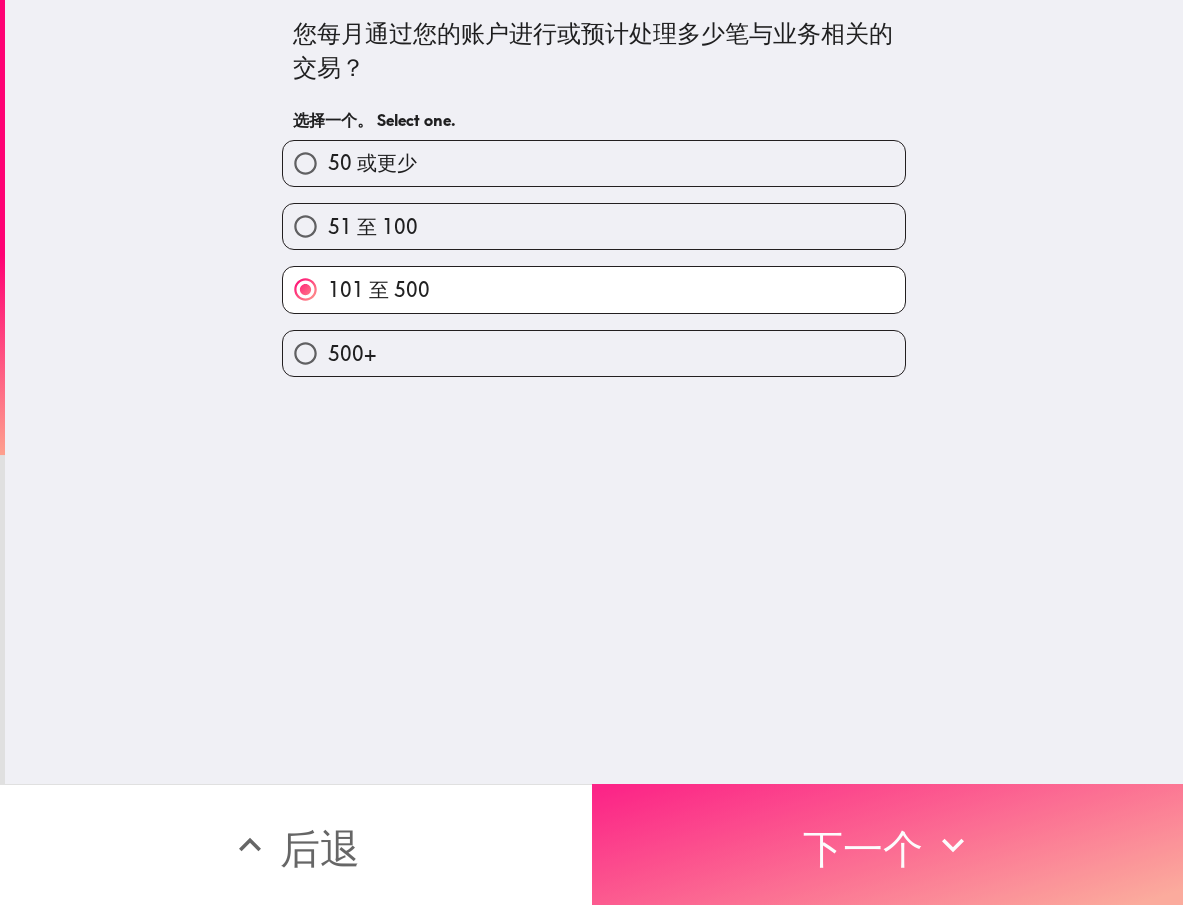 click on "下一个" at bounding box center [888, 844] 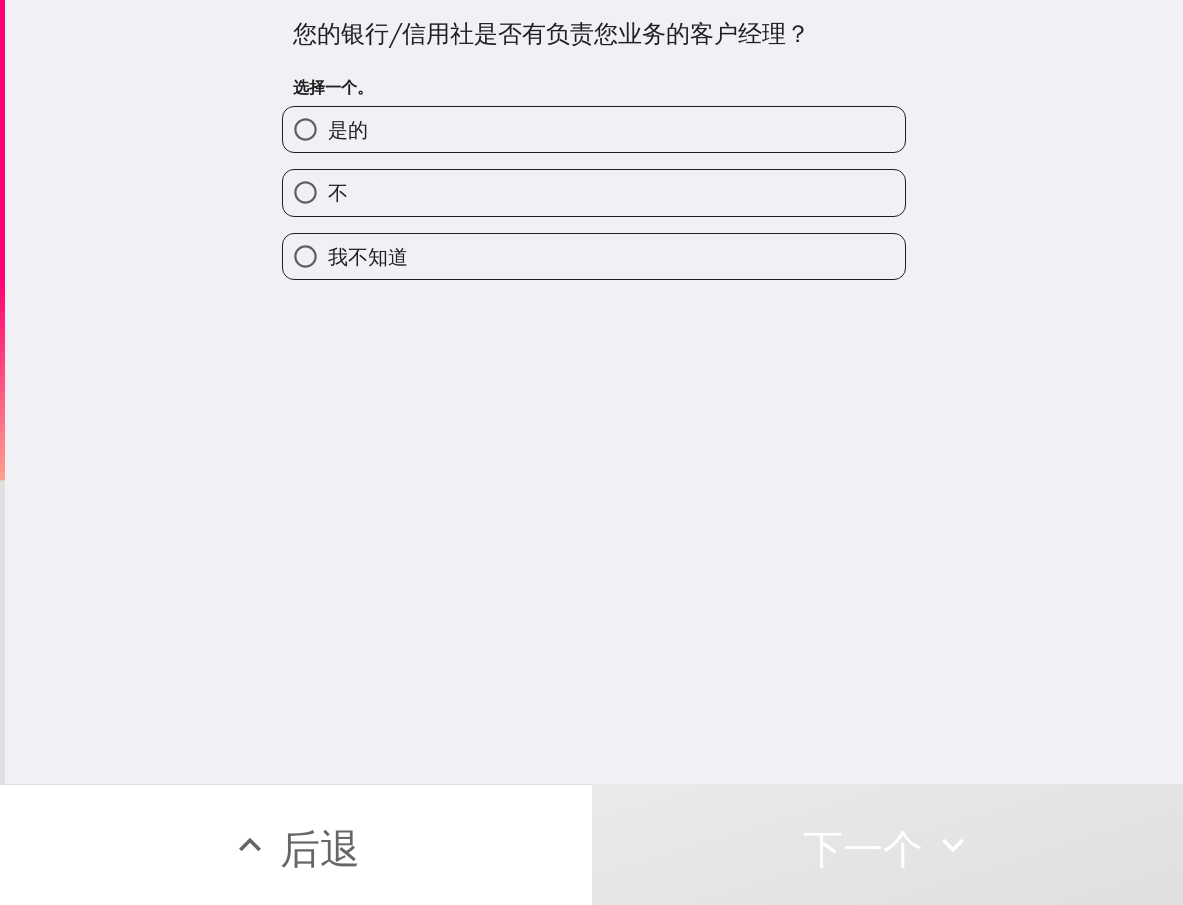 click on "是的" at bounding box center (594, 129) 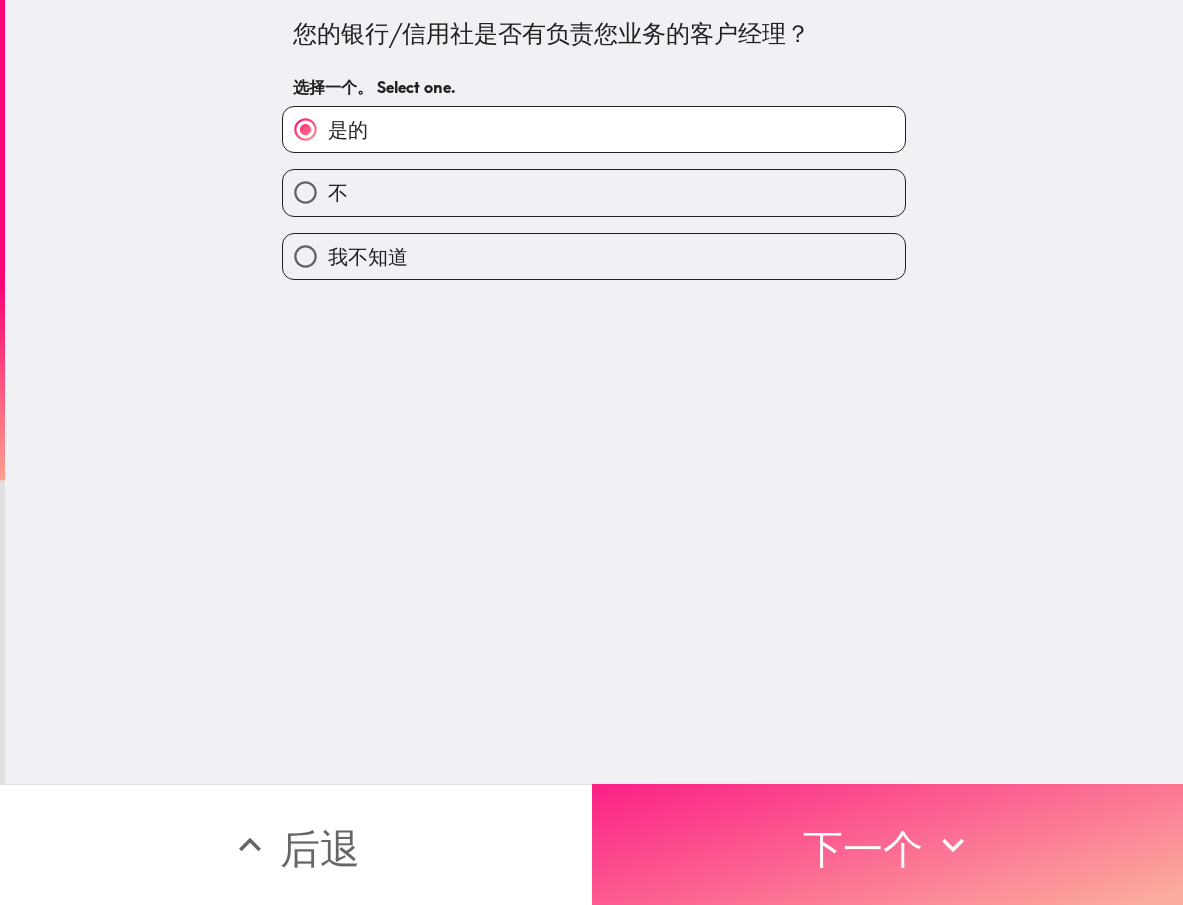 click on "下一个" at bounding box center [863, 848] 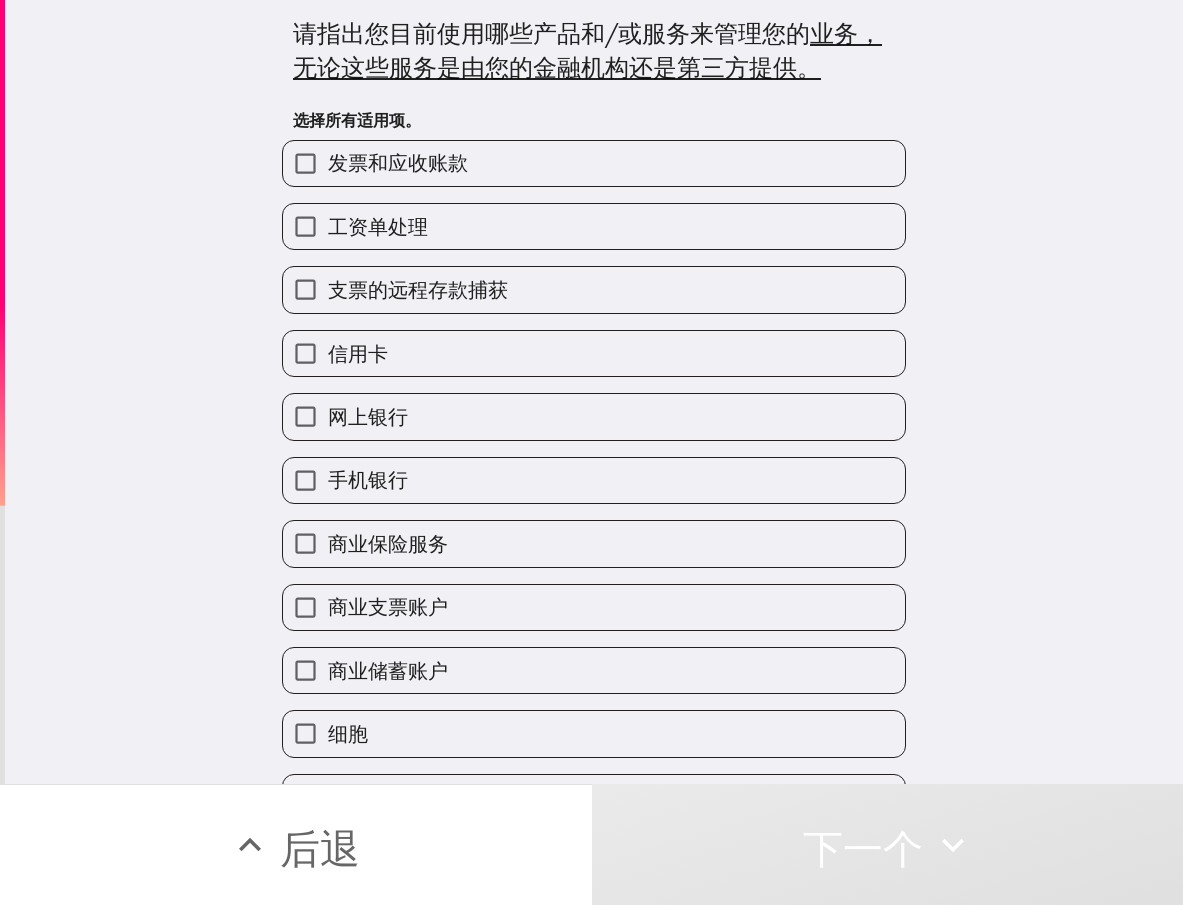 click on "工资单处理" at bounding box center (378, 226) 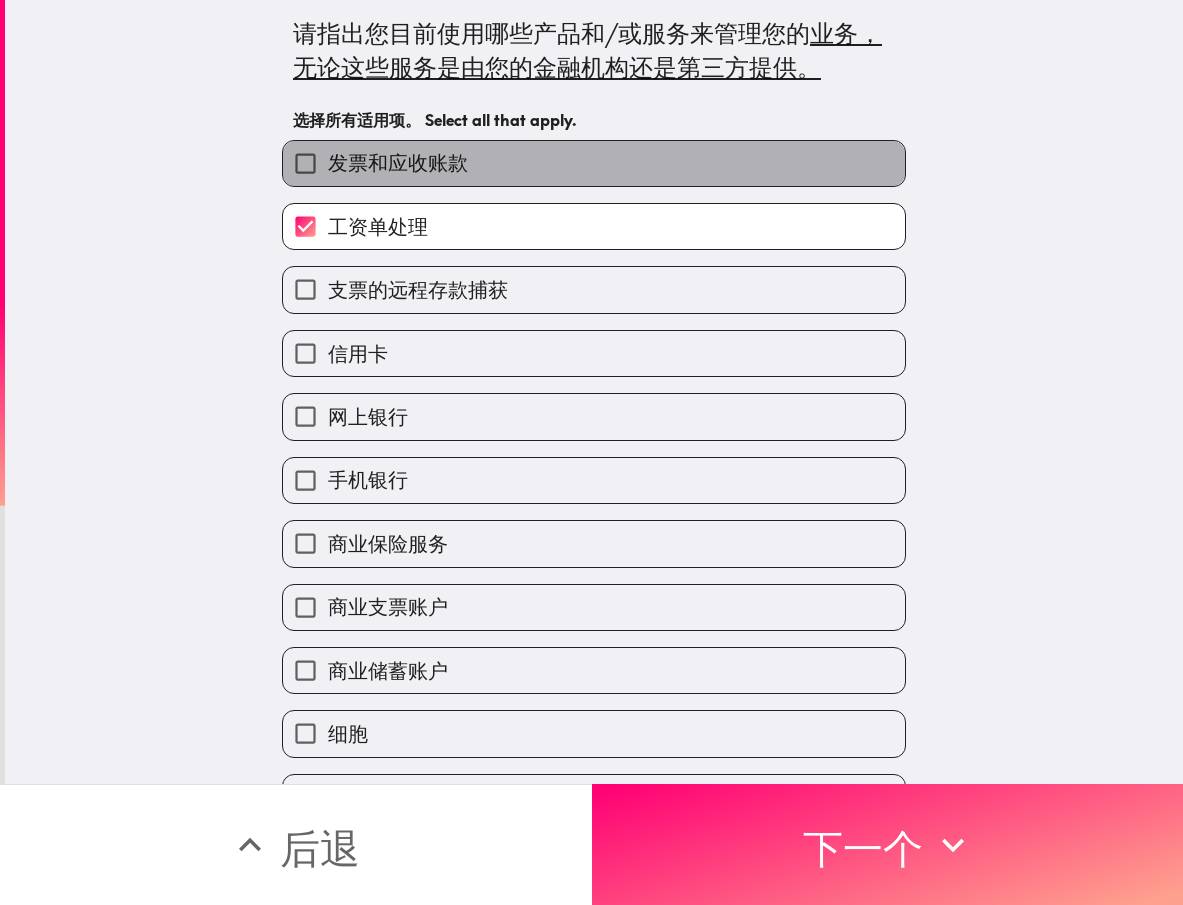 click on "发票和应收账款" at bounding box center (398, 162) 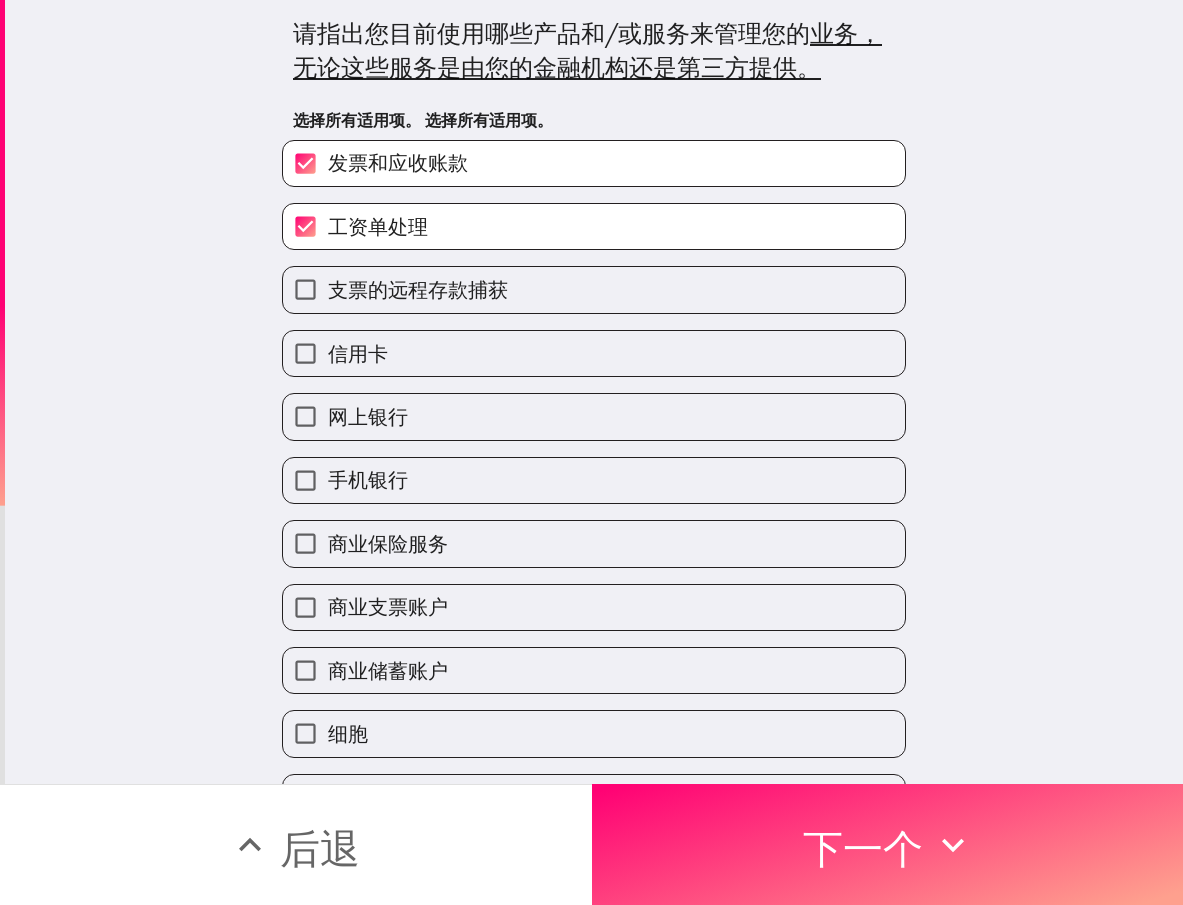 click on "商业支票账户" at bounding box center (388, 606) 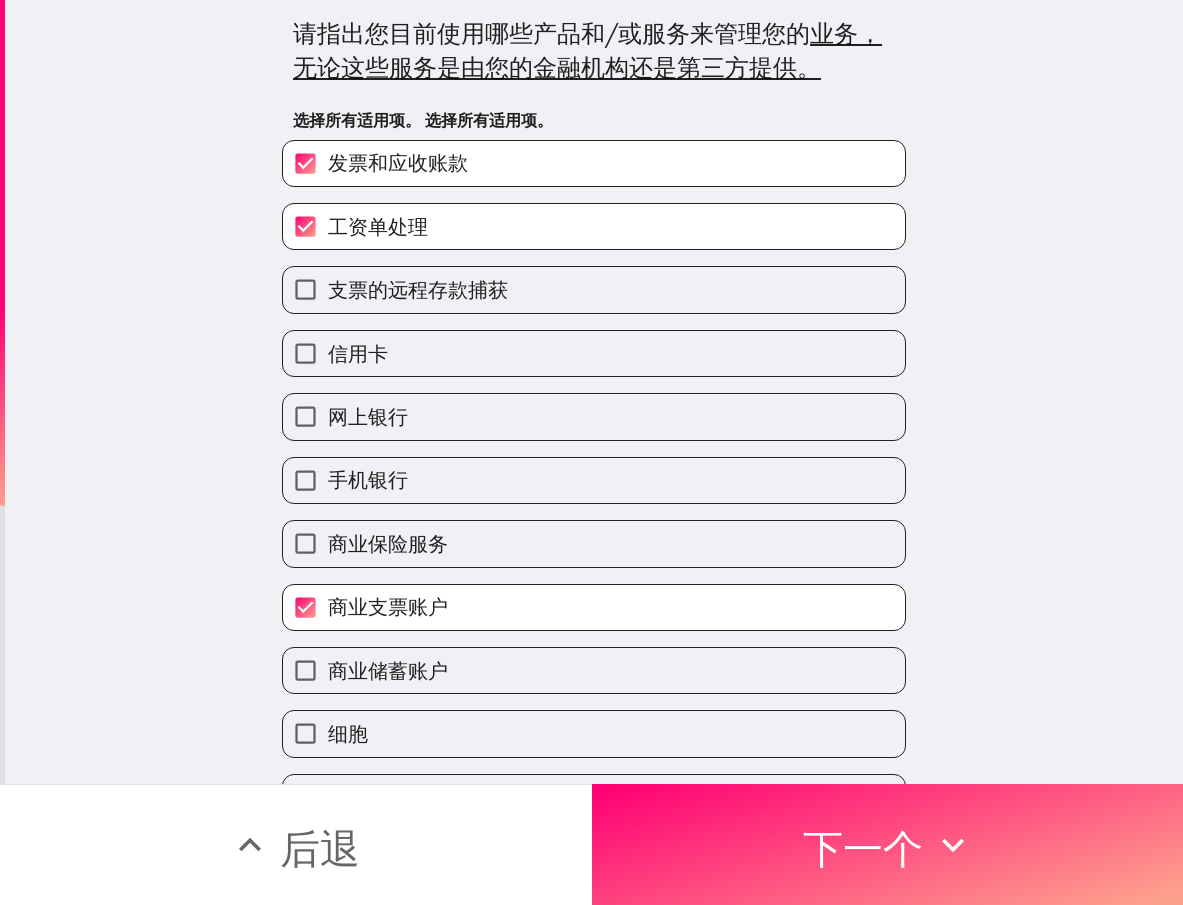 click on "商业储蓄账户" at bounding box center (594, 670) 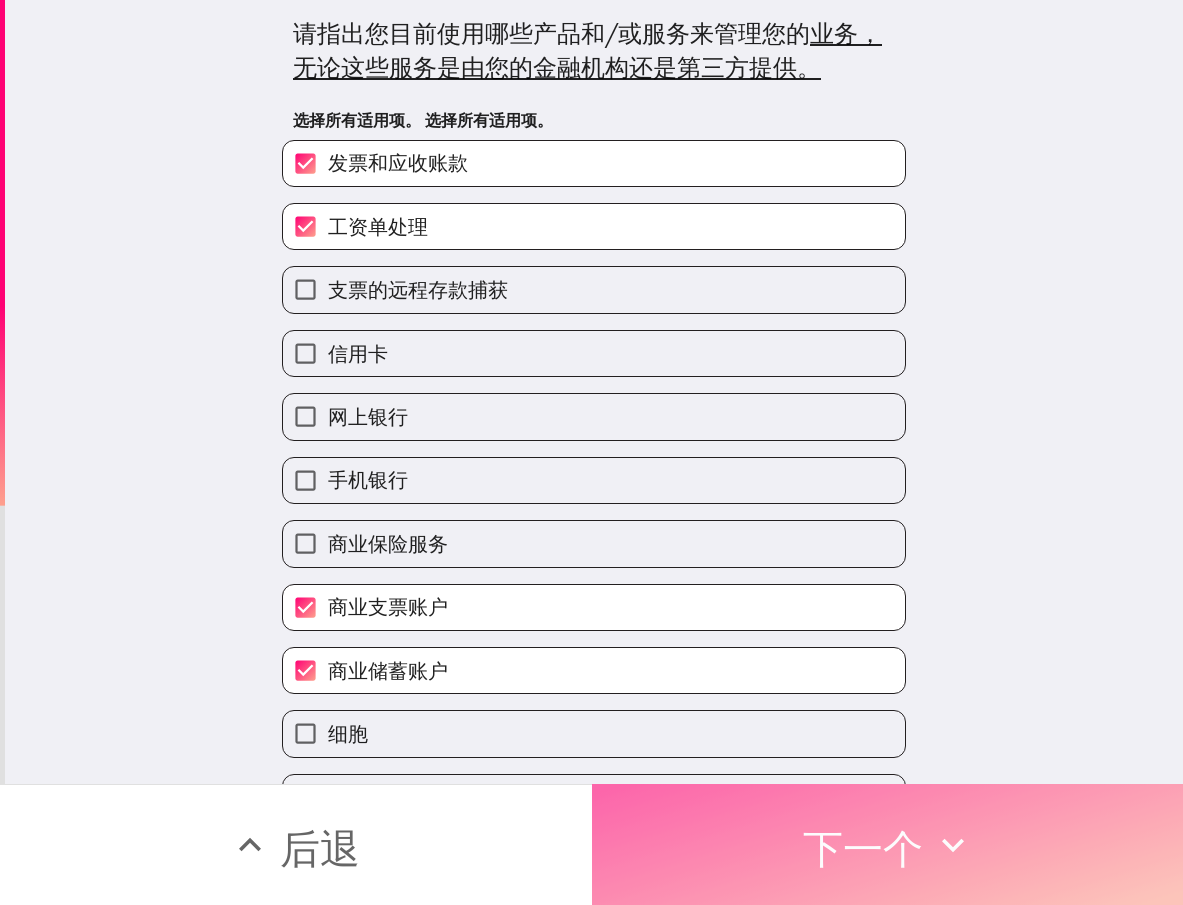click on "下一个" at bounding box center (863, 848) 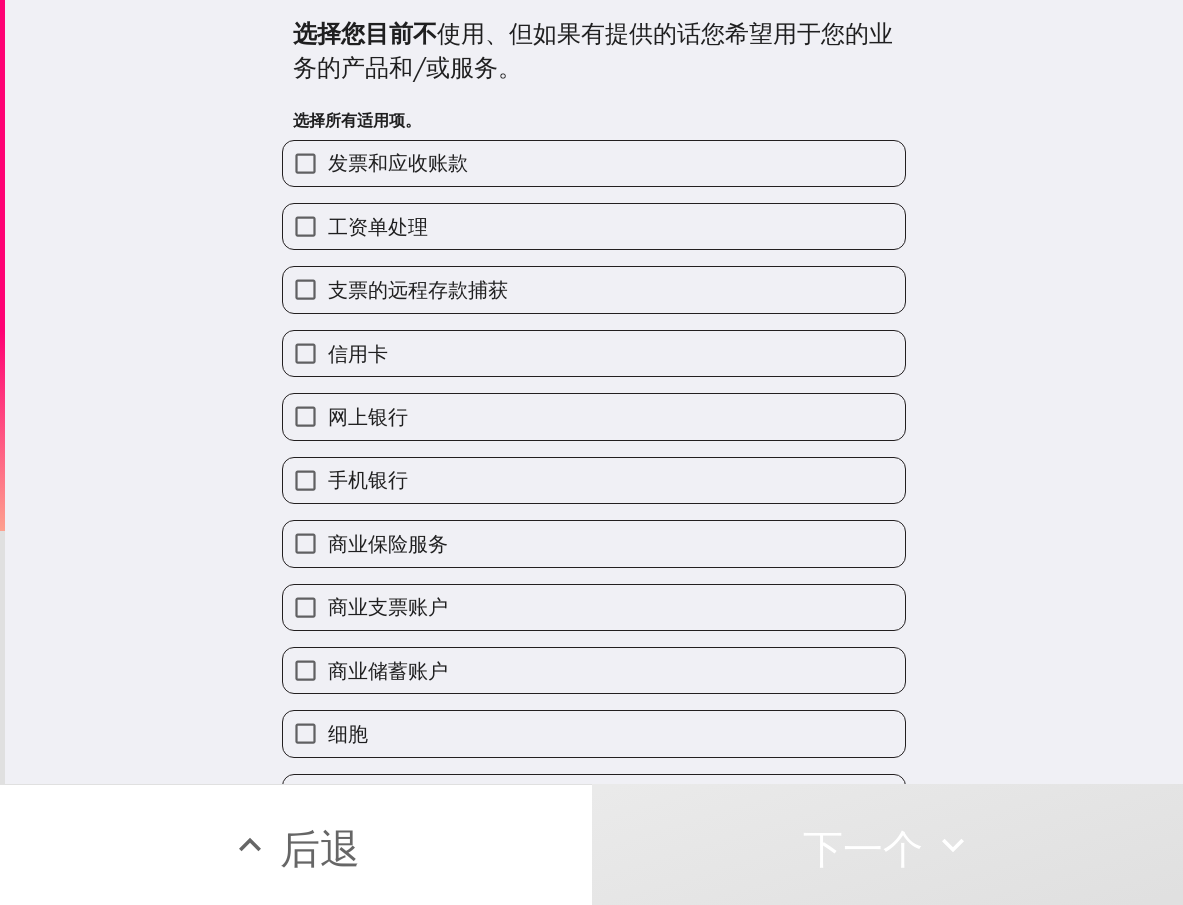 click on "发票和应收账款" at bounding box center (594, 163) 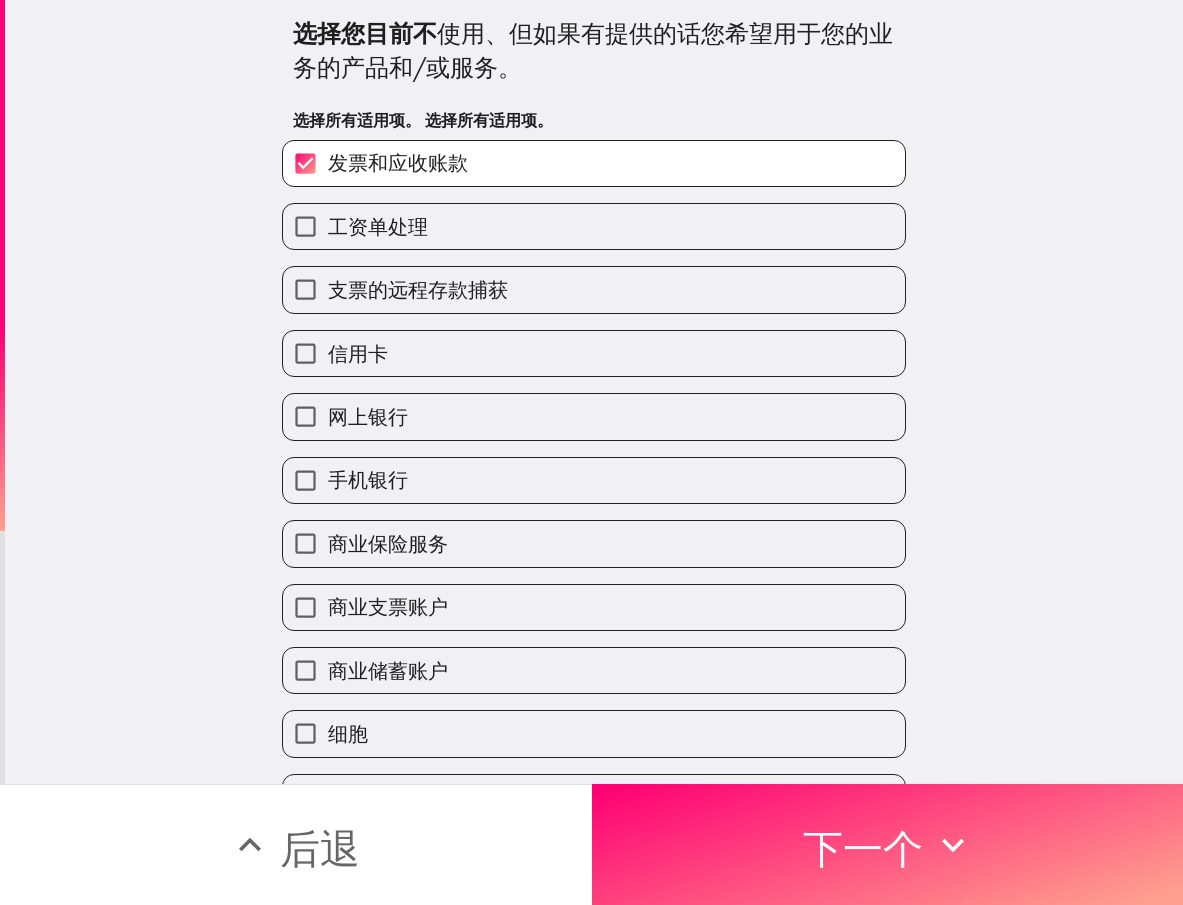 click on "工资单处理" at bounding box center (594, 226) 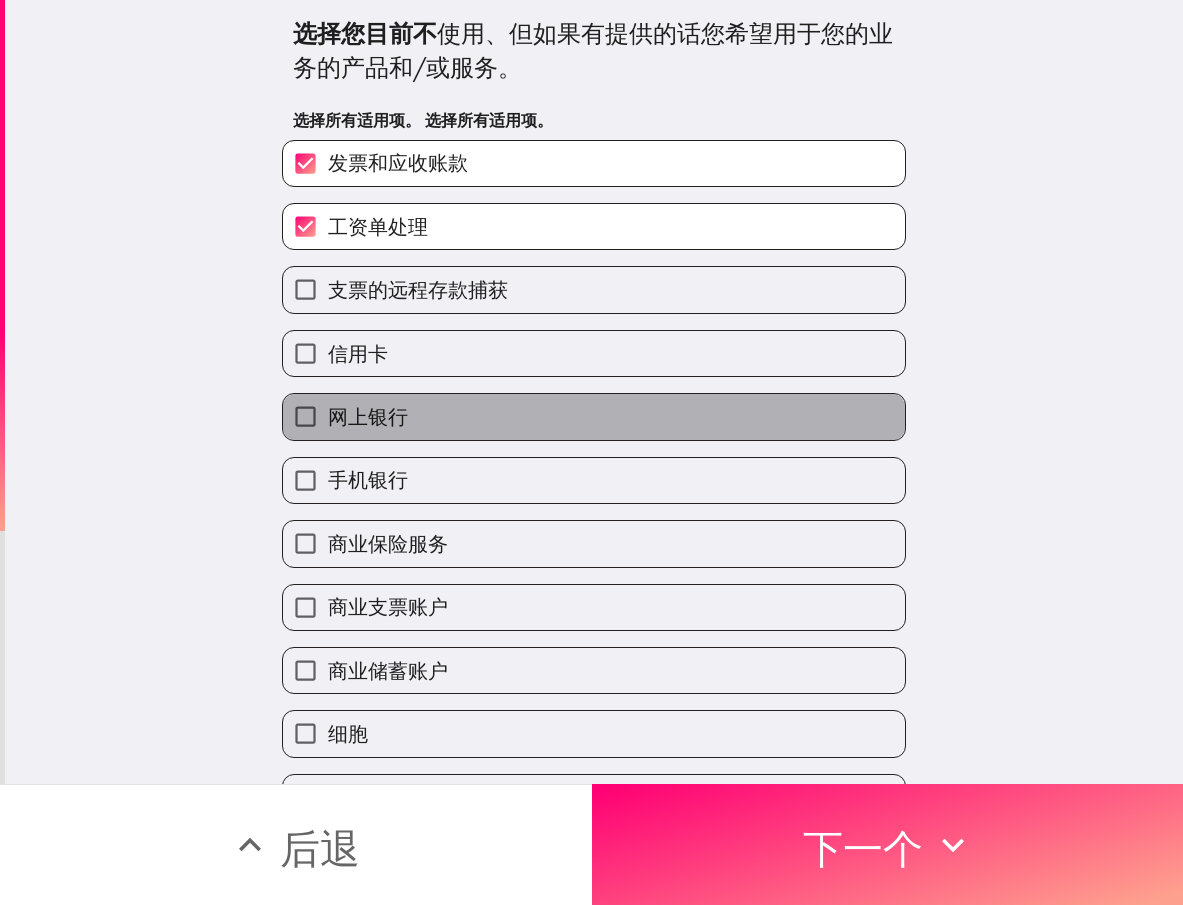 click on "网上银行" at bounding box center [594, 416] 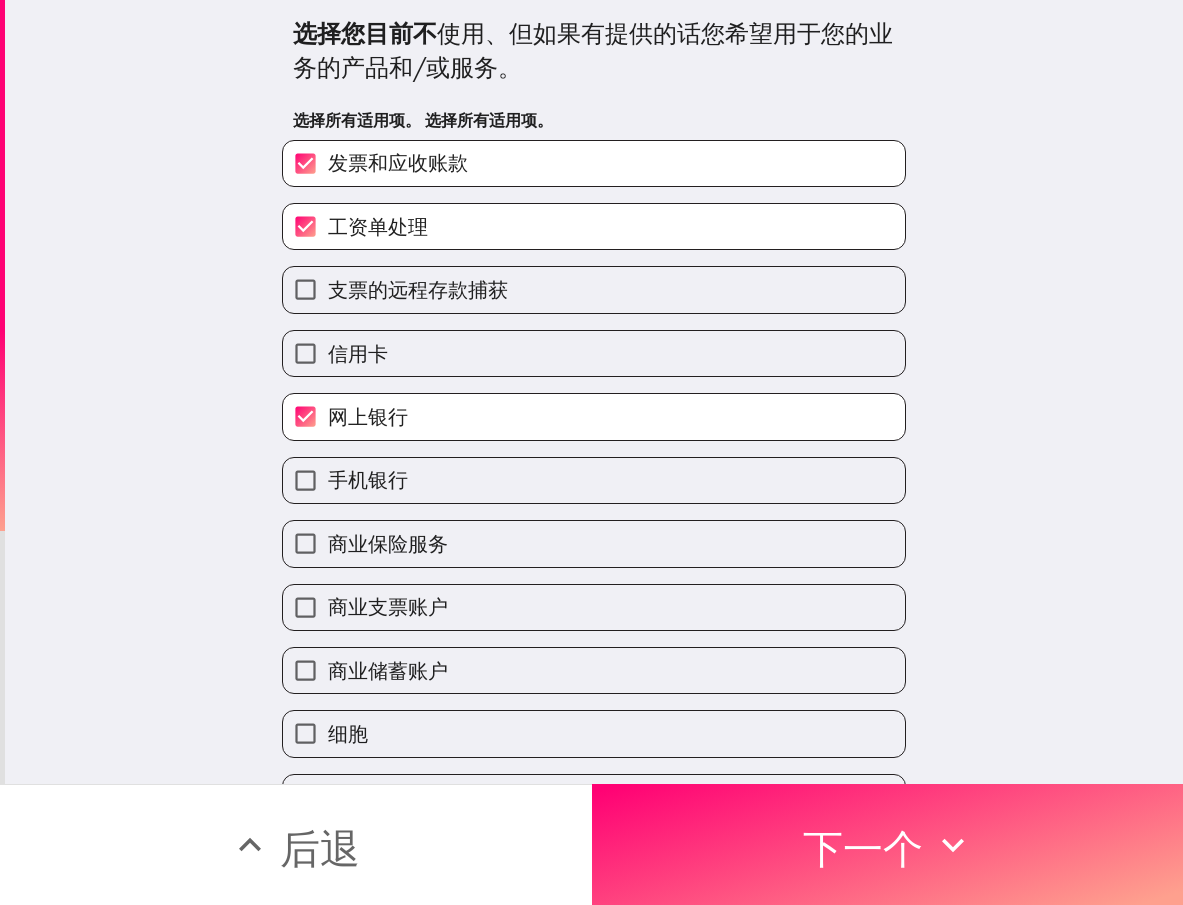 click on "手机银行" at bounding box center [368, 479] 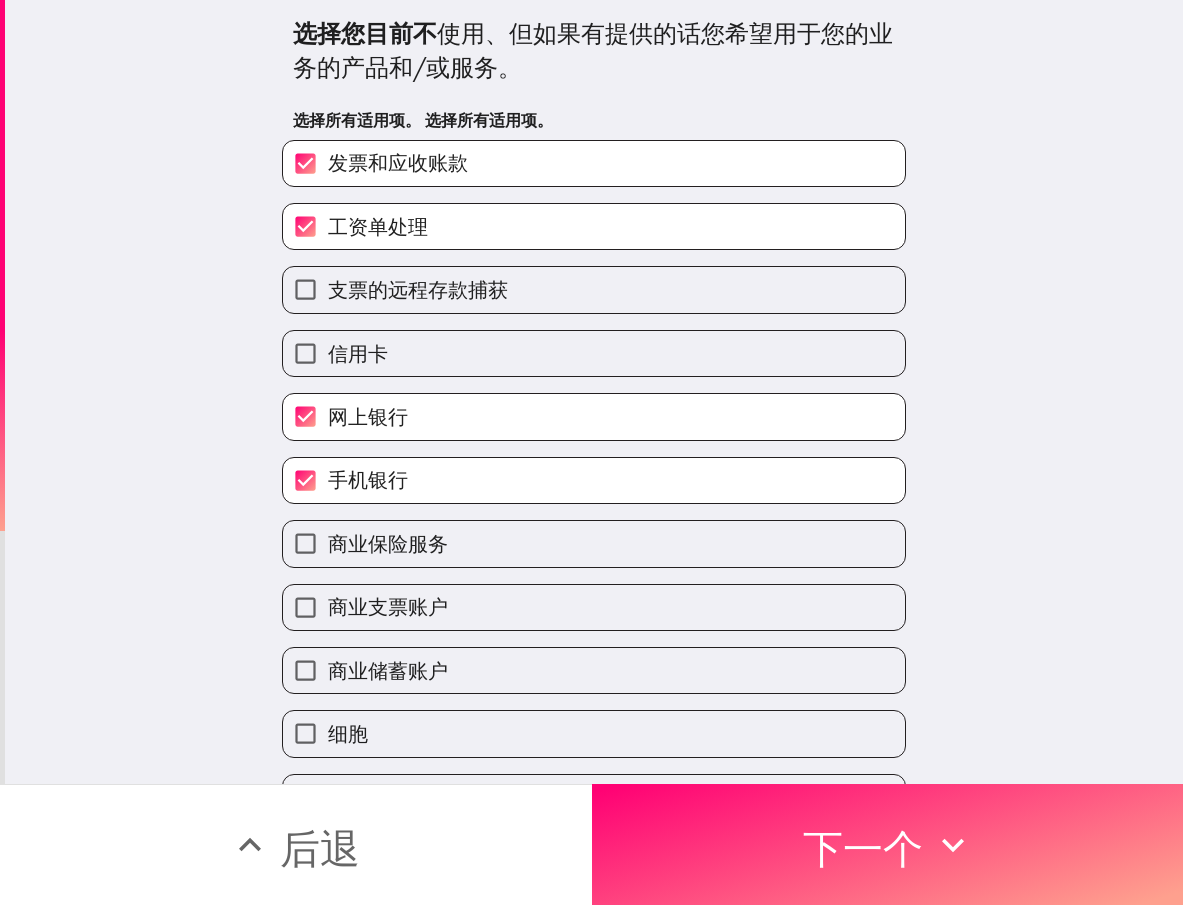 drag, startPoint x: 401, startPoint y: 540, endPoint x: 406, endPoint y: 579, distance: 39.319206 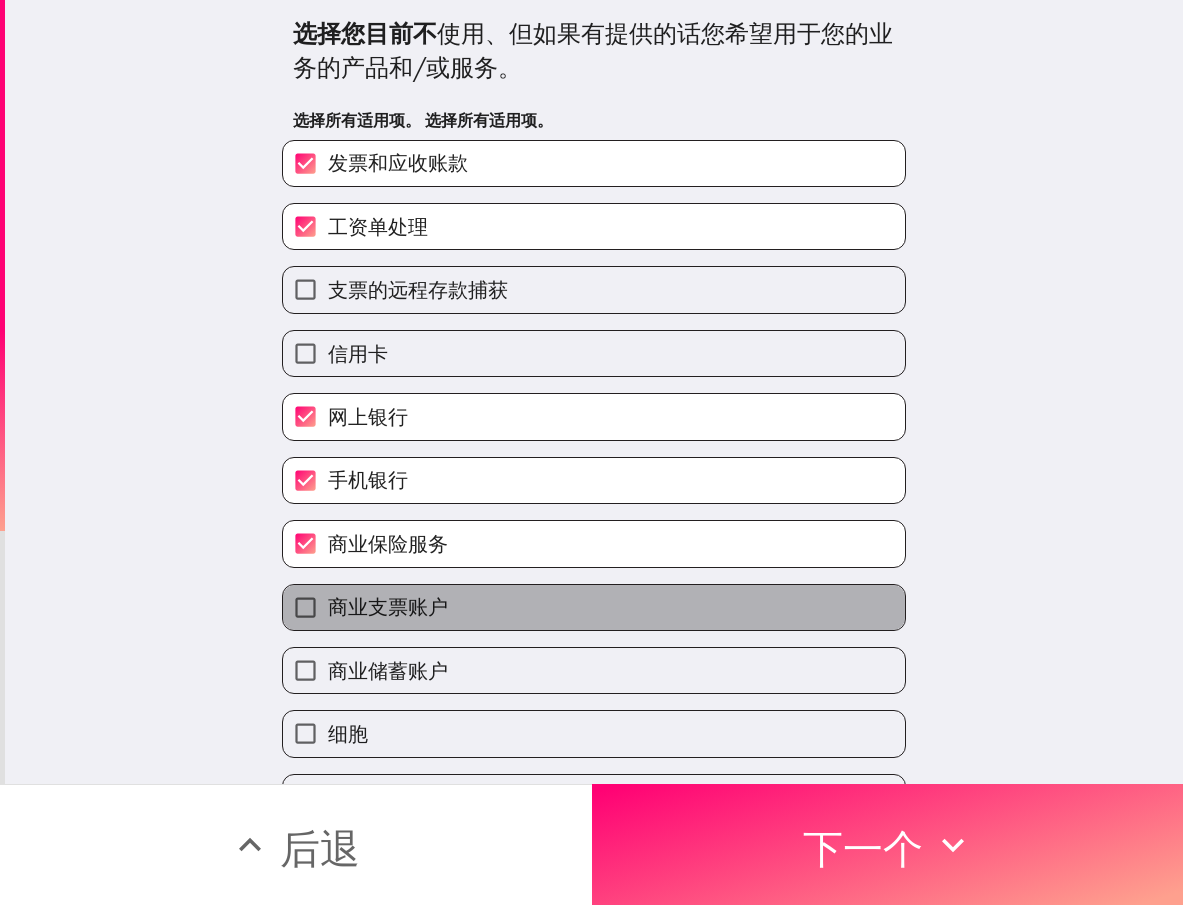 click on "商业支票账户" at bounding box center [594, 607] 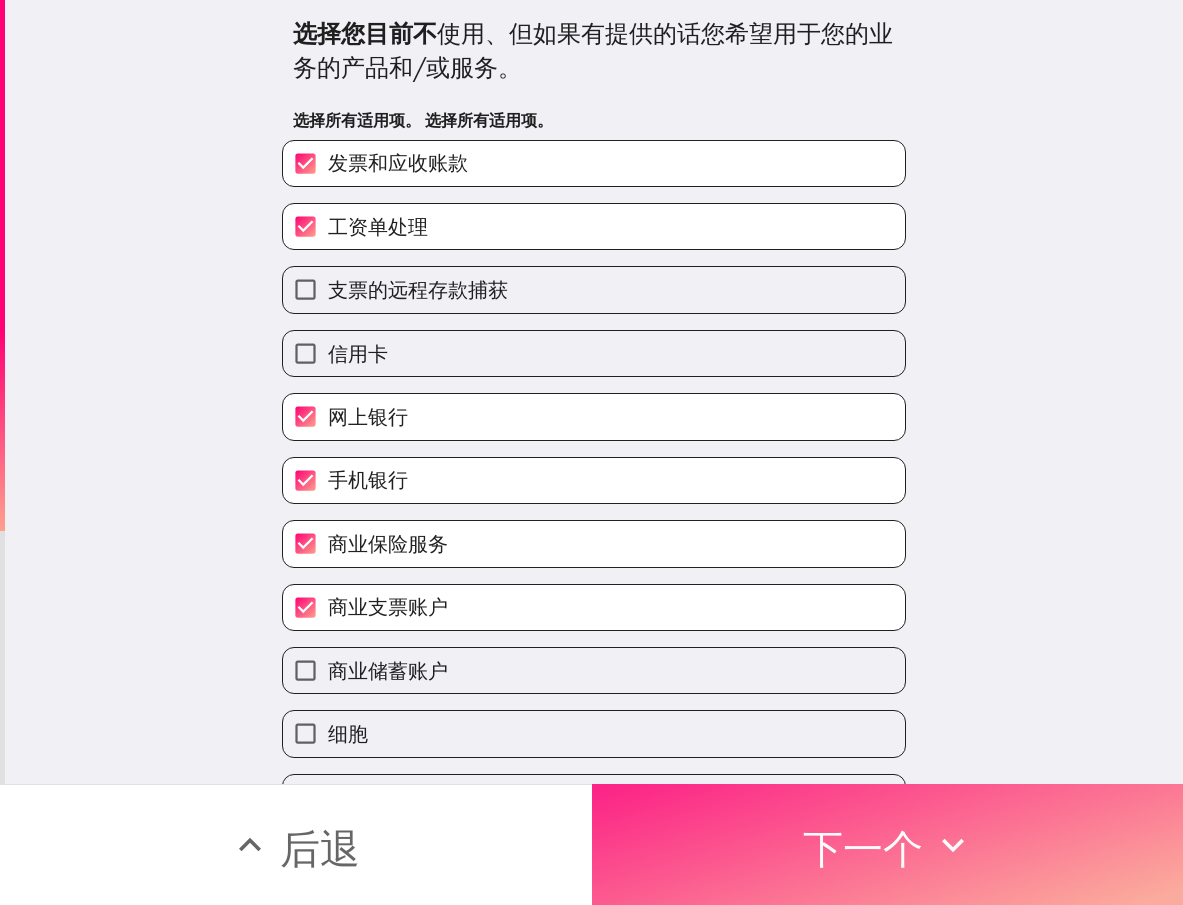 click on "下一个" at bounding box center (863, 848) 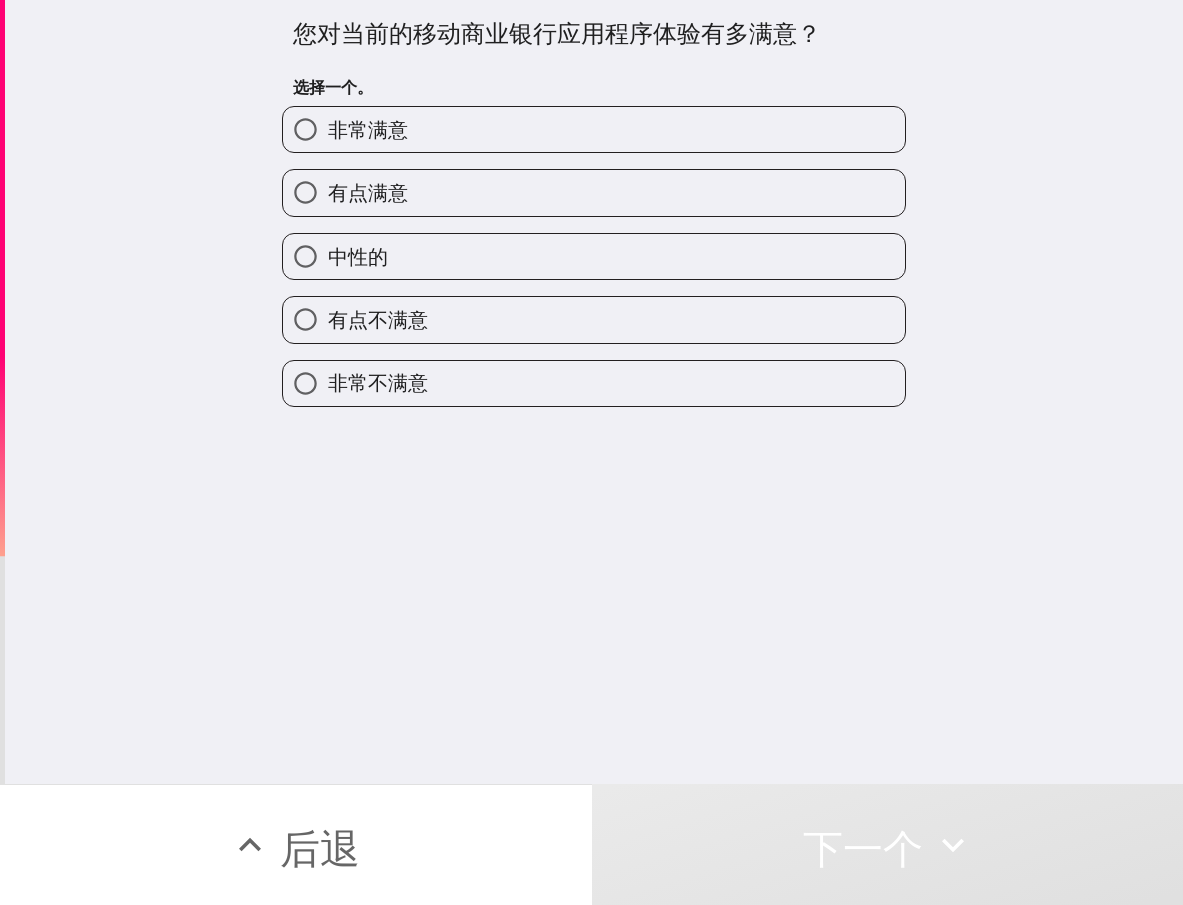 click on "非常满意" at bounding box center (368, 129) 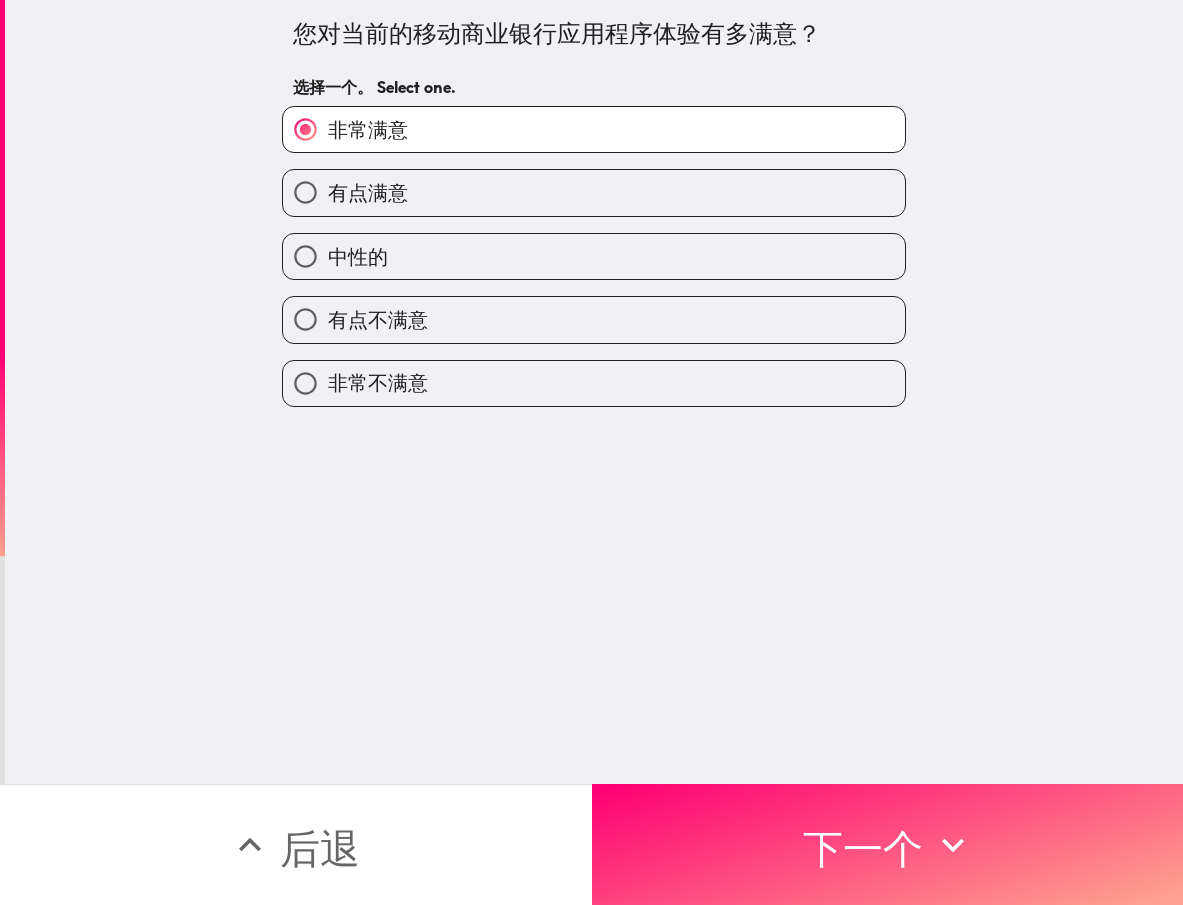 click on "有点满意" at bounding box center [368, 192] 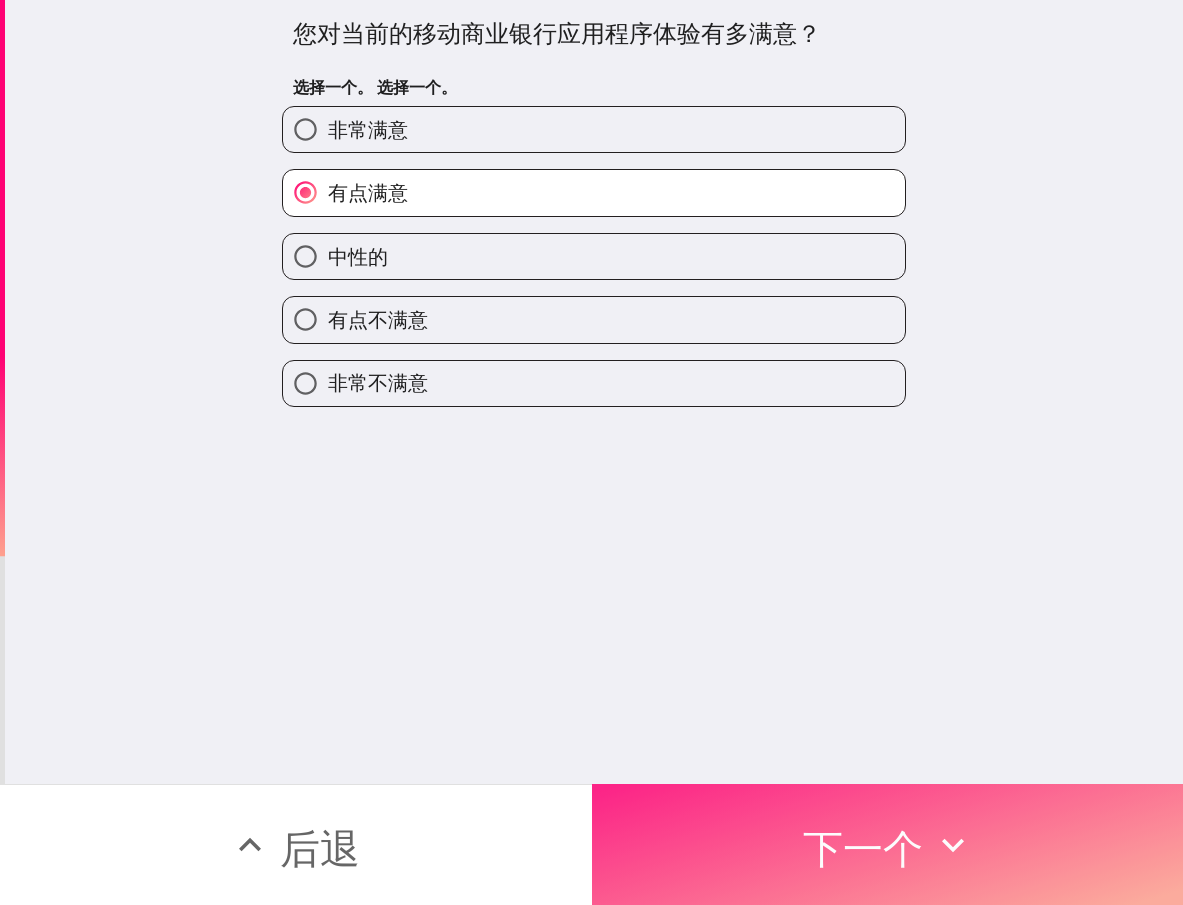 click on "下一个" at bounding box center [863, 845] 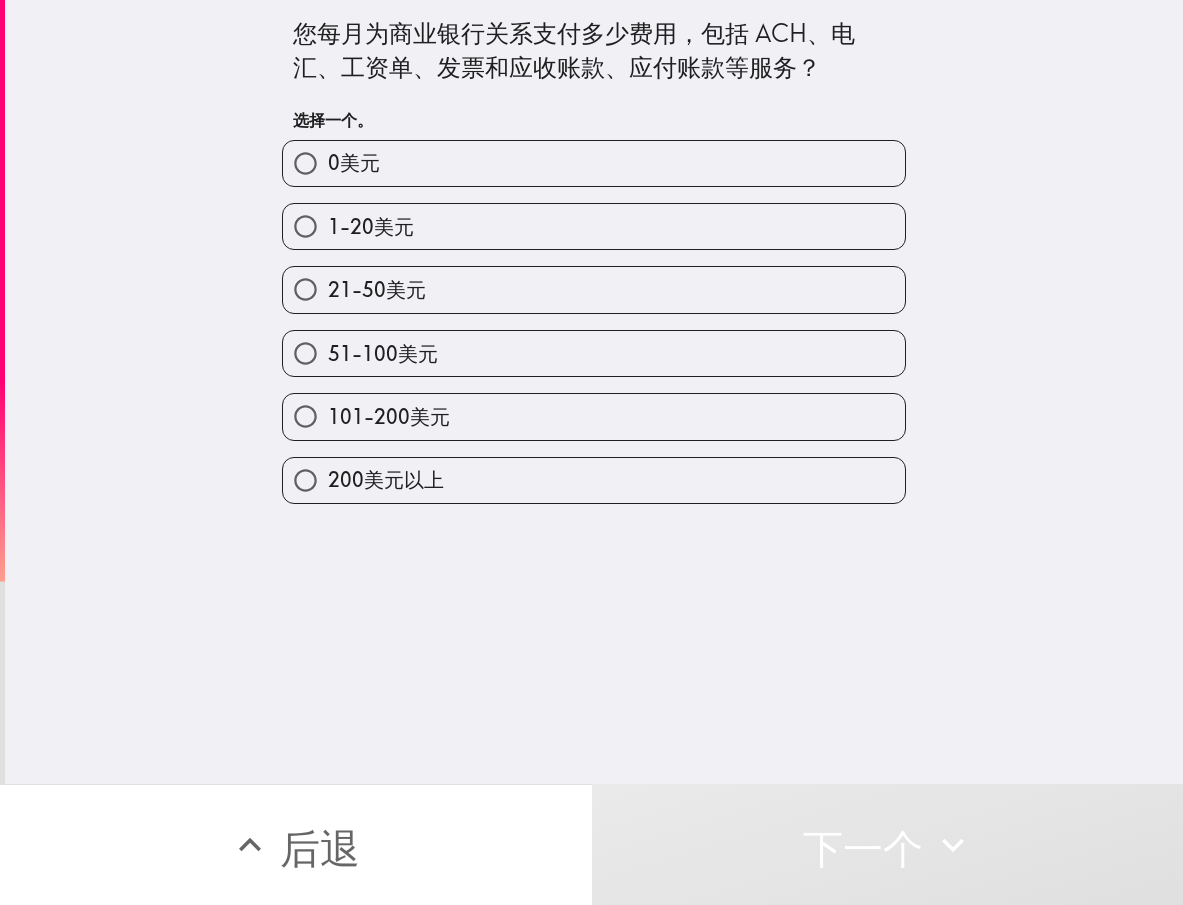 click on "51-100美元" at bounding box center [594, 353] 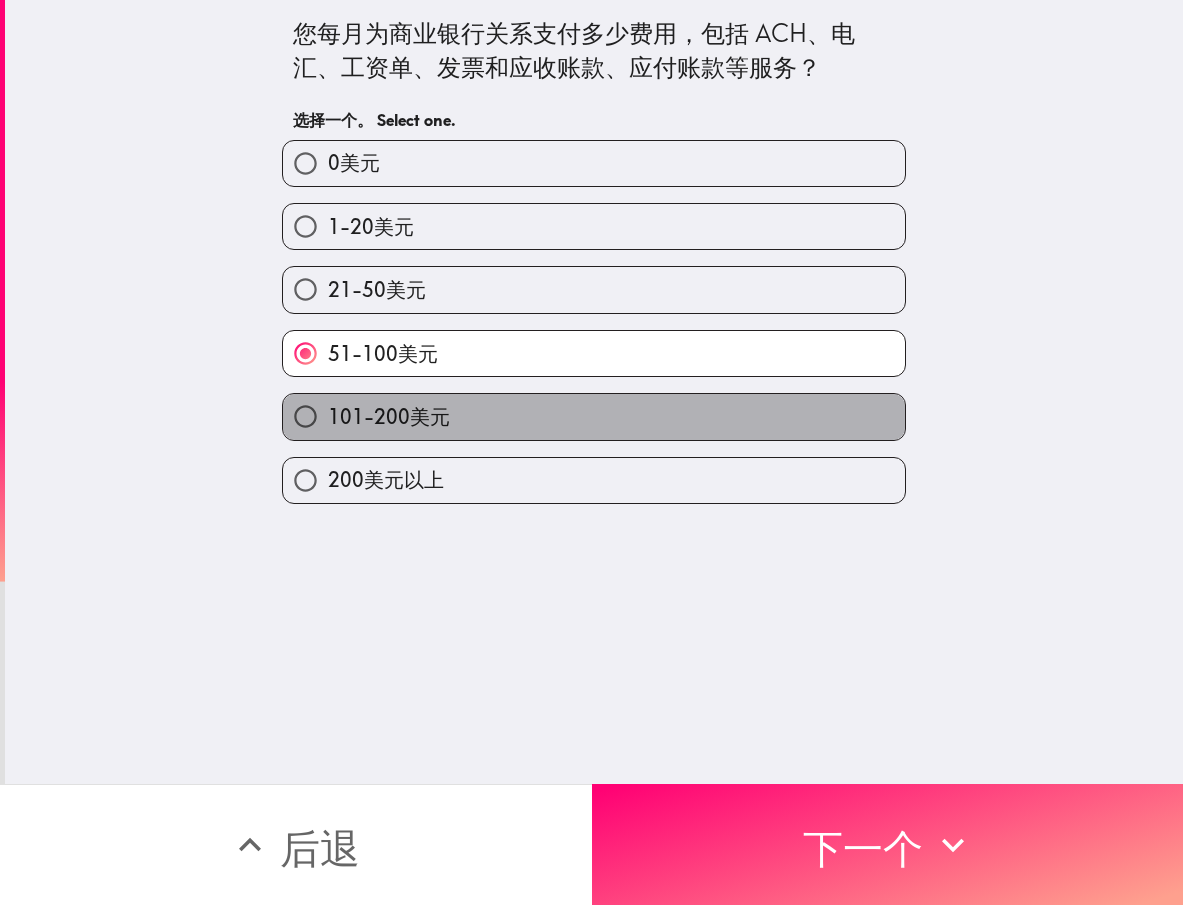 click on "101-200美元" at bounding box center [594, 416] 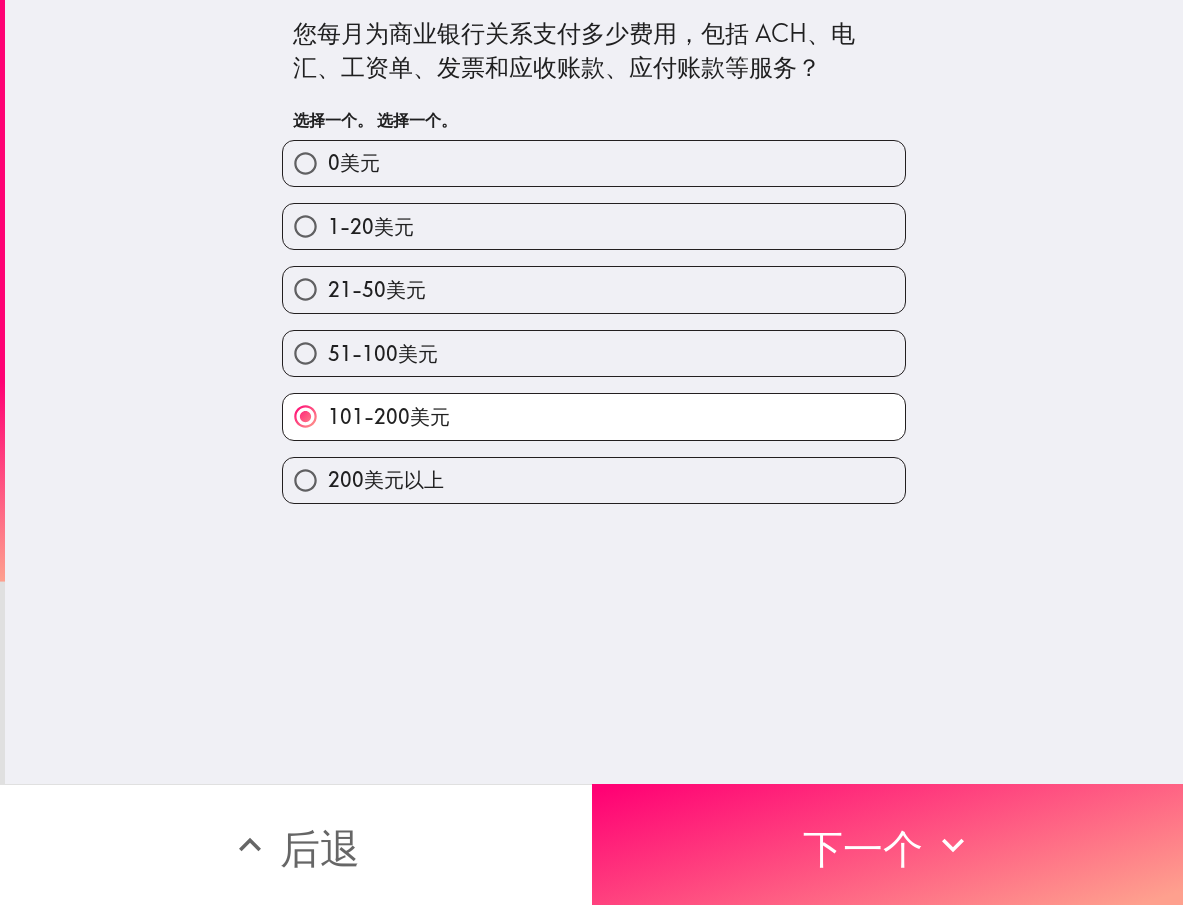 click on "200美元以上" at bounding box center [386, 479] 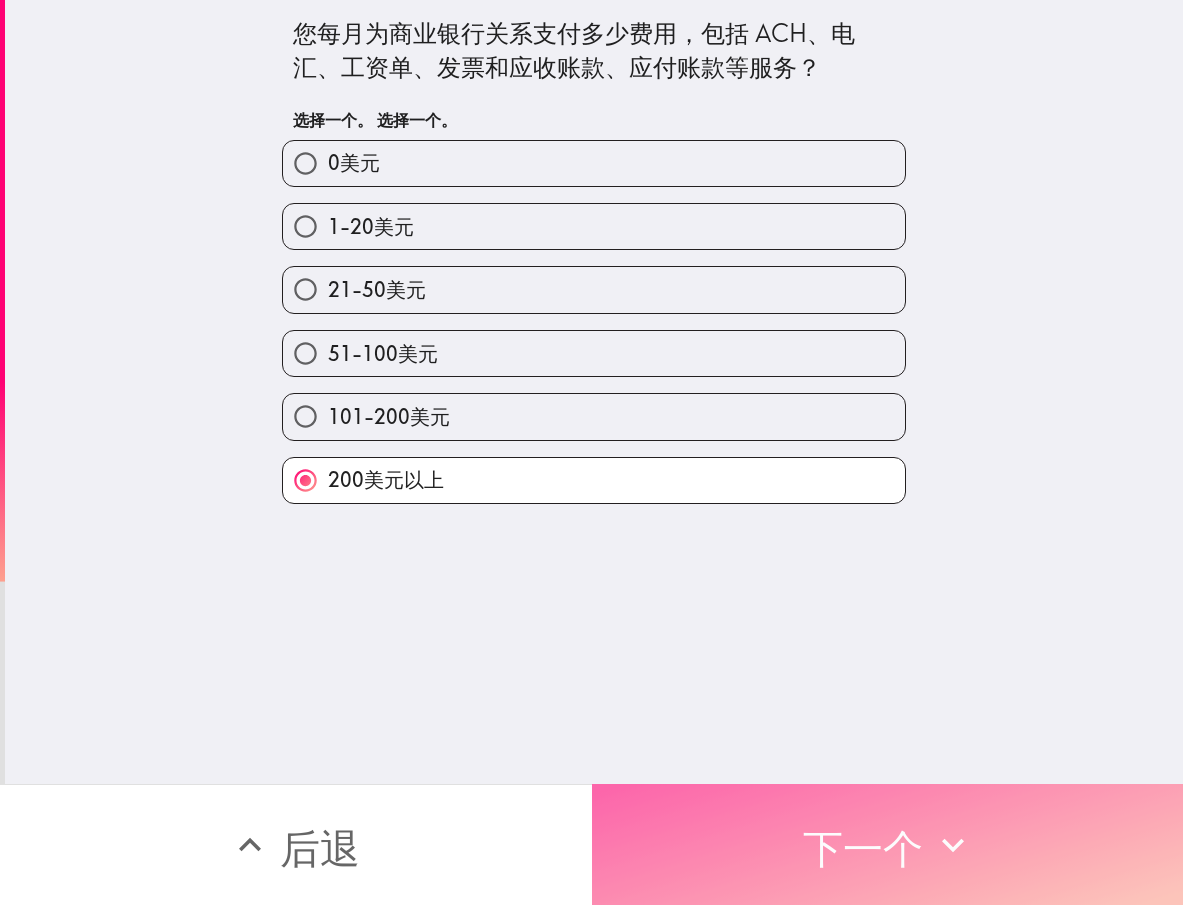 click on "下一个" at bounding box center [863, 848] 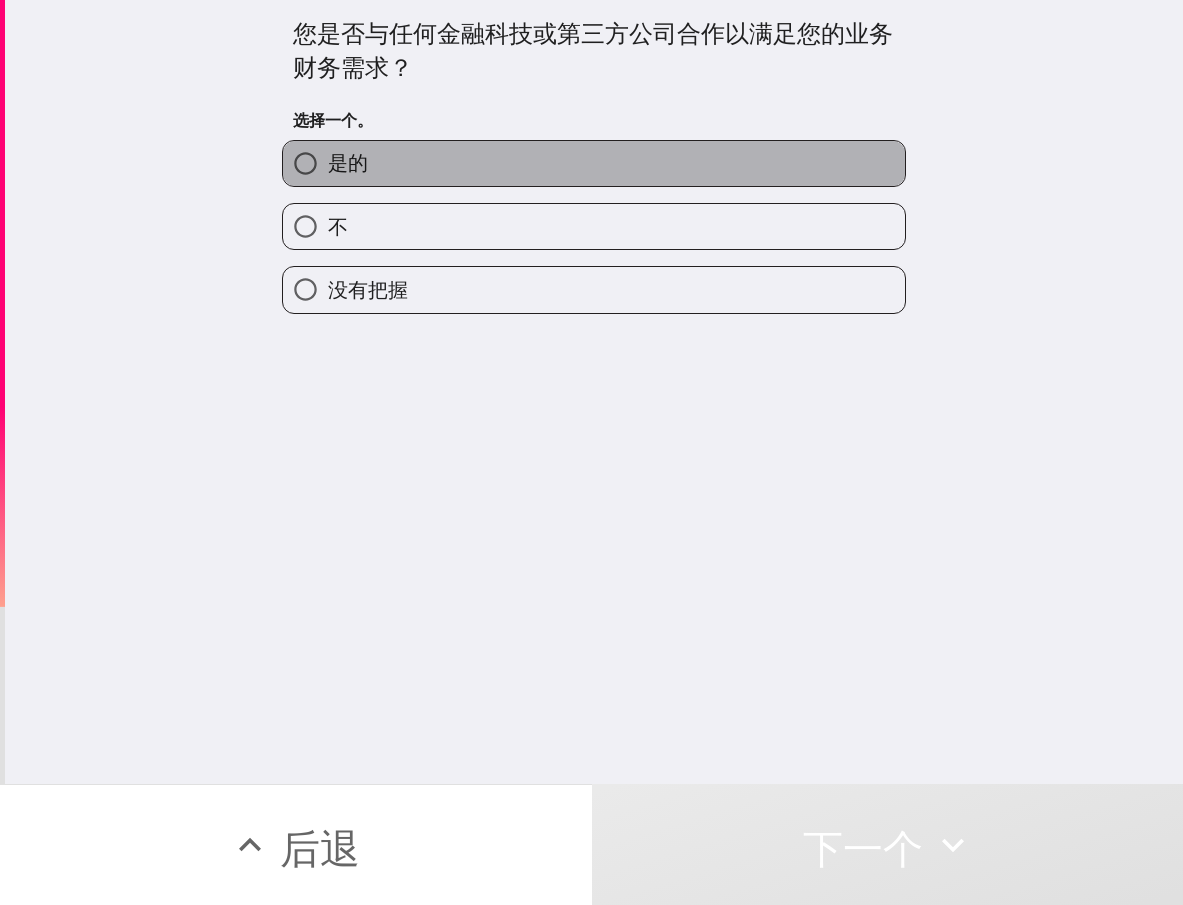click on "是的" at bounding box center (594, 163) 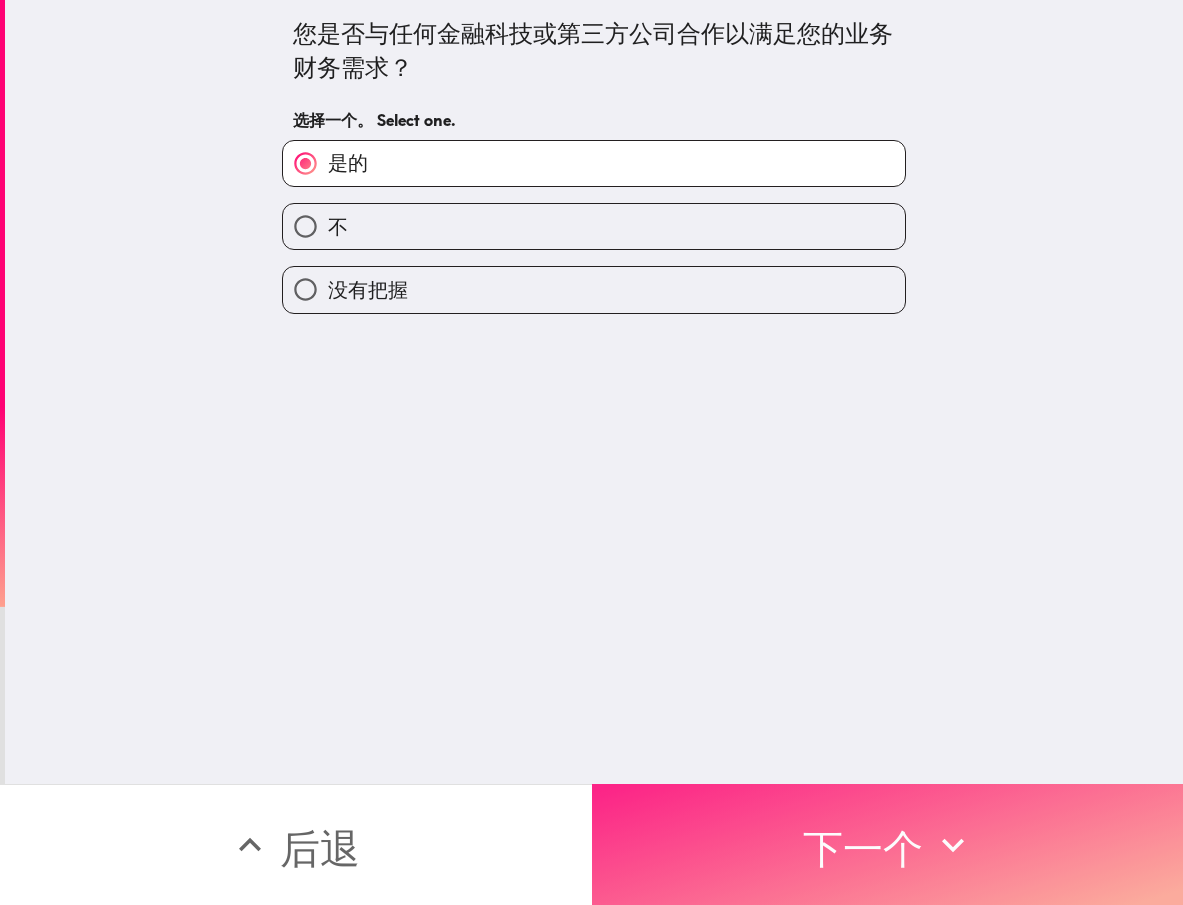 click on "下一个" at bounding box center [863, 848] 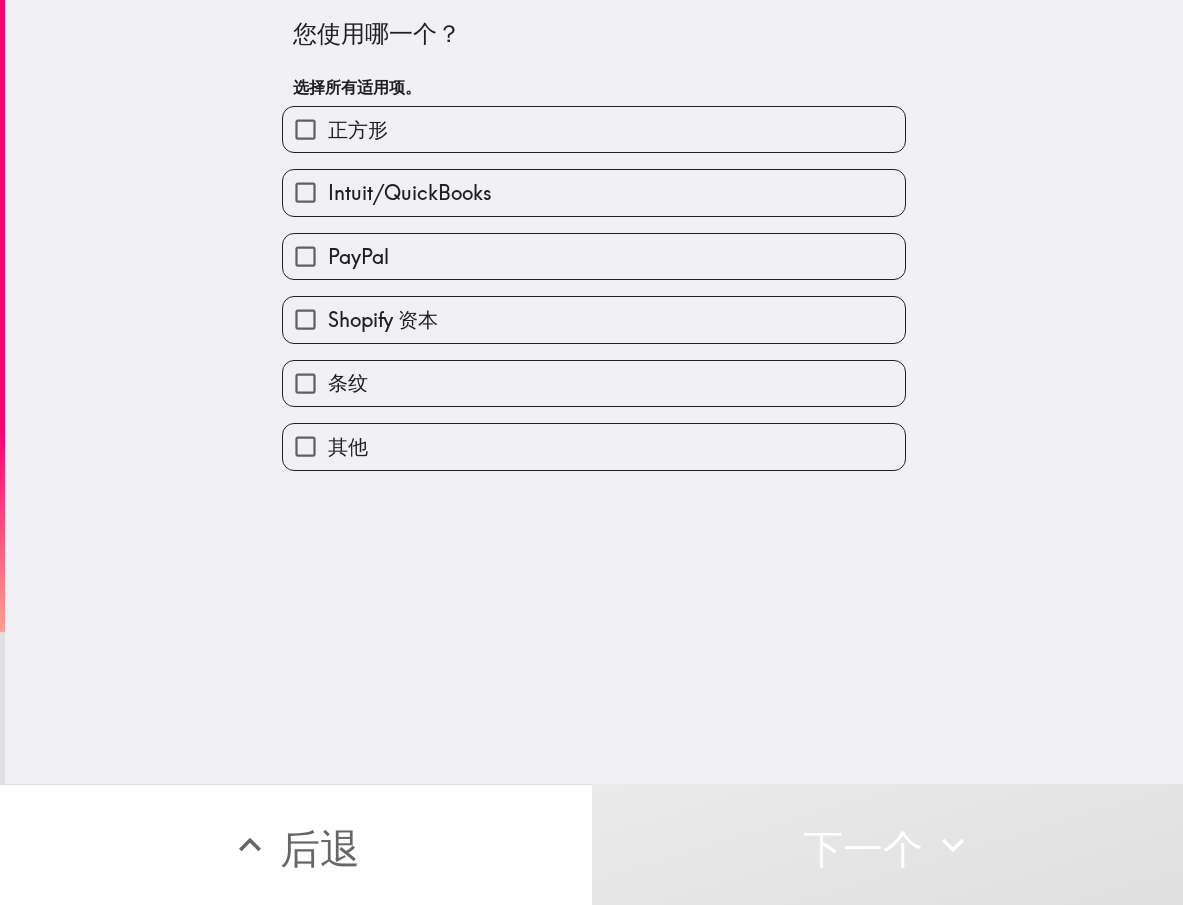 click on "正方形" at bounding box center [594, 129] 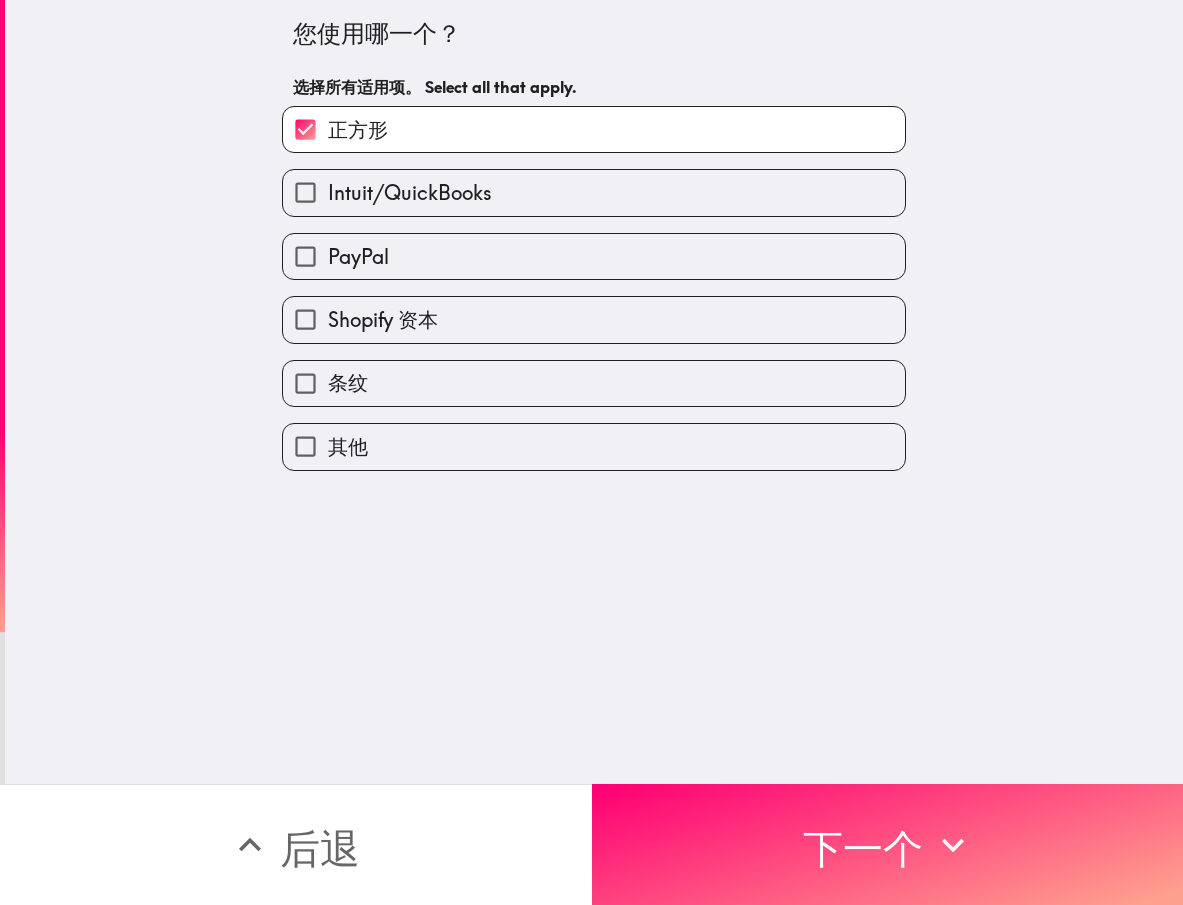 click on "Intuit/QuickBooks" at bounding box center [410, 192] 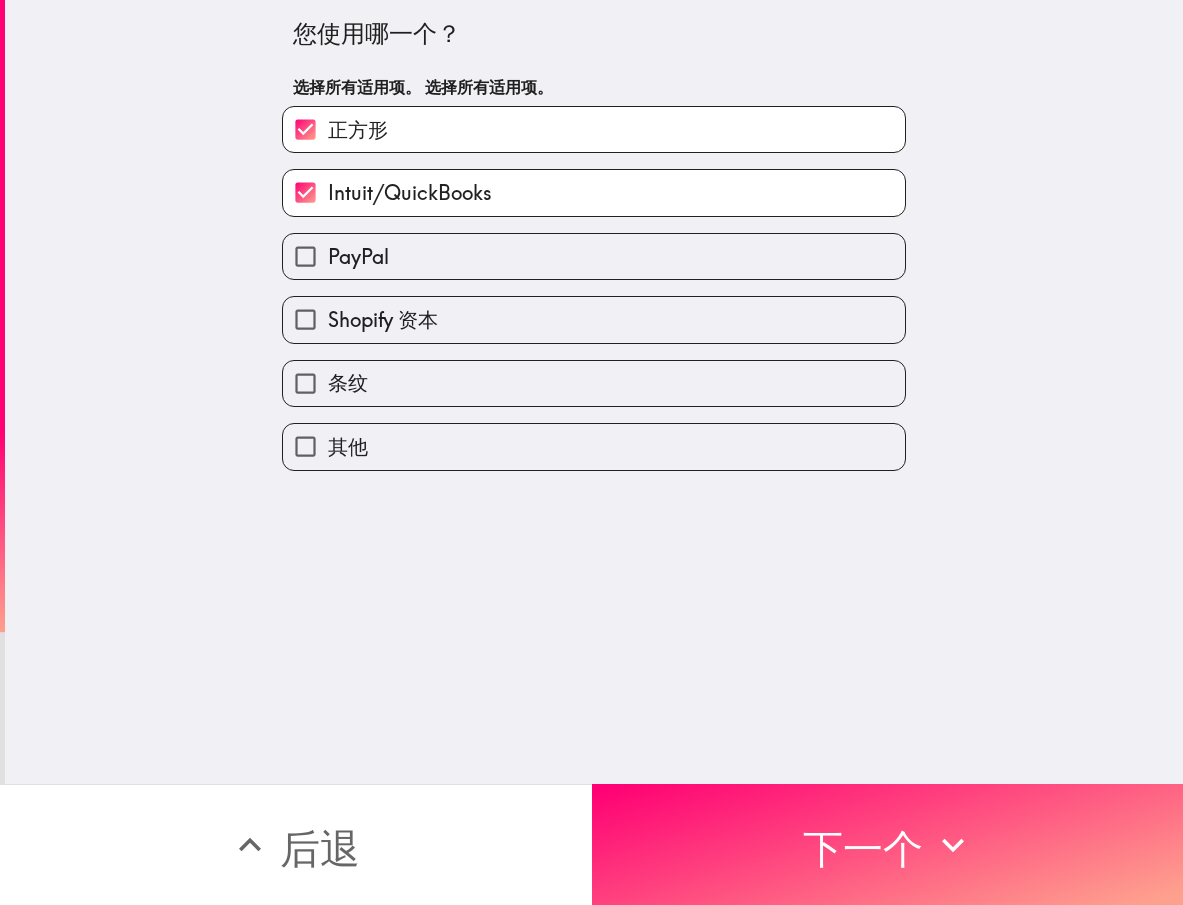 click on "正方形" at bounding box center (358, 129) 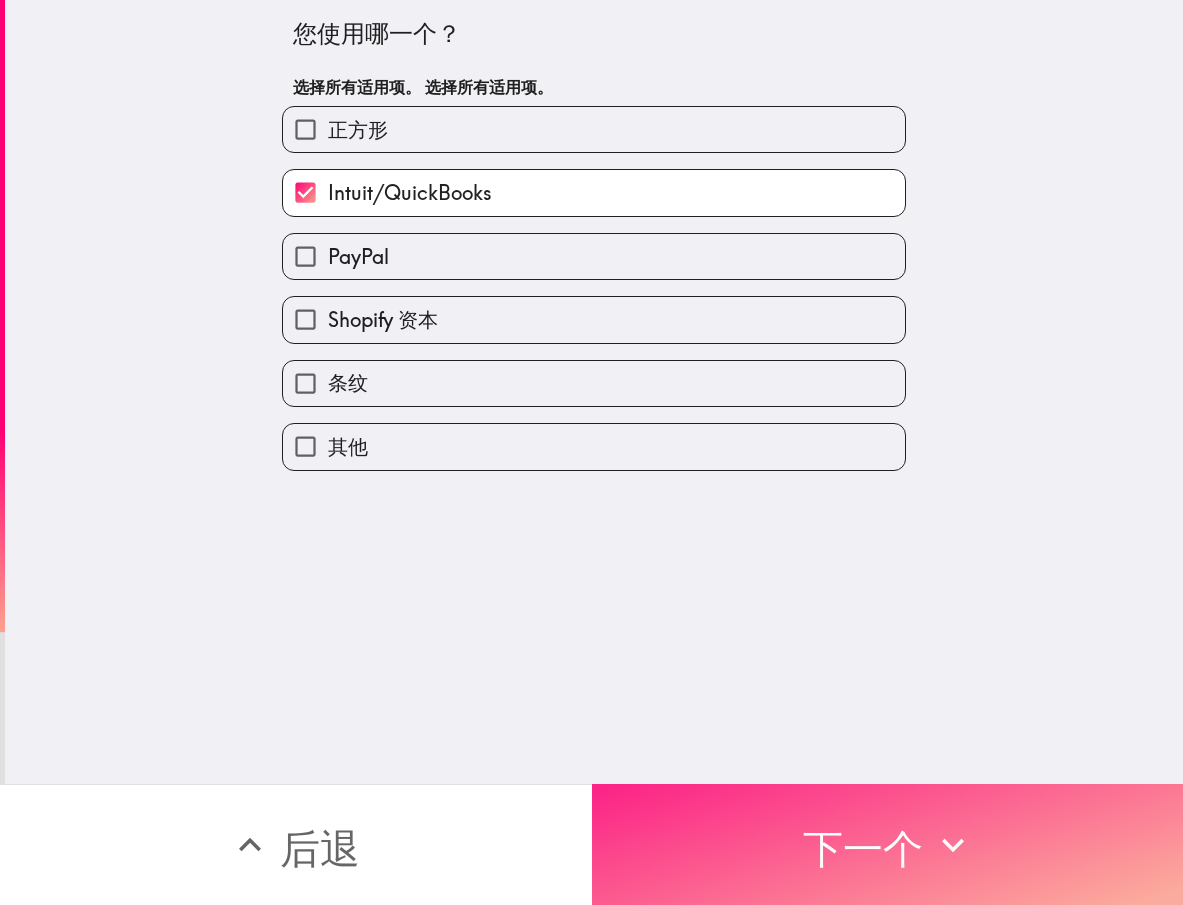 click on "下一个" at bounding box center (863, 848) 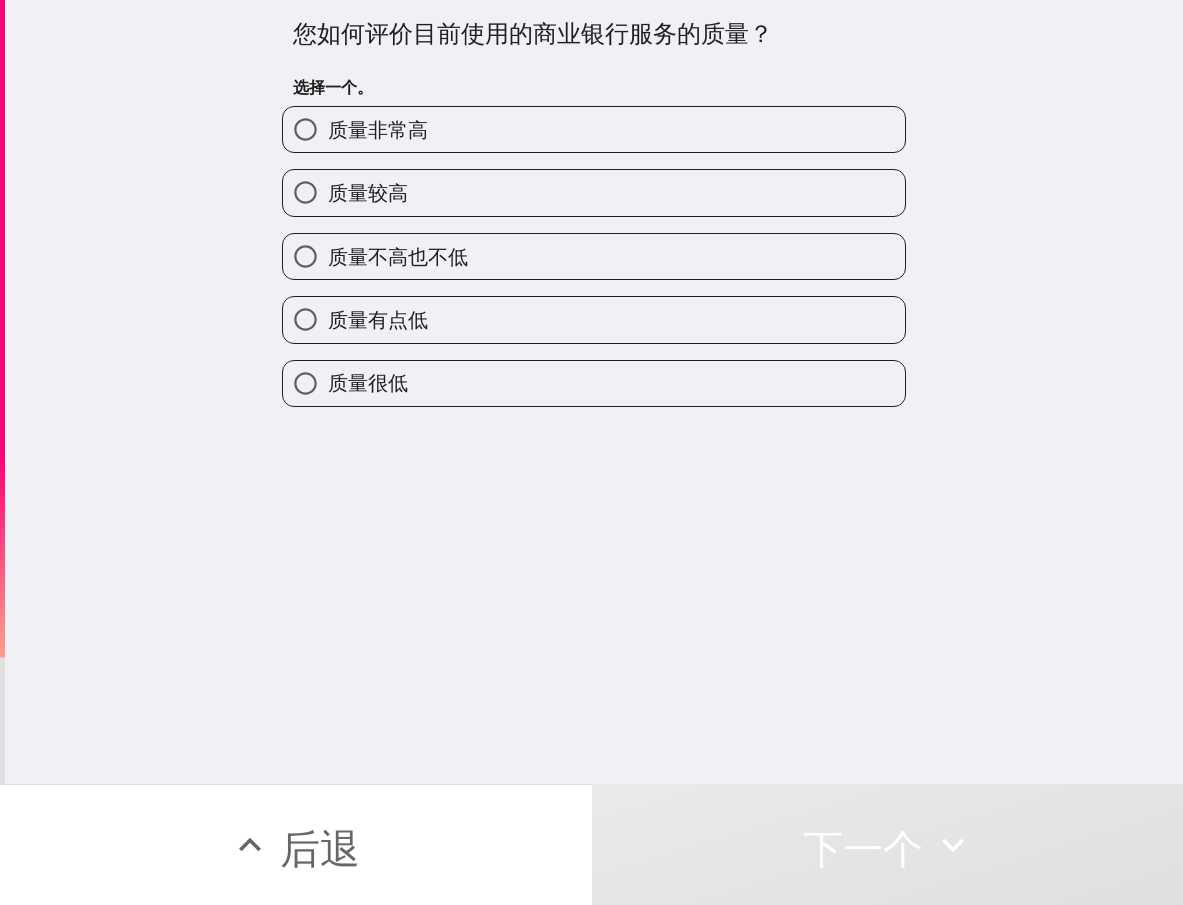 click on "质量较高" at bounding box center [368, 192] 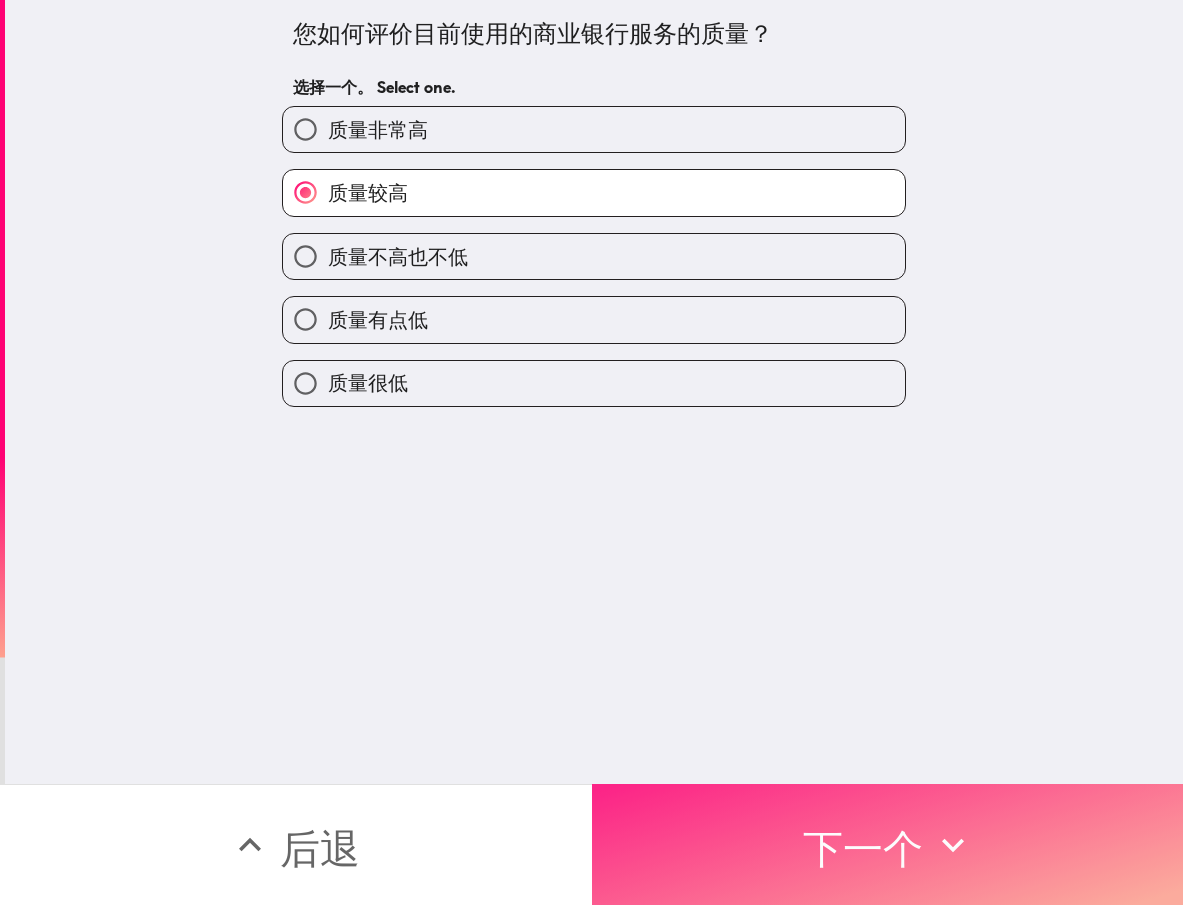 click on "下一个" at bounding box center (863, 848) 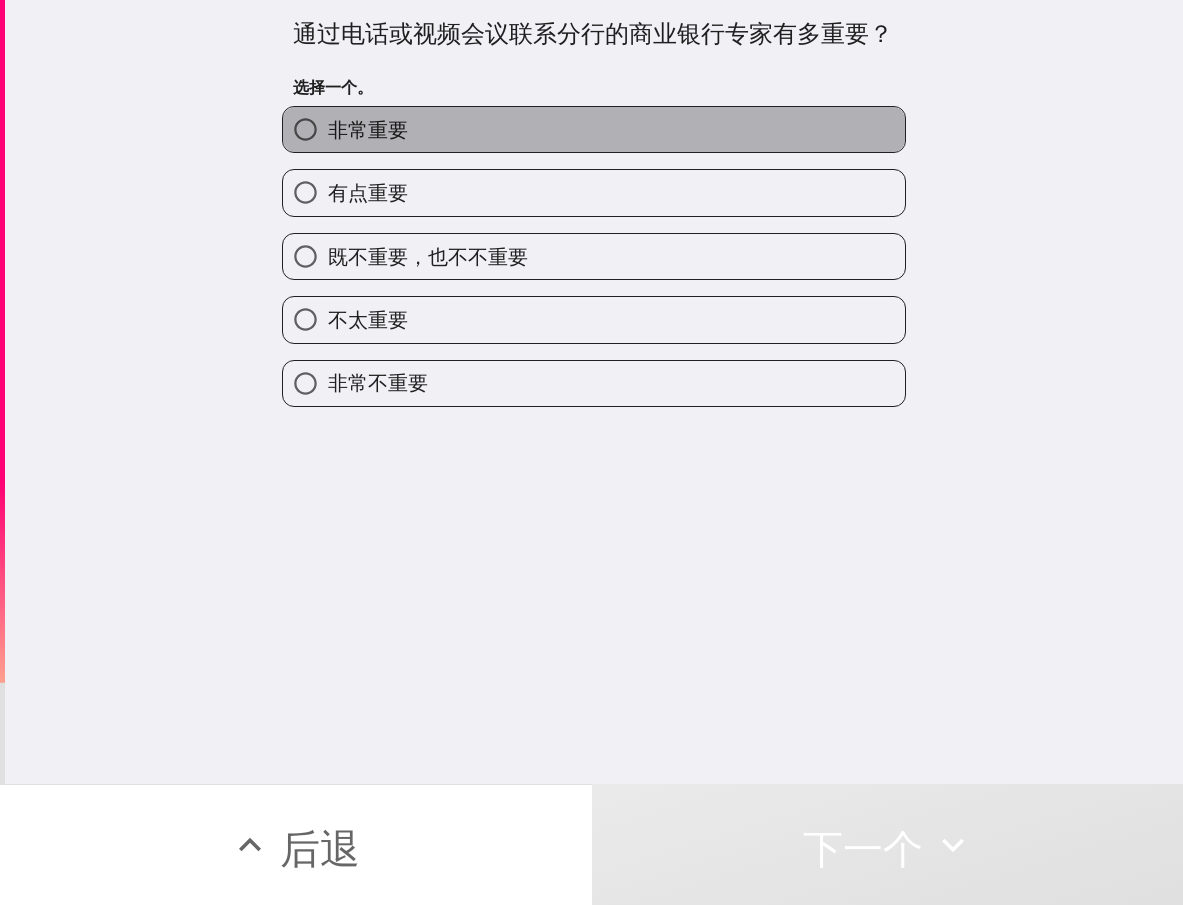click on "非常重要" at bounding box center (594, 129) 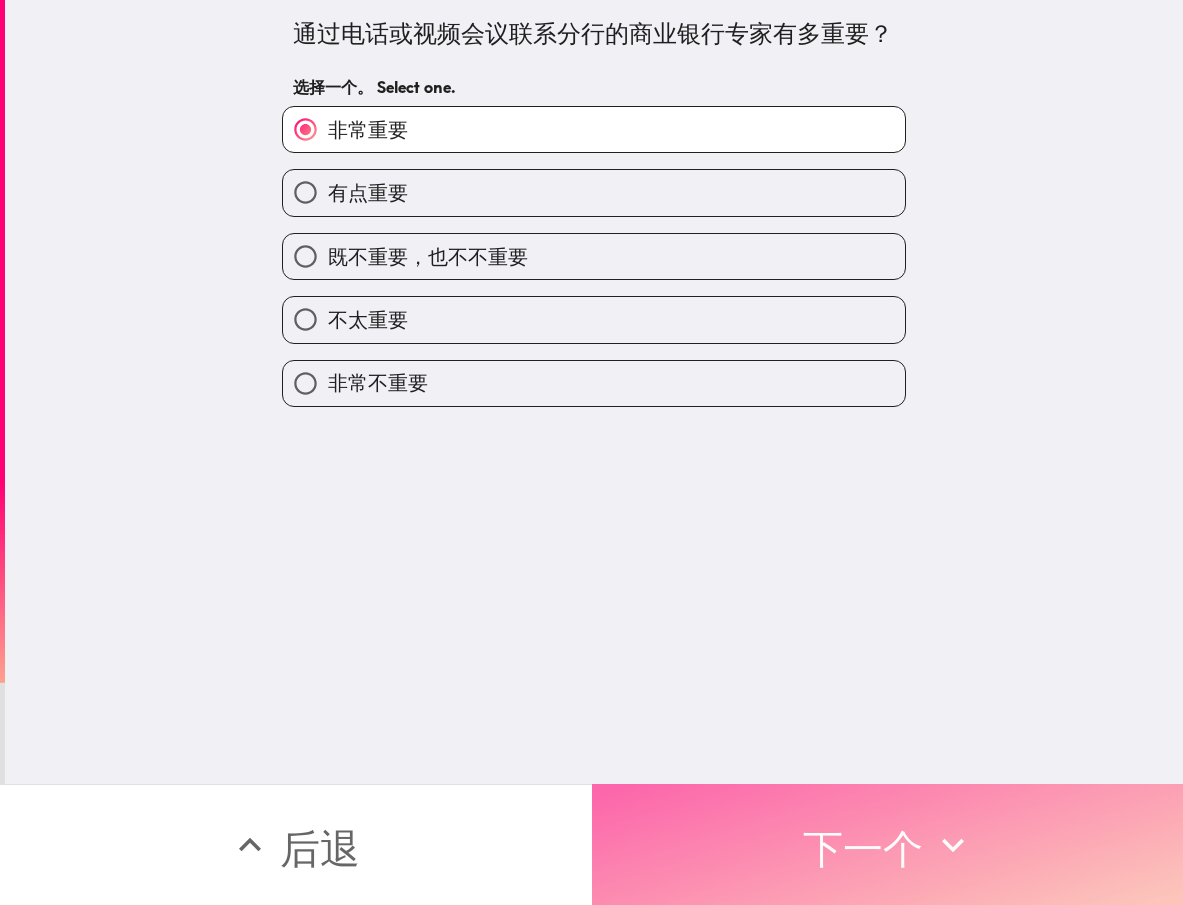 click on "下一个" at bounding box center [863, 848] 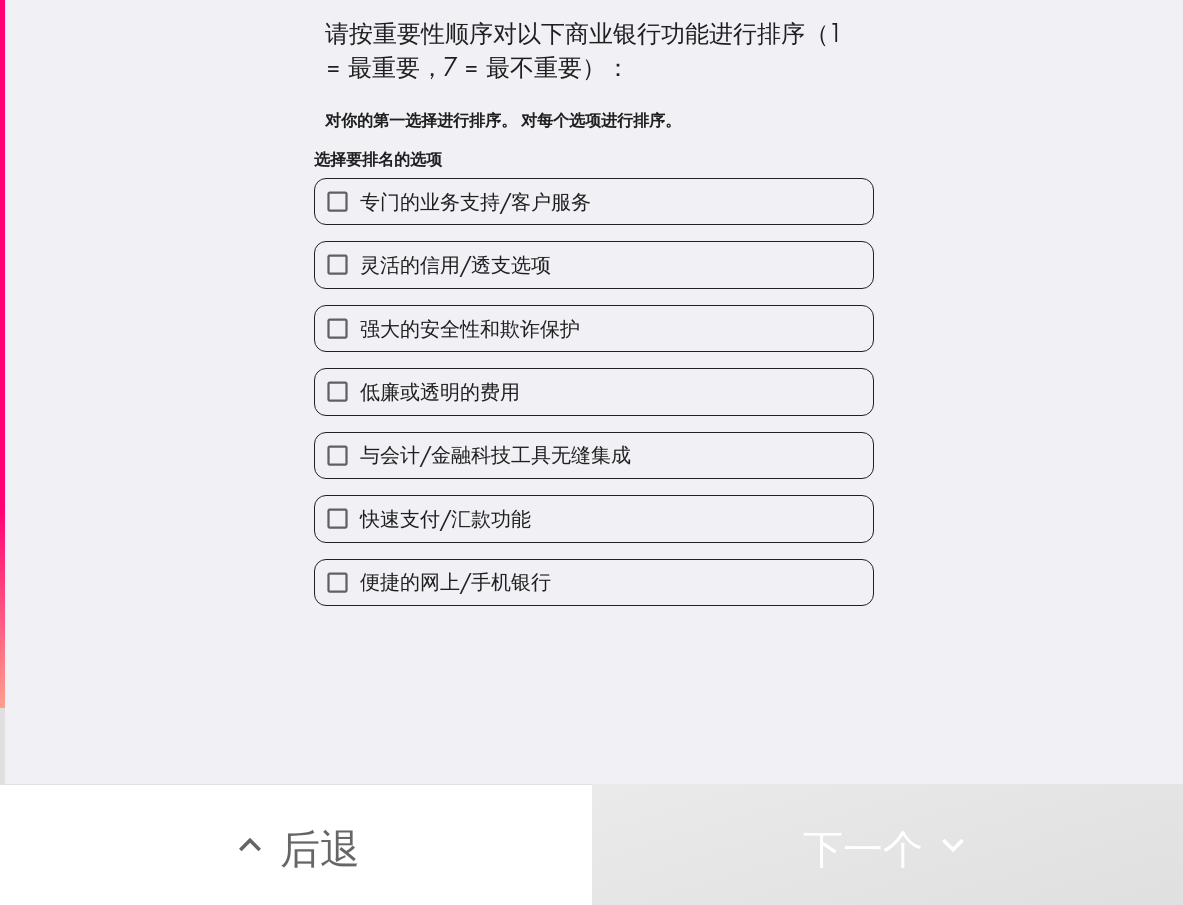 click on "强大的安全性和欺诈保护" at bounding box center [337, 328] 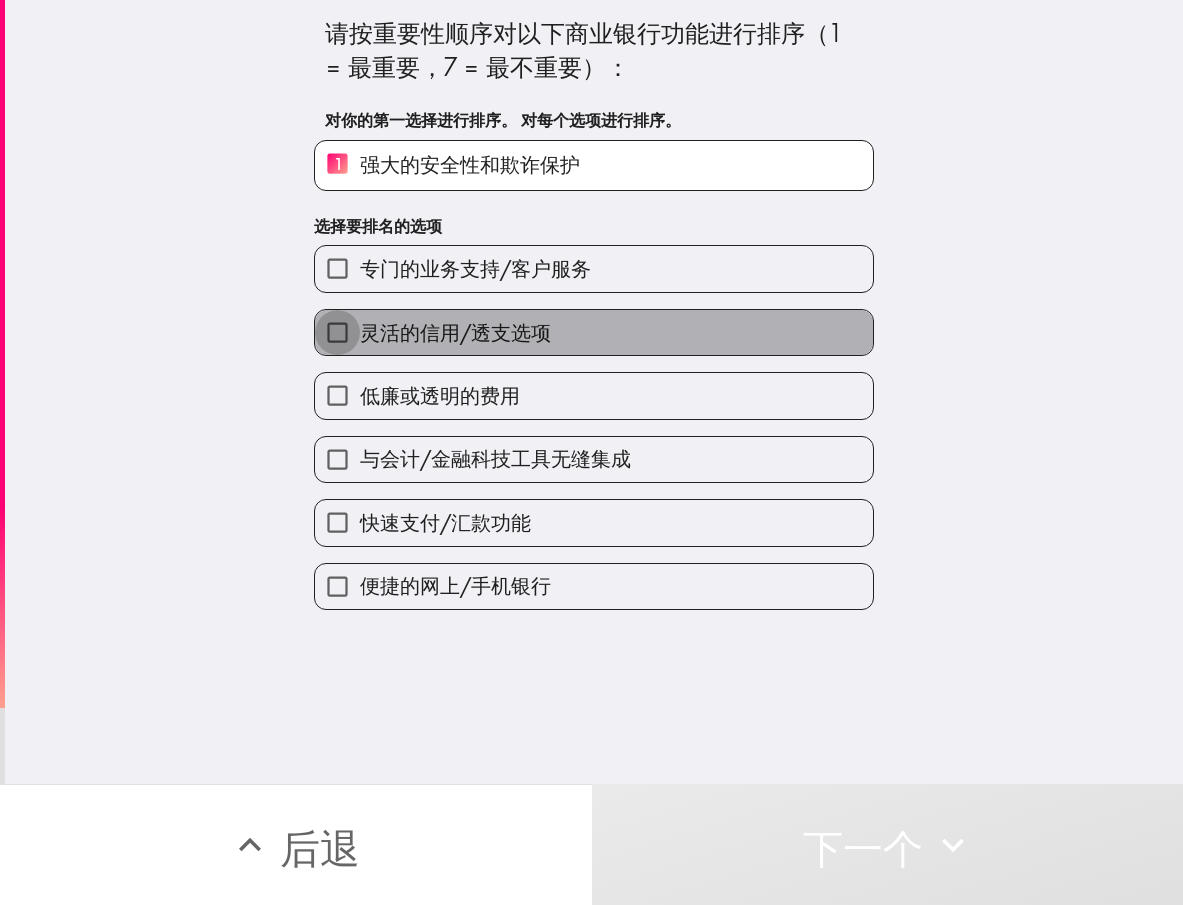 click on "灵活的信用/透支选项" at bounding box center [337, 332] 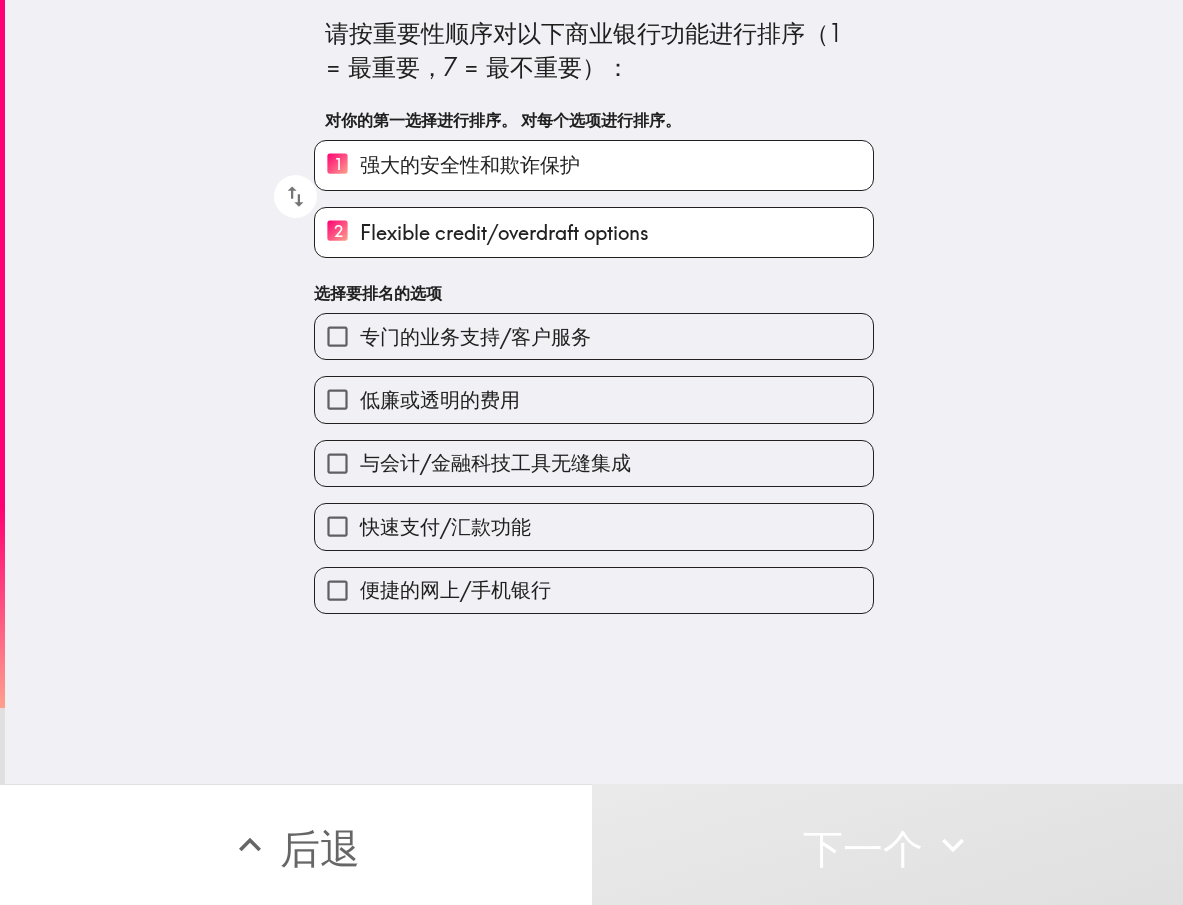 click on "专门的业务支持/客户服务" at bounding box center (337, 336) 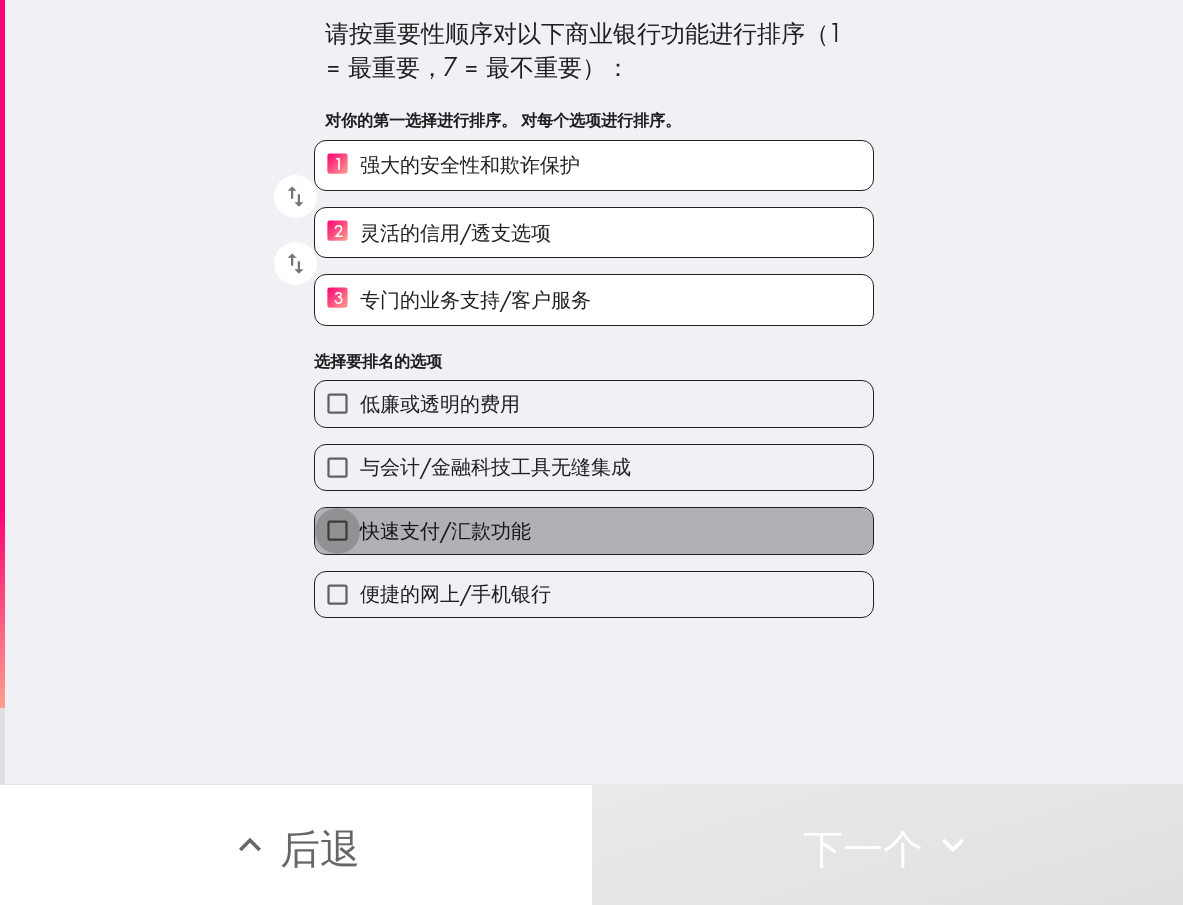 click on "快速支付/汇款功能" at bounding box center (337, 530) 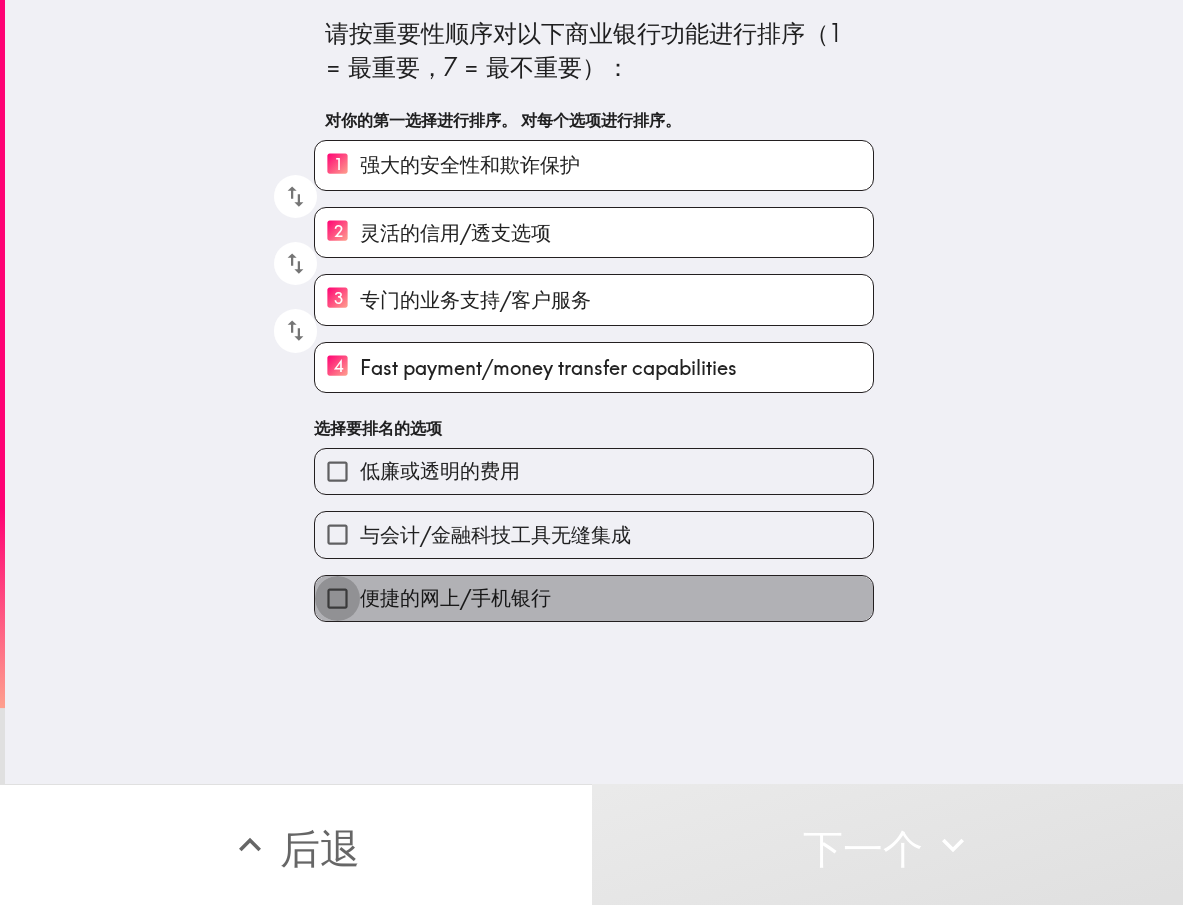 click on "便捷的网上/手机银行" at bounding box center (337, 598) 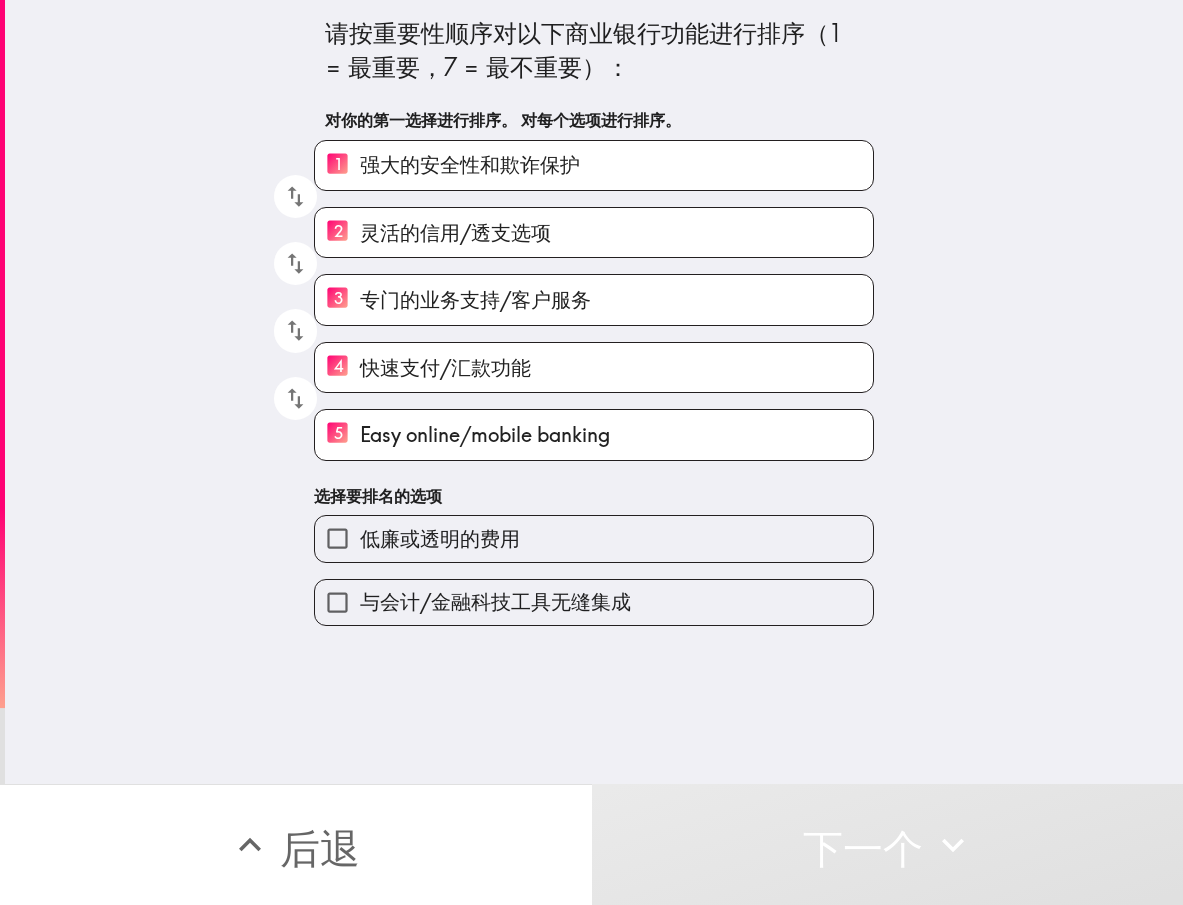 click on "低廉或透明的费用" at bounding box center [337, 538] 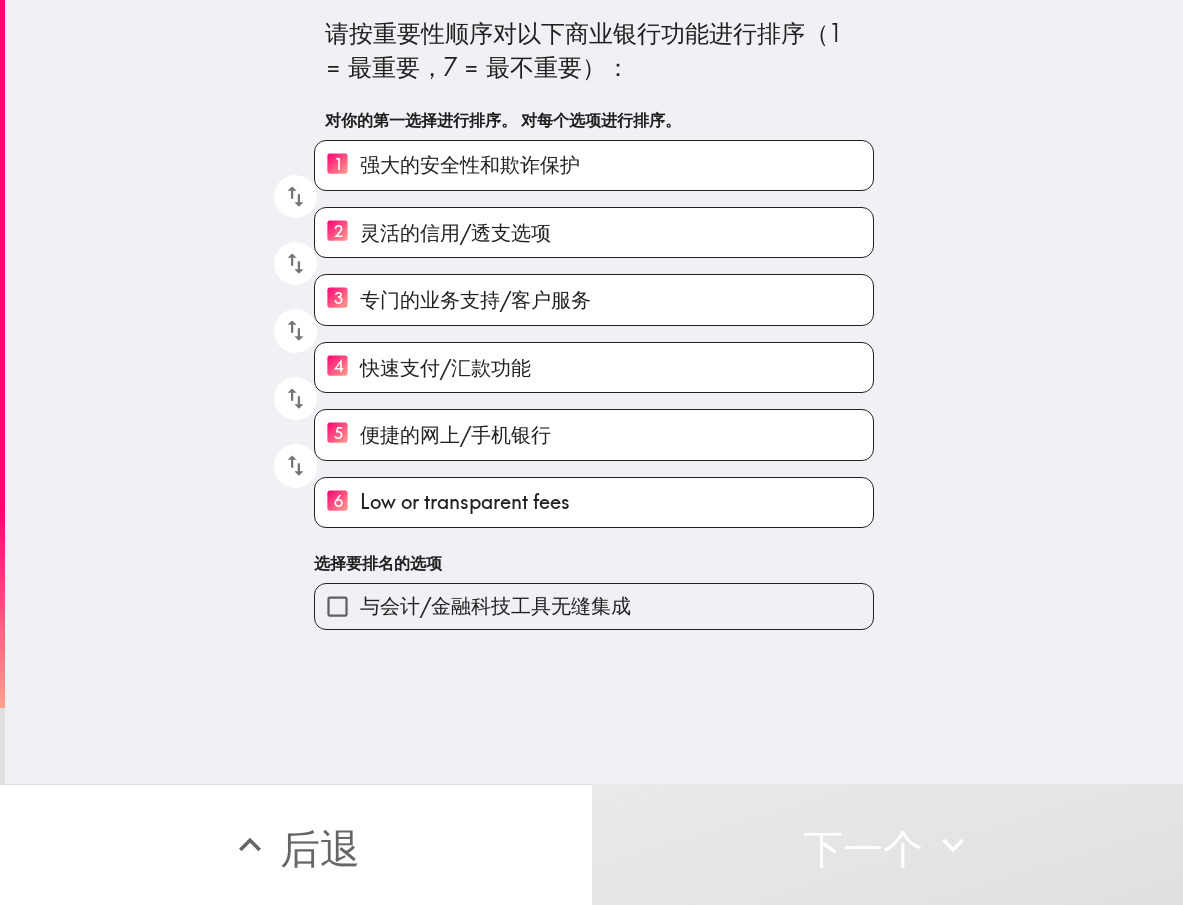 click on "与会计/金融科技工具无缝集成" at bounding box center [495, 605] 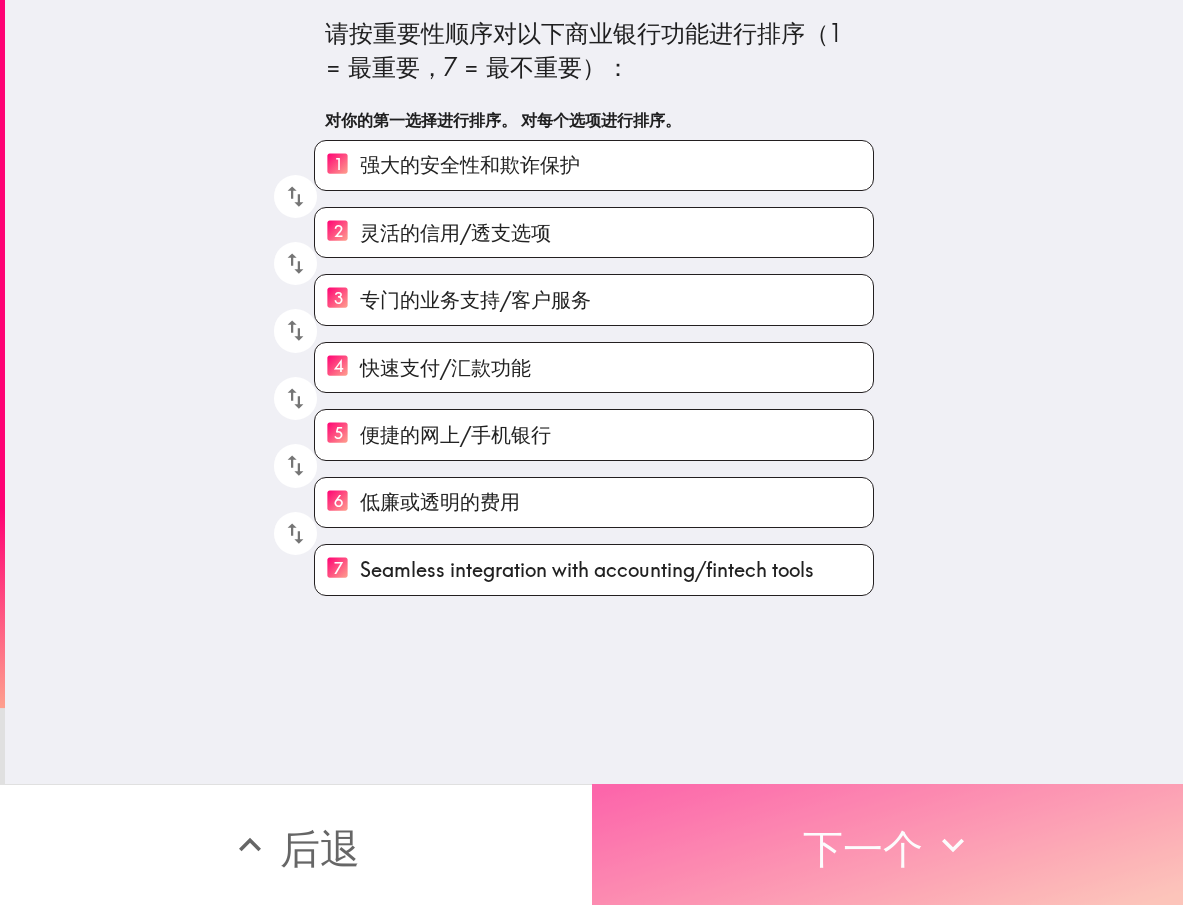 click on "下一个" at bounding box center (888, 844) 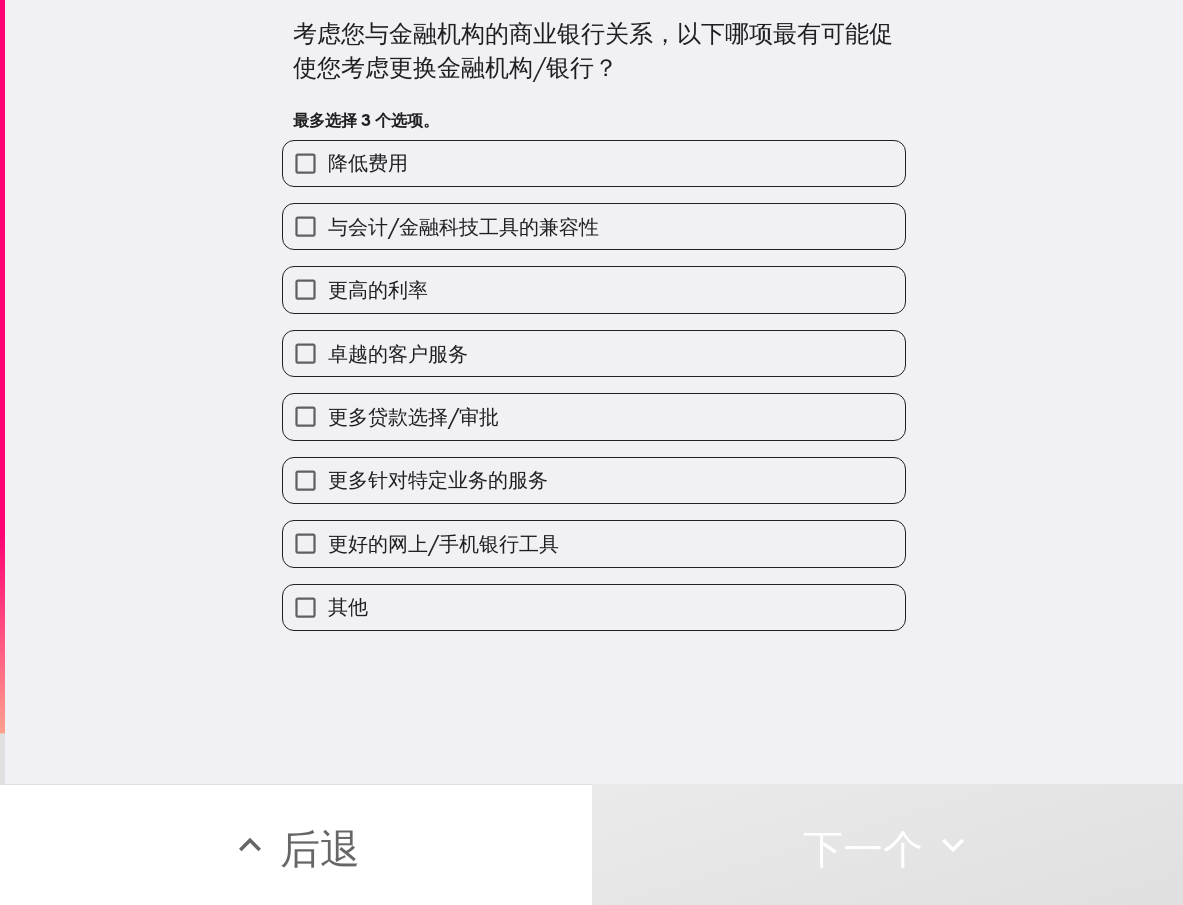 click on "与会计/金融科技工具的兼容性" at bounding box center (463, 226) 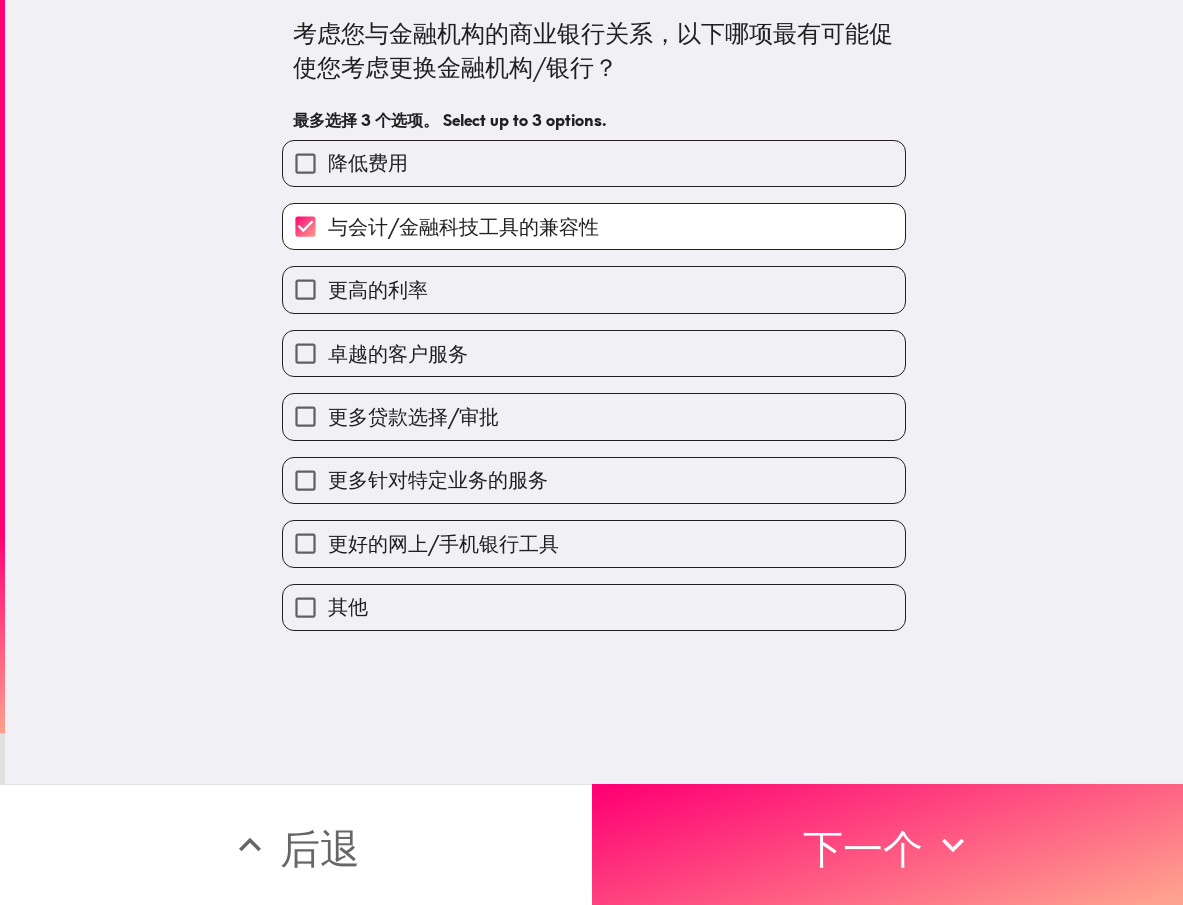 click on "更高的利率" at bounding box center (594, 289) 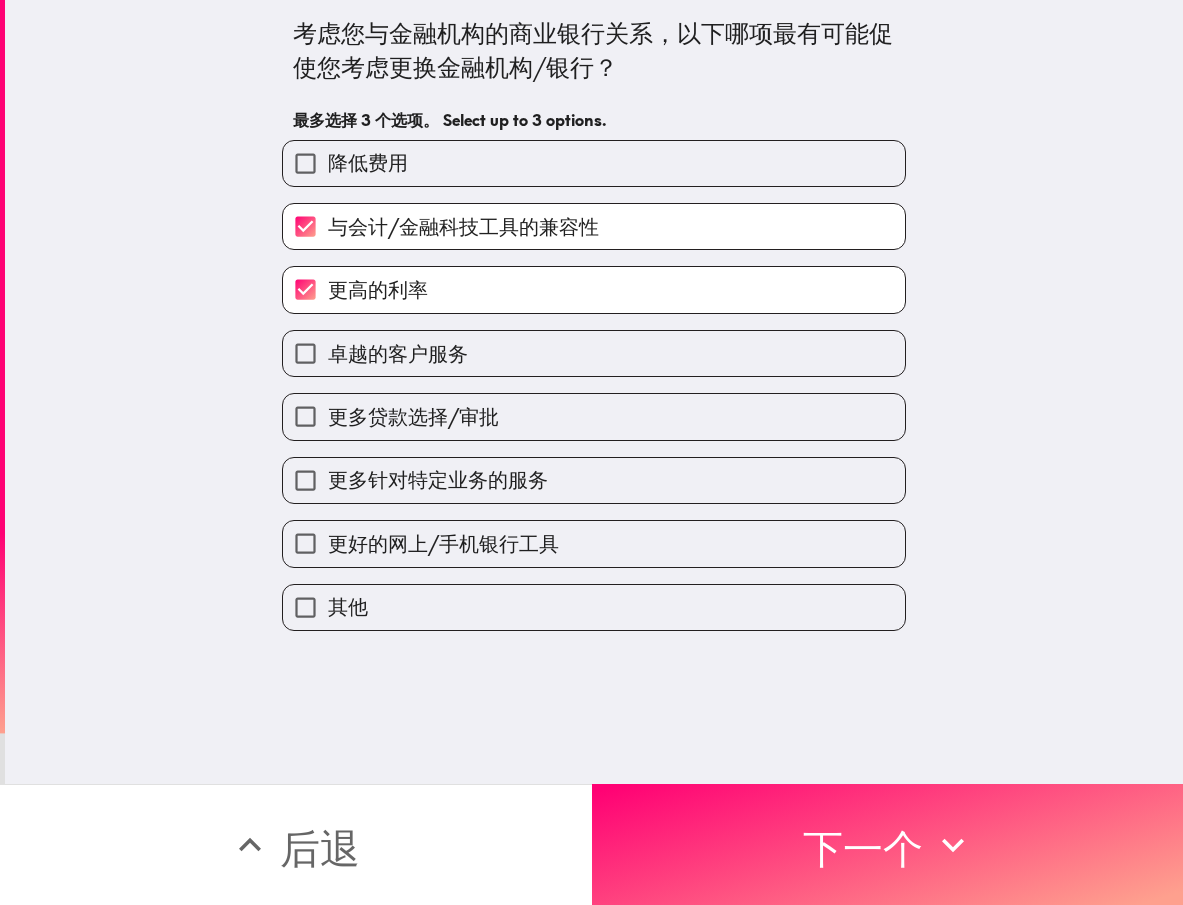 click on "更高的利率" at bounding box center (594, 289) 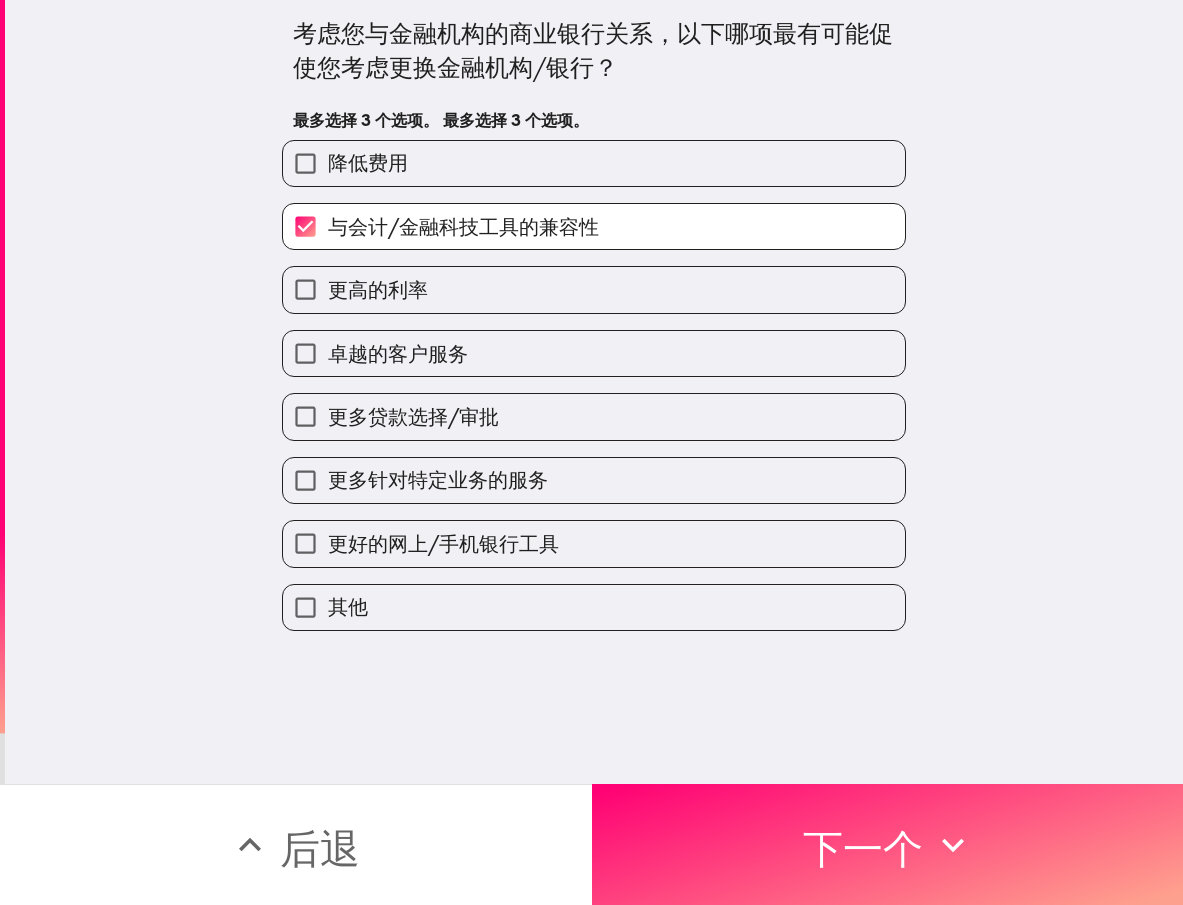 click on "卓越的客户服务" at bounding box center (398, 353) 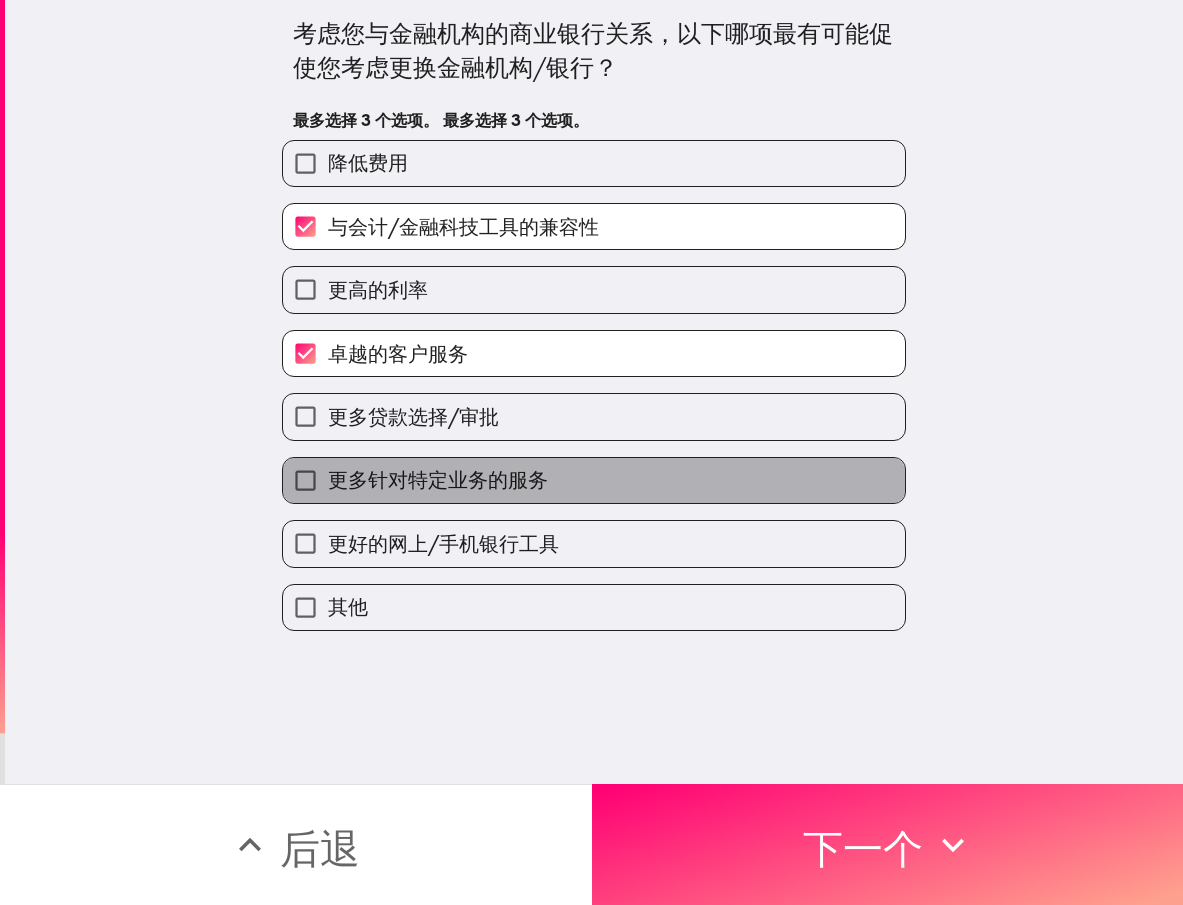 click on "更多针对特定业务的服务" at bounding box center (438, 479) 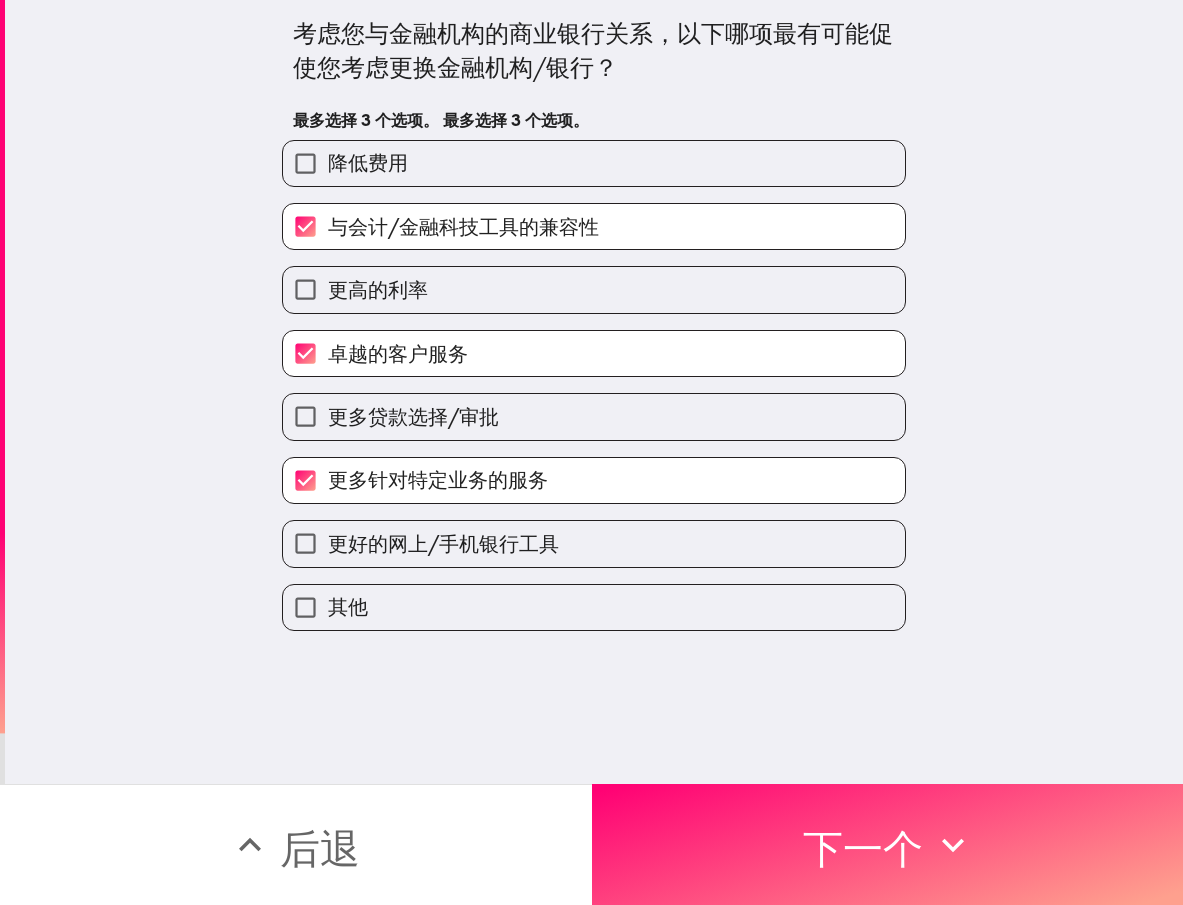 click on "下一个" at bounding box center (863, 848) 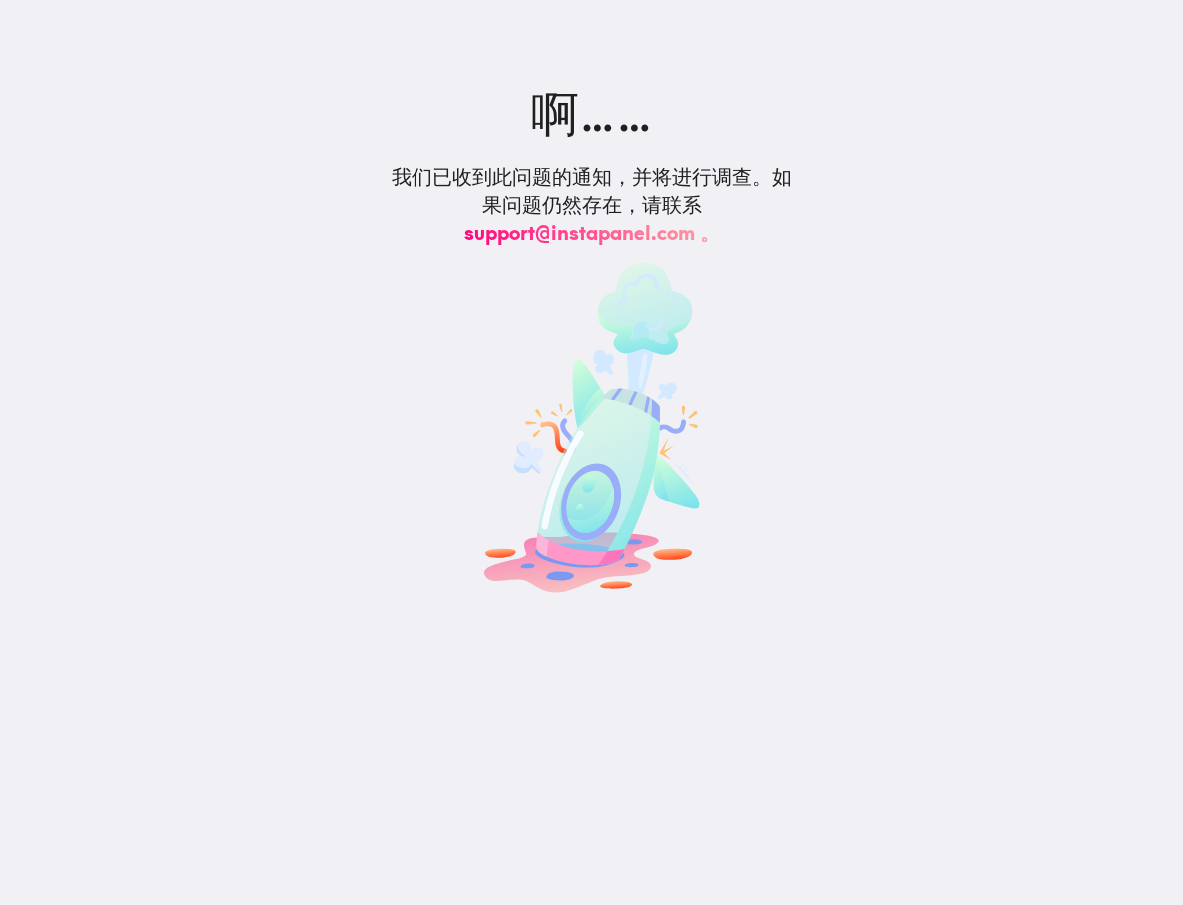 click at bounding box center [592, 428] 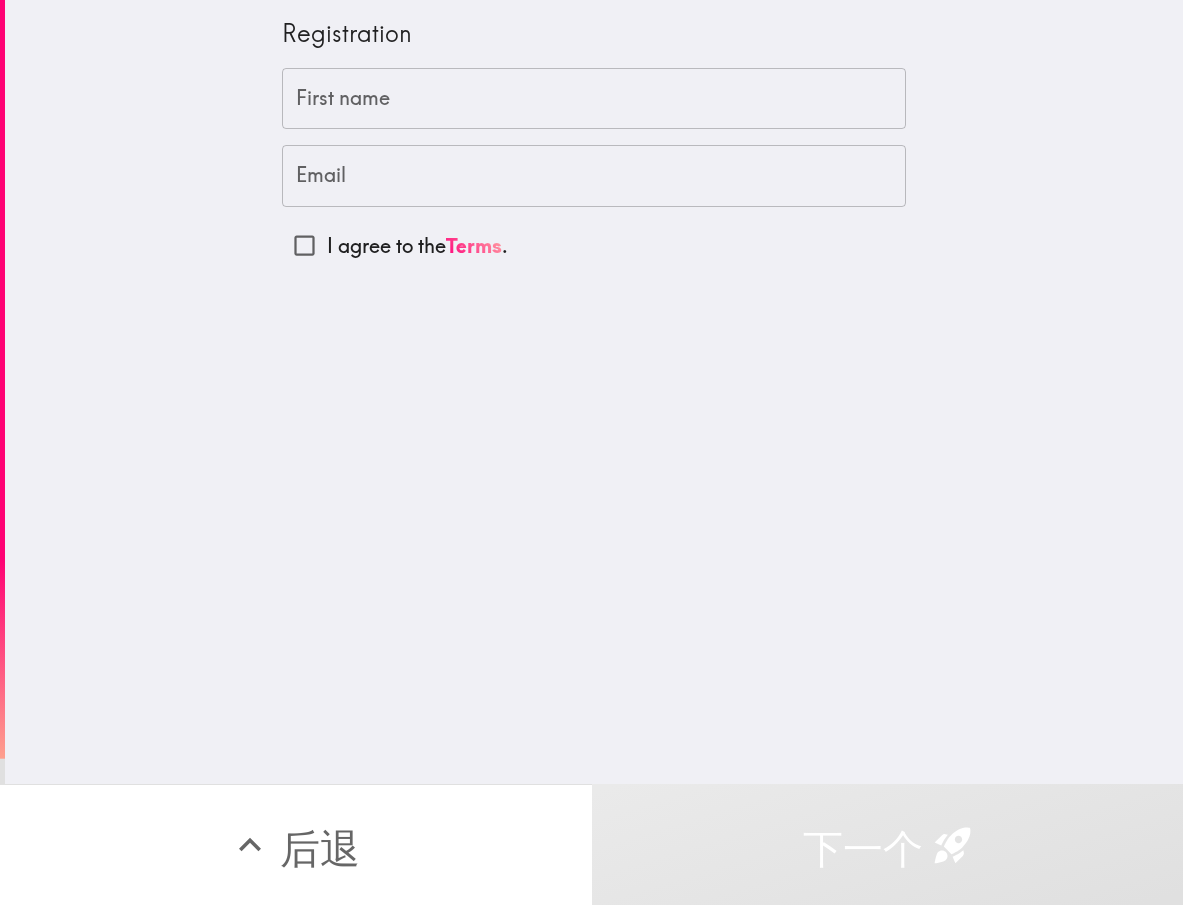 scroll, scrollTop: 0, scrollLeft: 0, axis: both 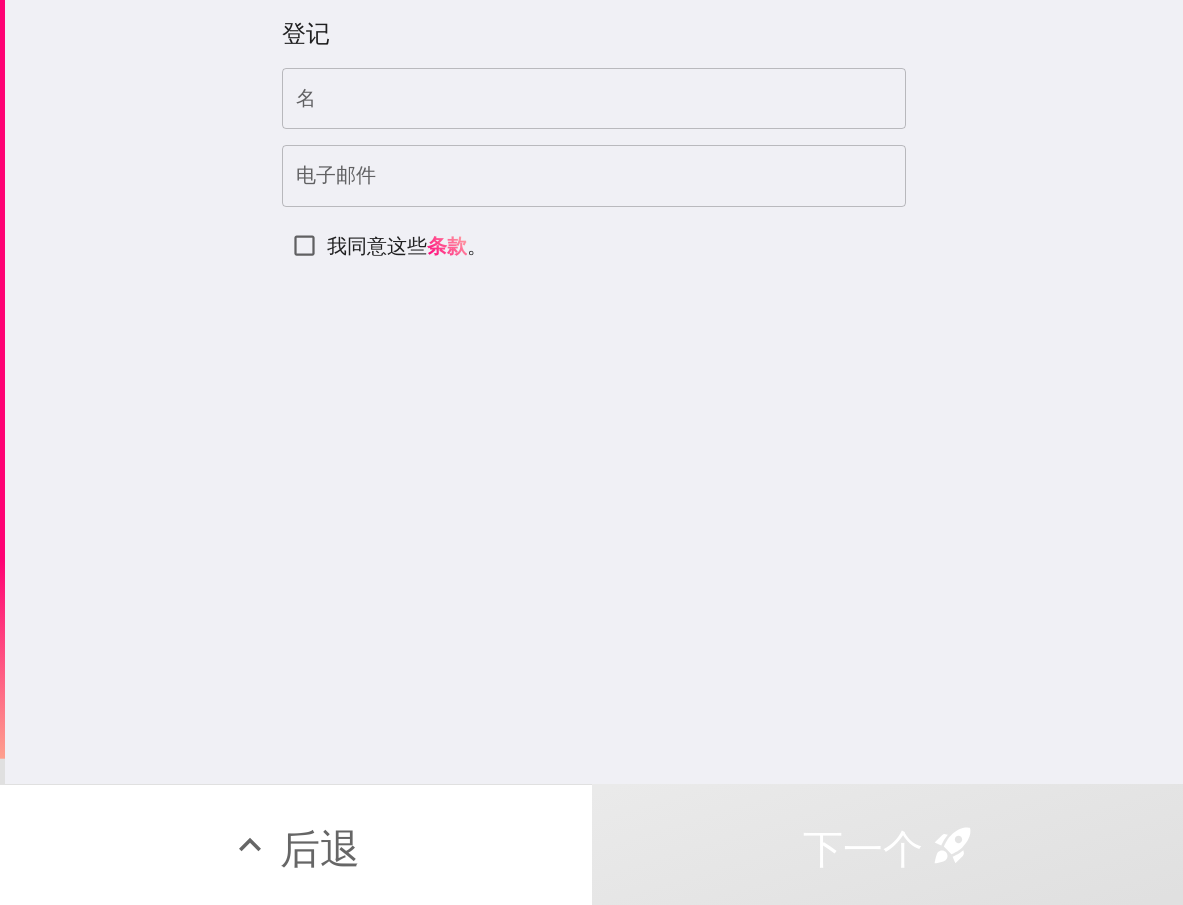 click on "名" at bounding box center [594, 99] 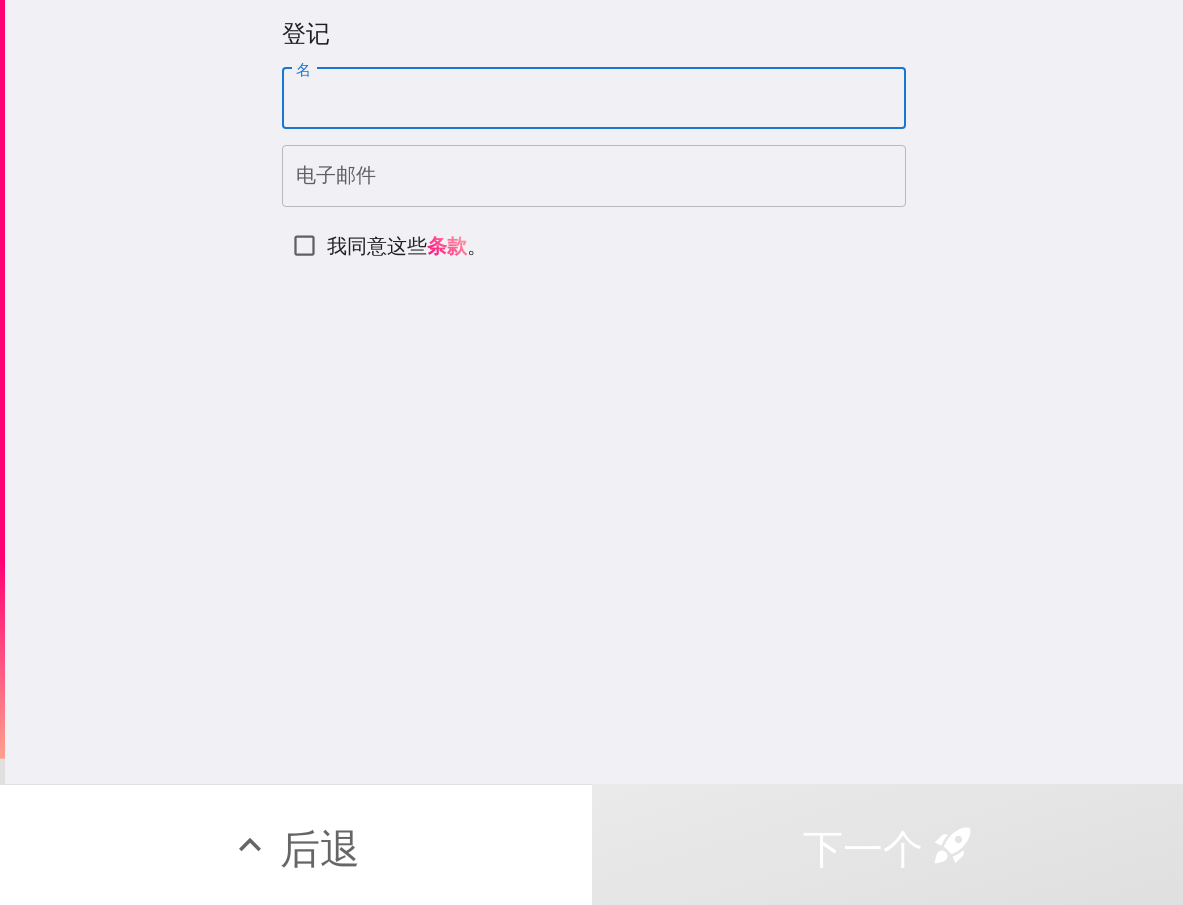 paste on "J" 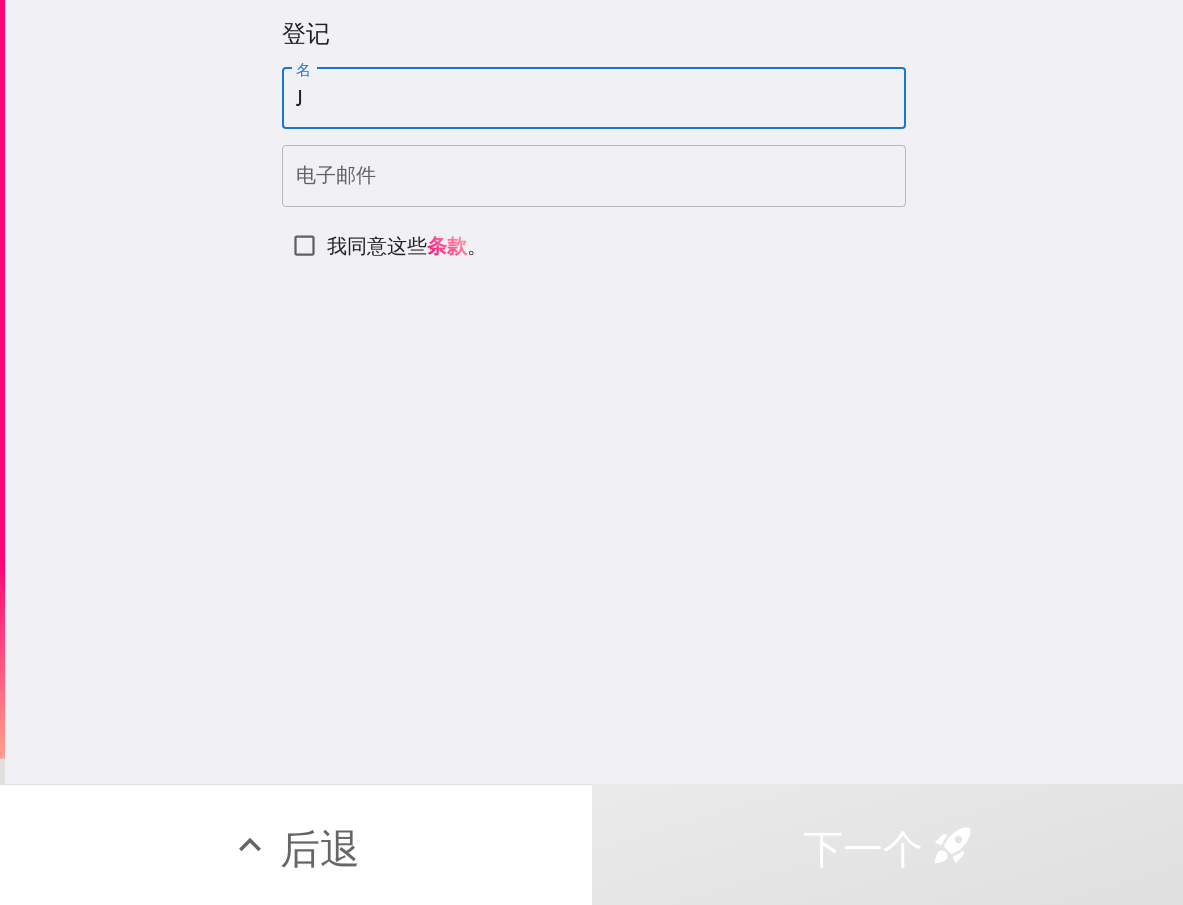 type on "J" 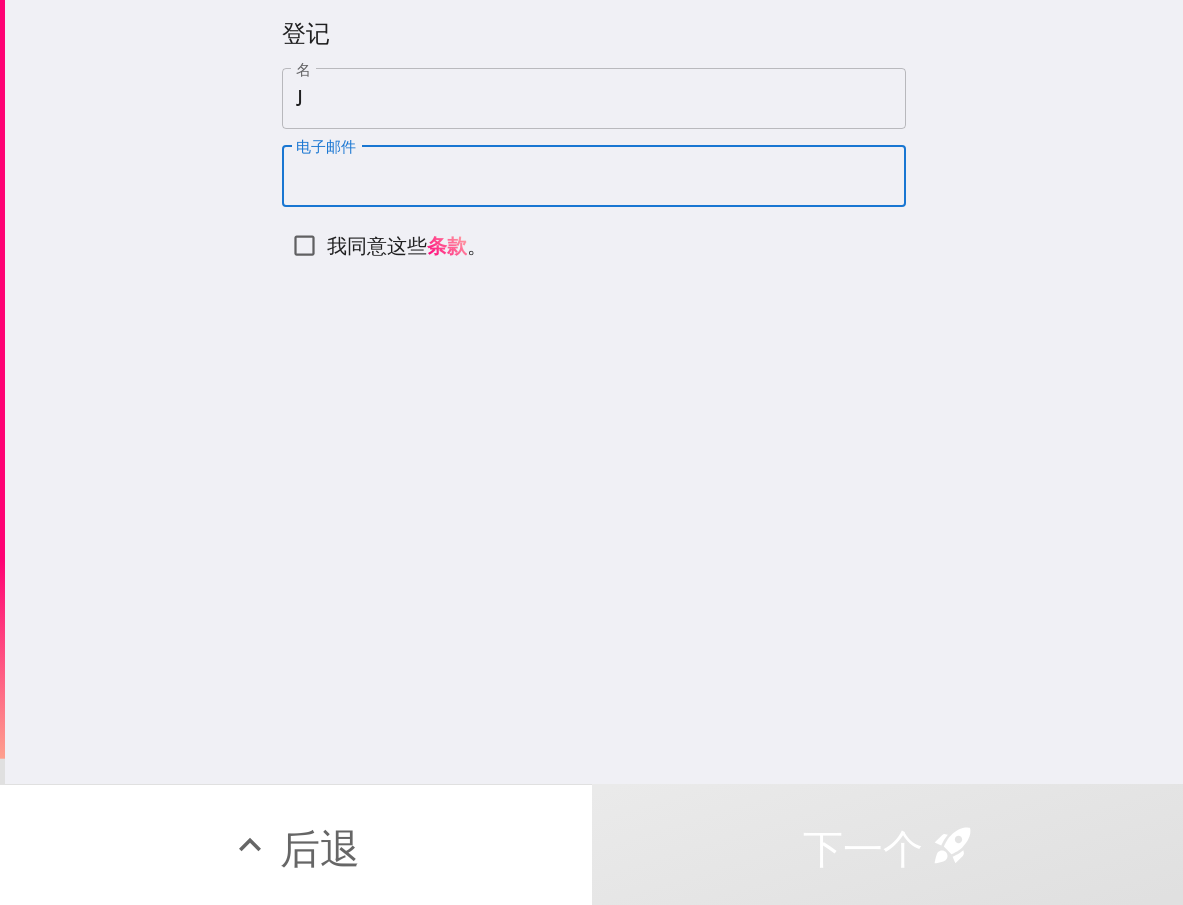 click on "电子邮件" at bounding box center [594, 176] 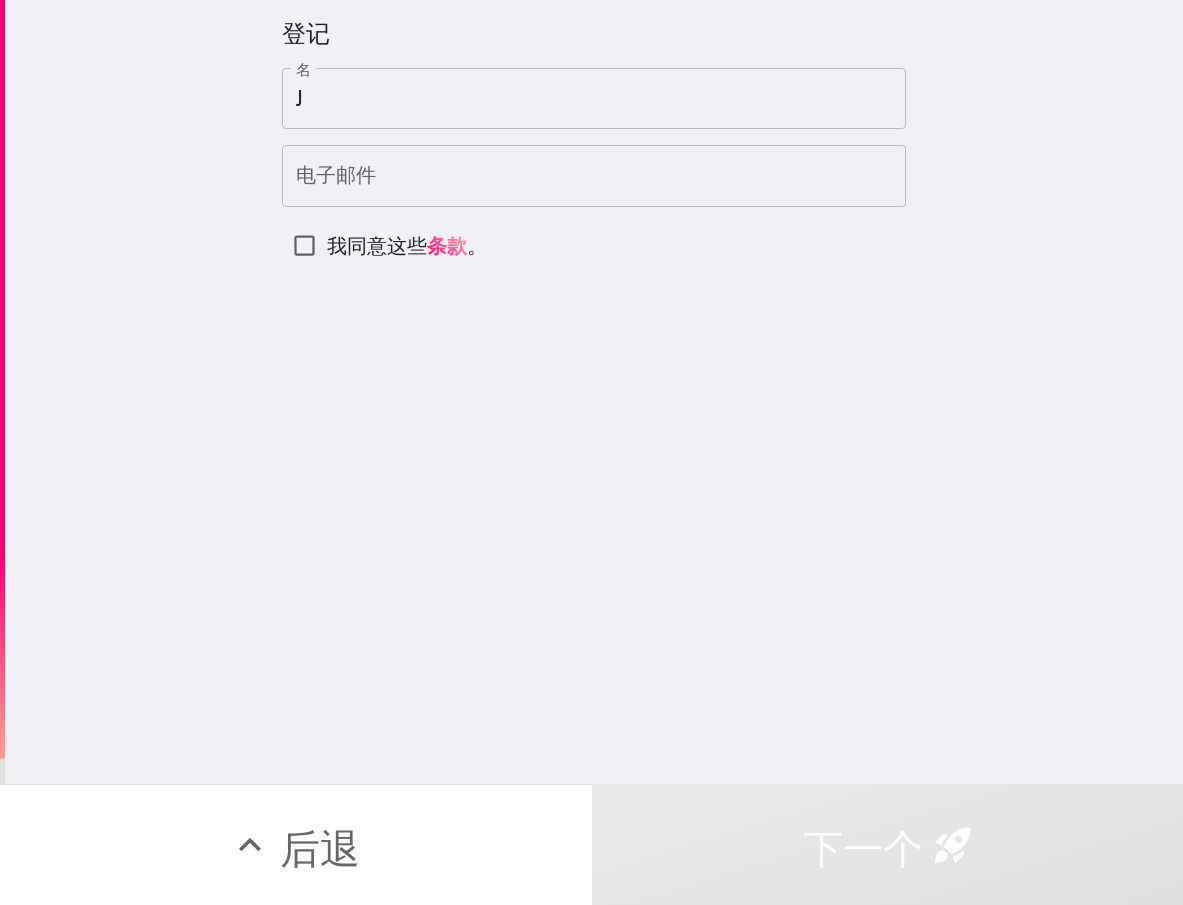 click on "电子邮件" at bounding box center [594, 176] 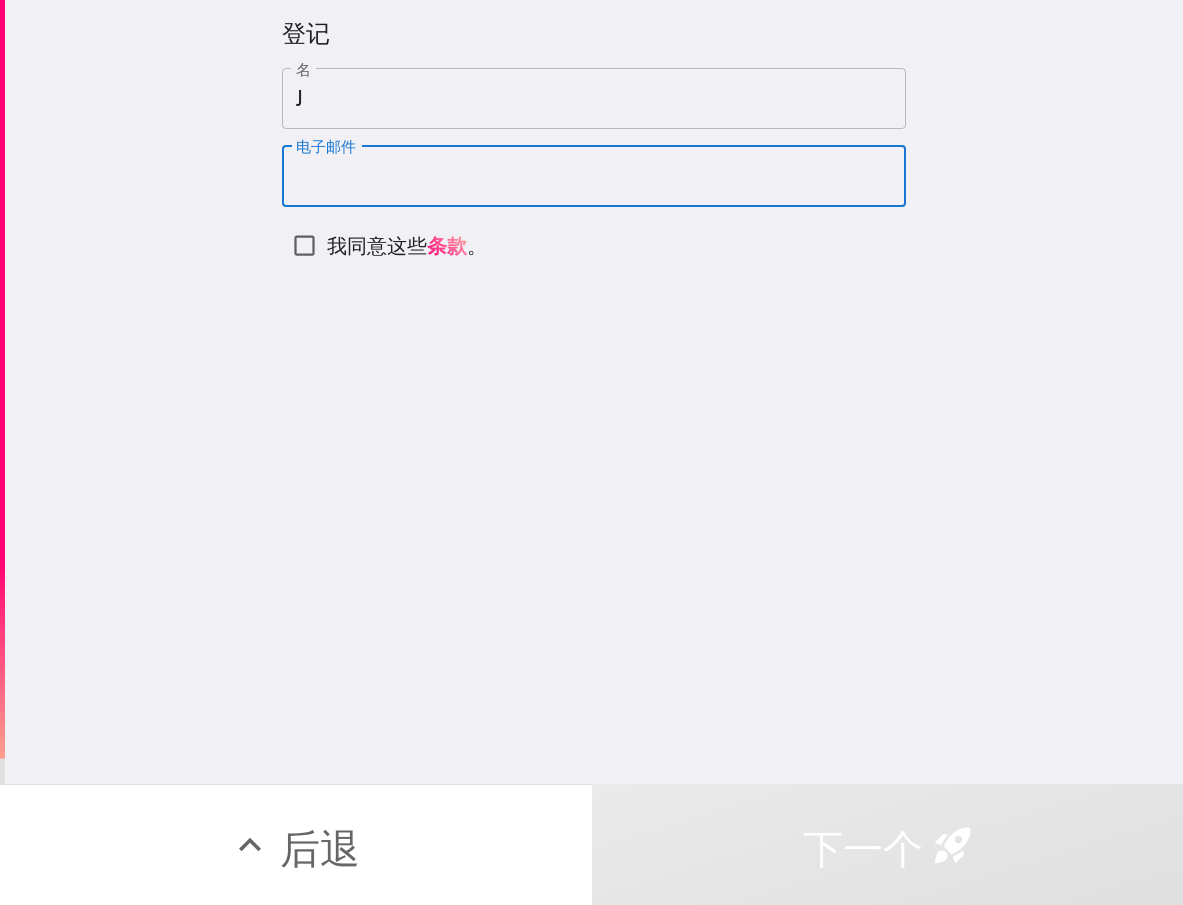 paste on "[EMAIL]" 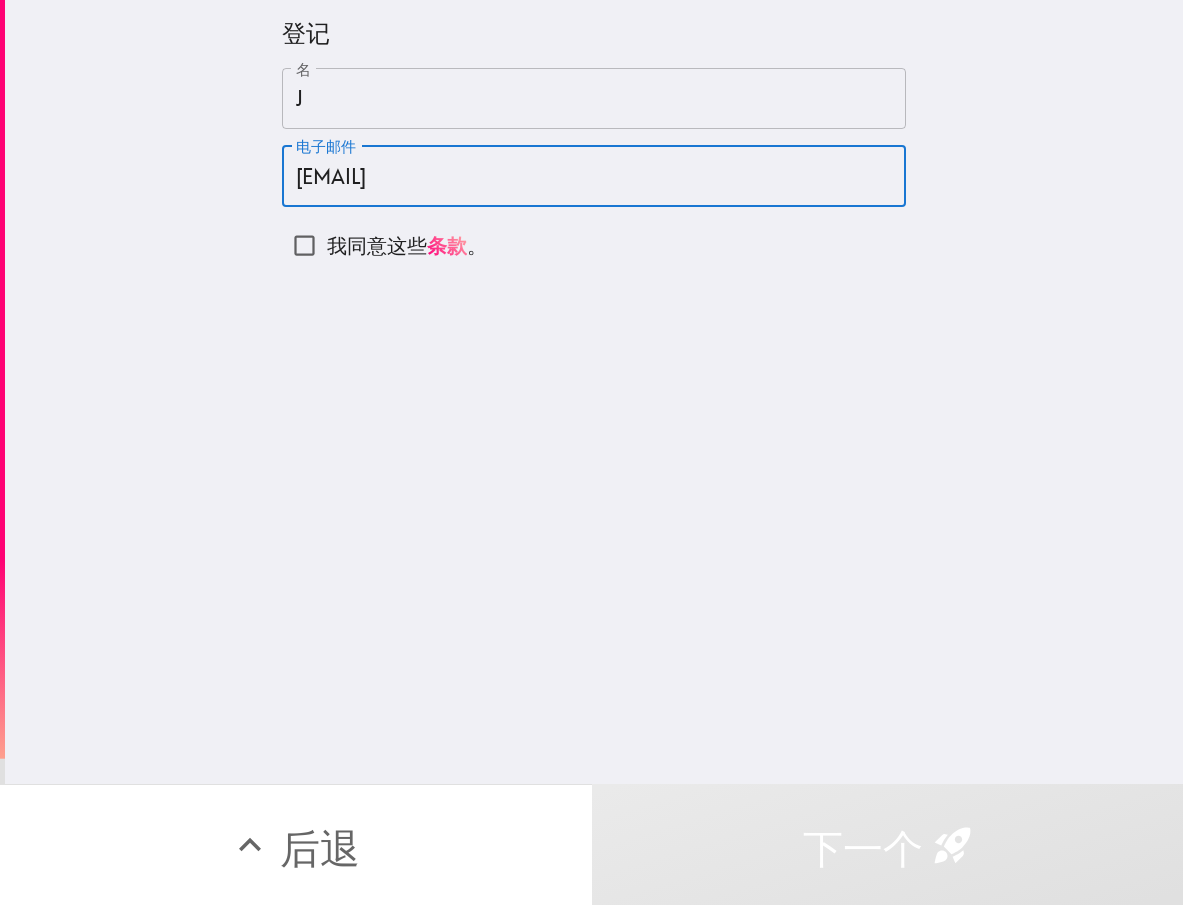 type on "[EMAIL]" 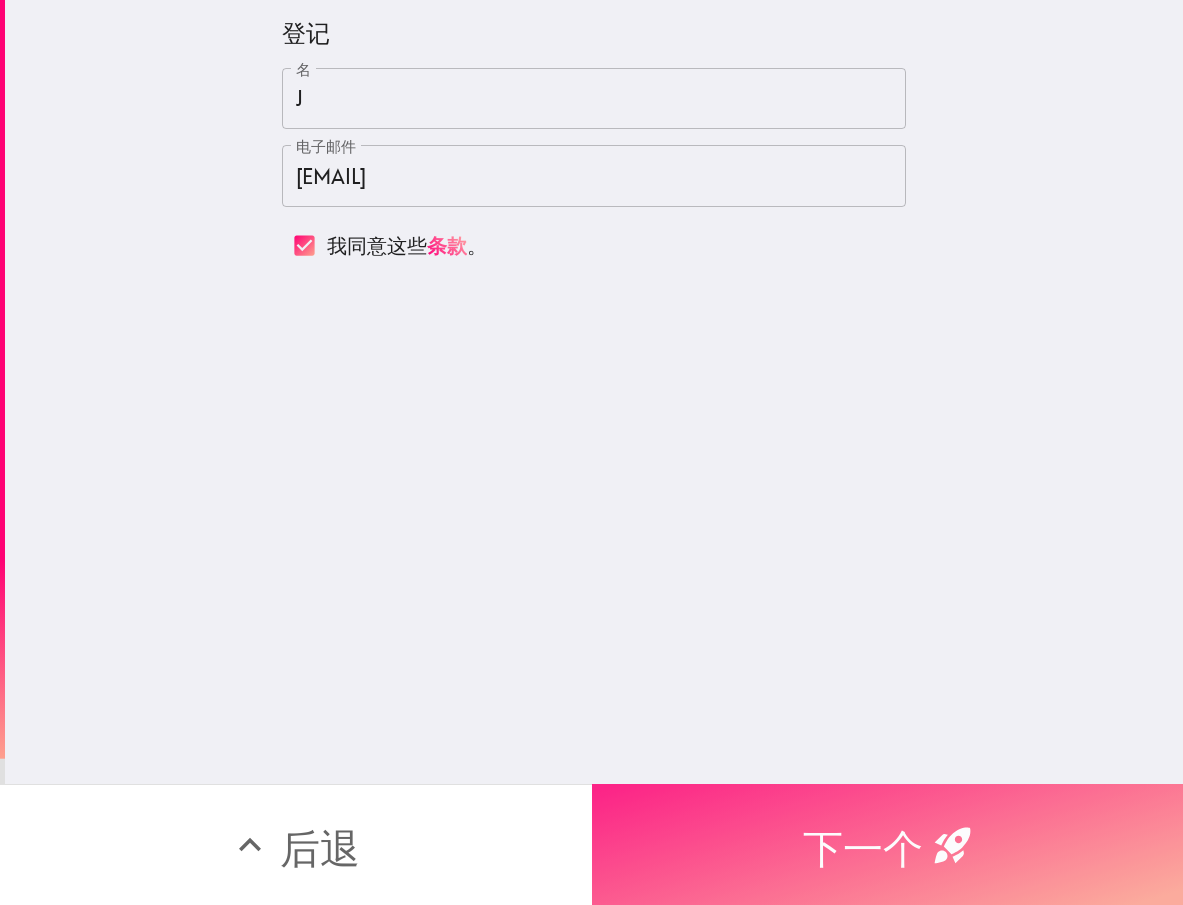 click on "下一个" at bounding box center [863, 848] 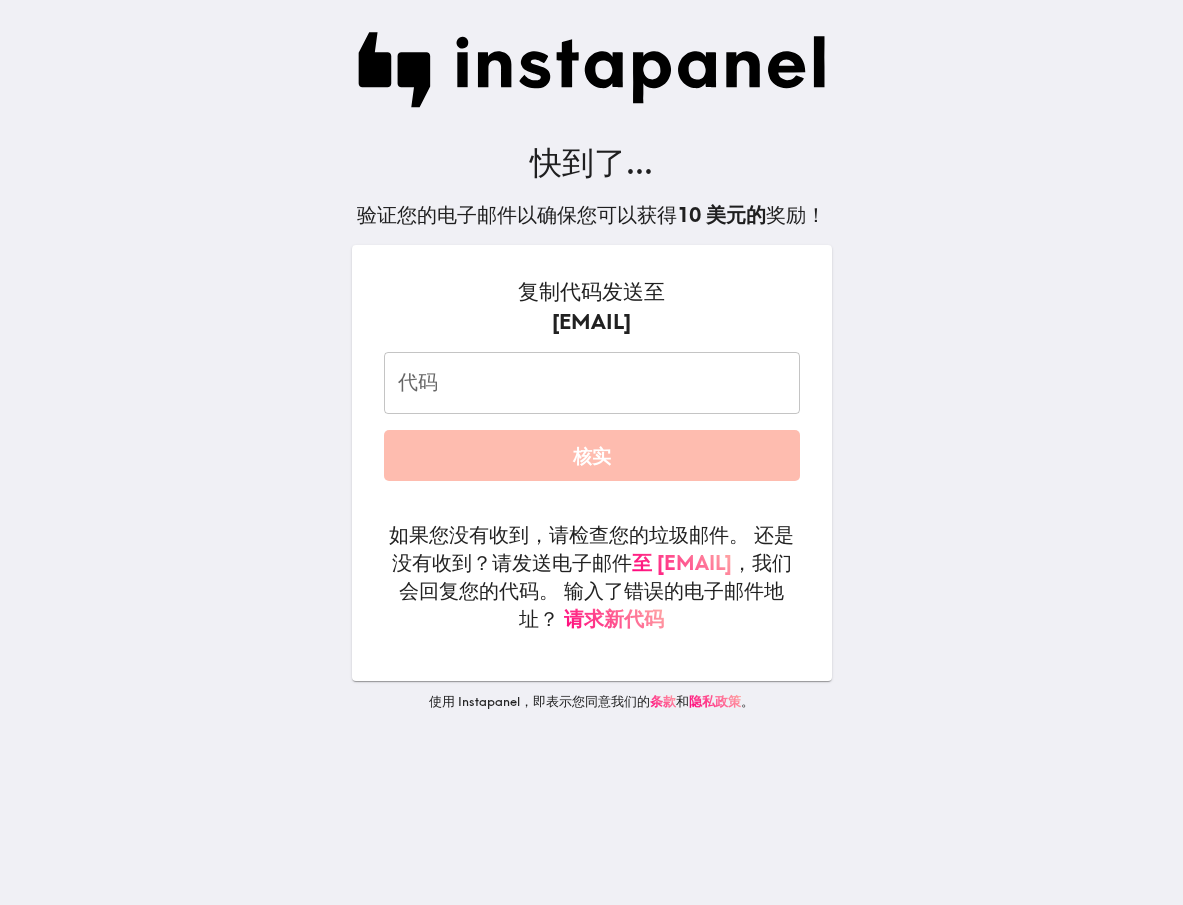 click on "代码" at bounding box center (592, 383) 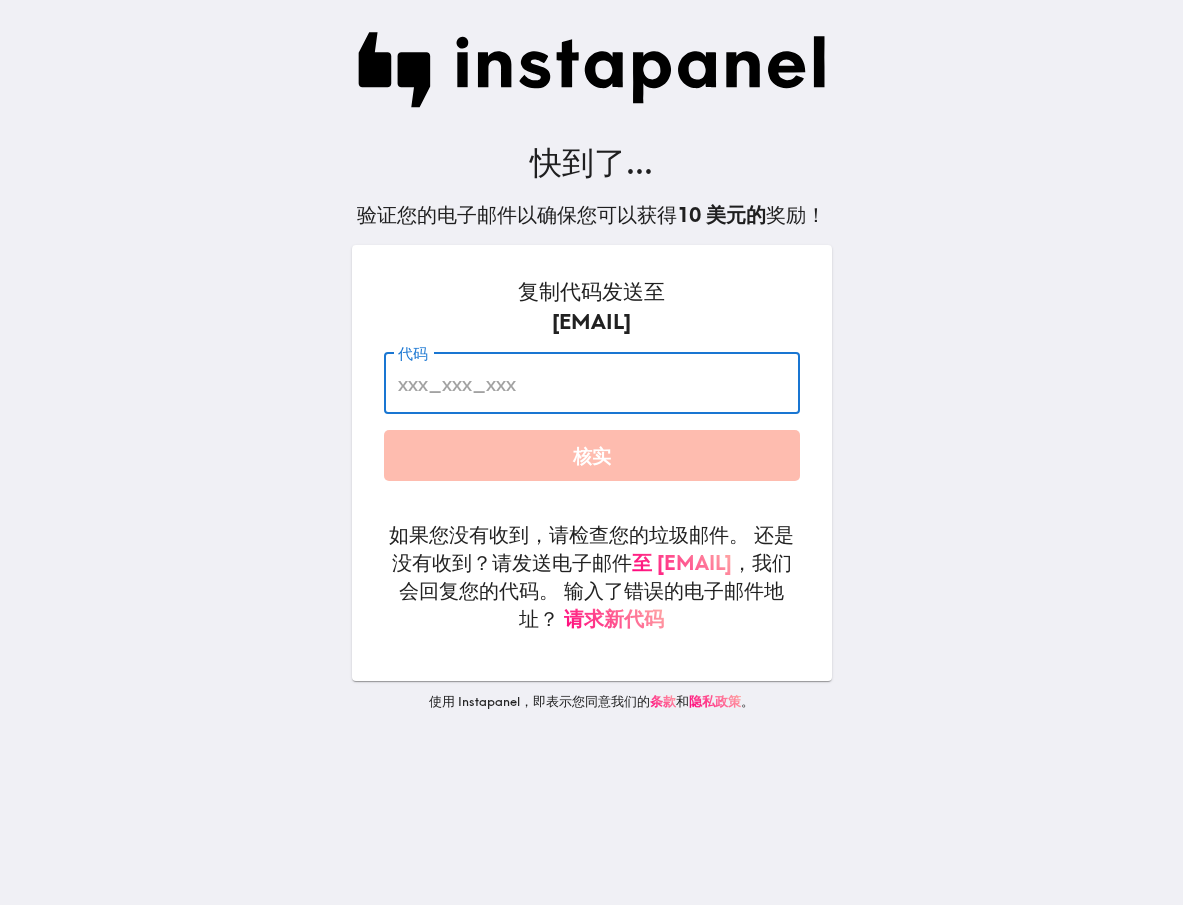 click on "代码" at bounding box center (592, 383) 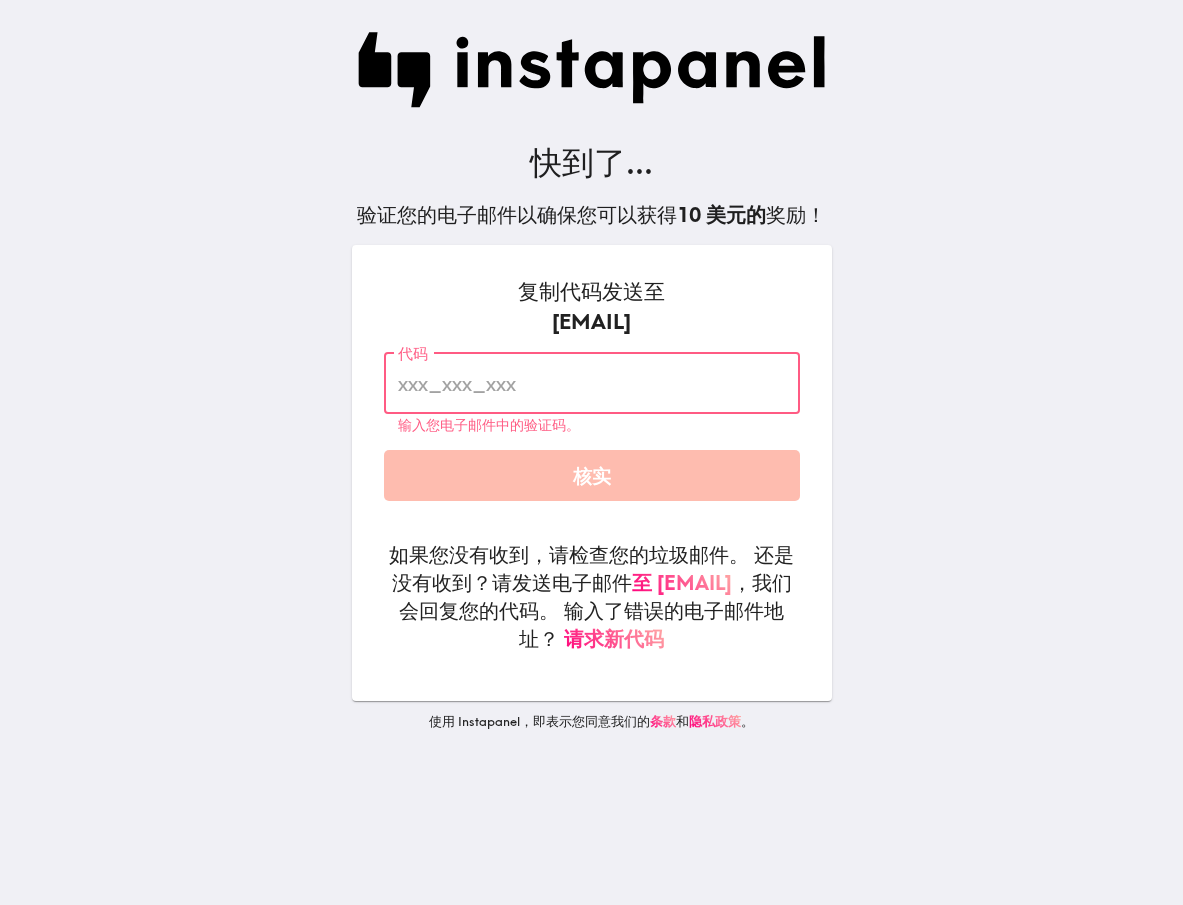 click on "代码" at bounding box center (592, 383) 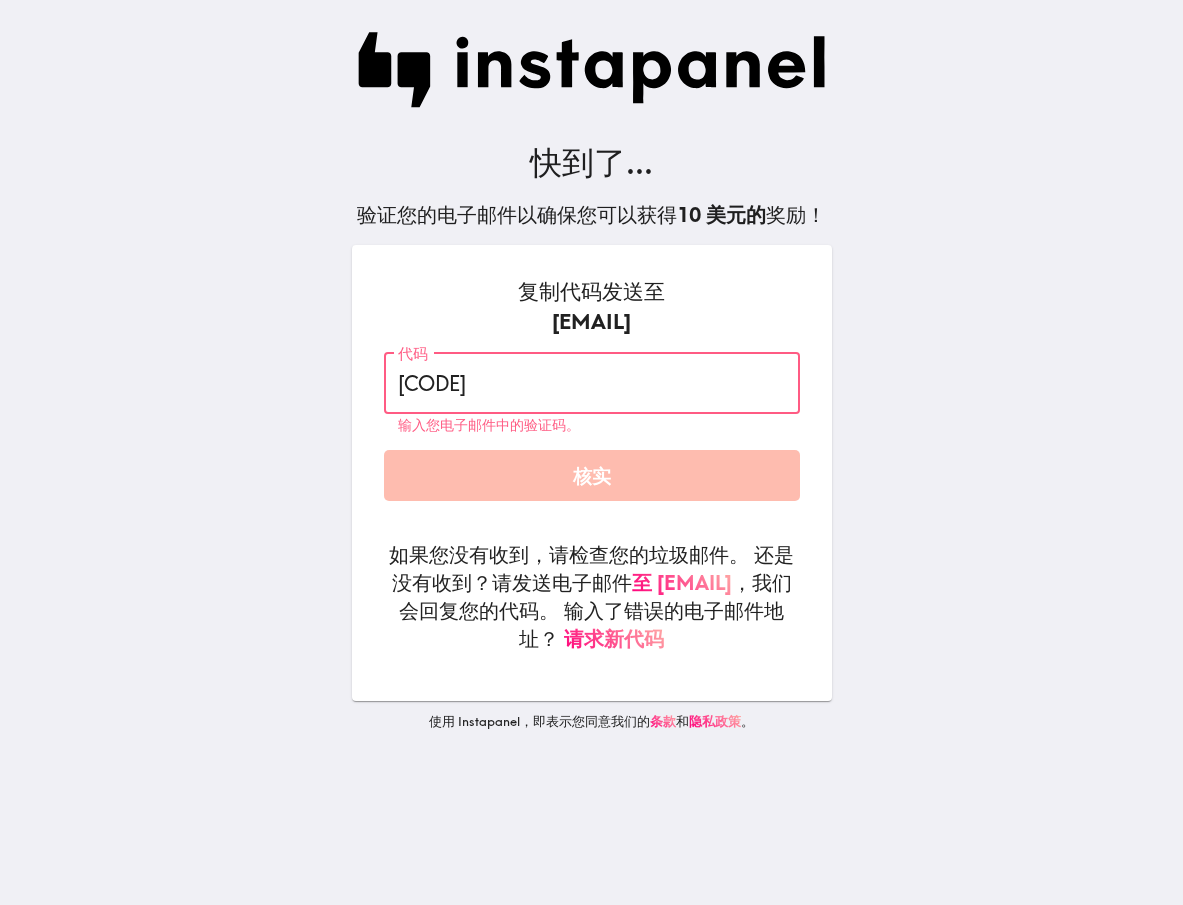 click on "[CODE]" at bounding box center (592, 383) 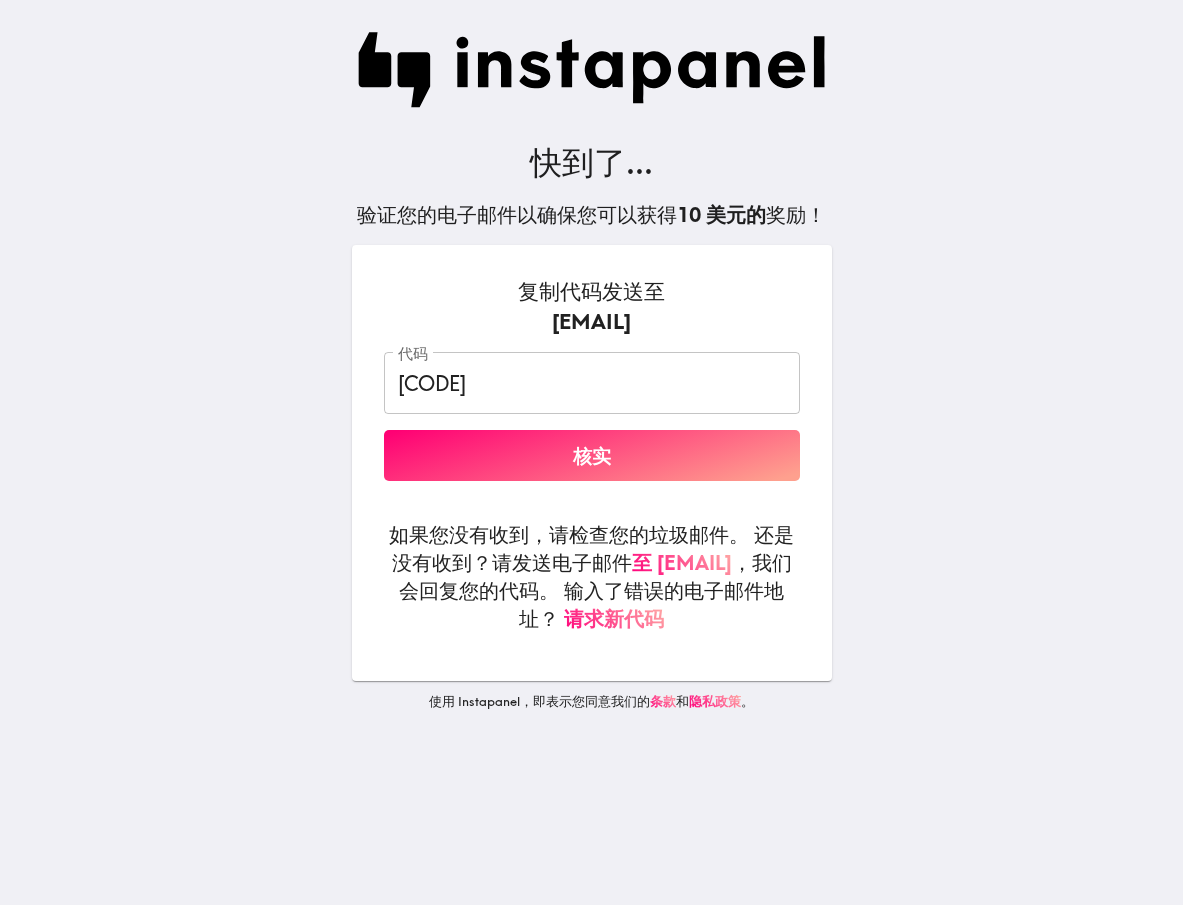 click on "核实" at bounding box center (592, 456) 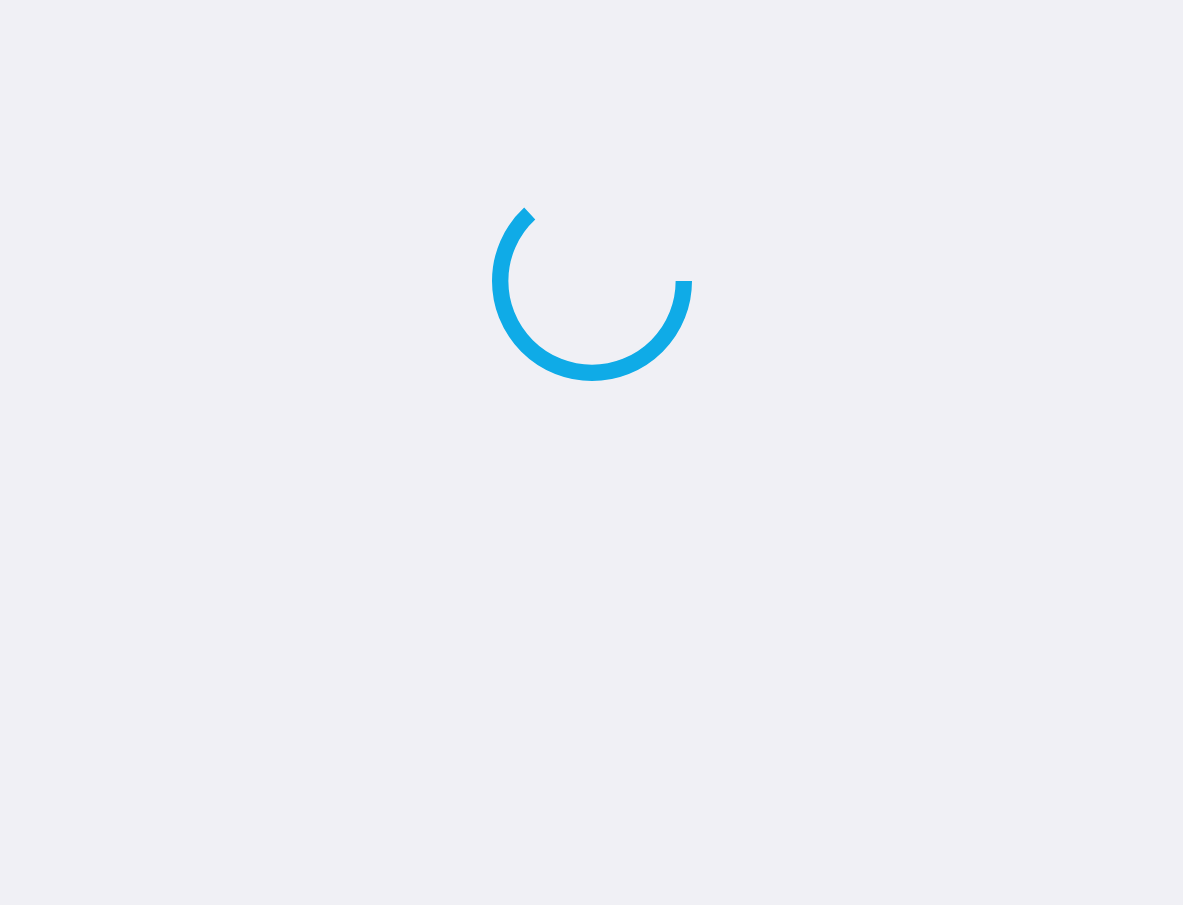 scroll, scrollTop: 0, scrollLeft: 0, axis: both 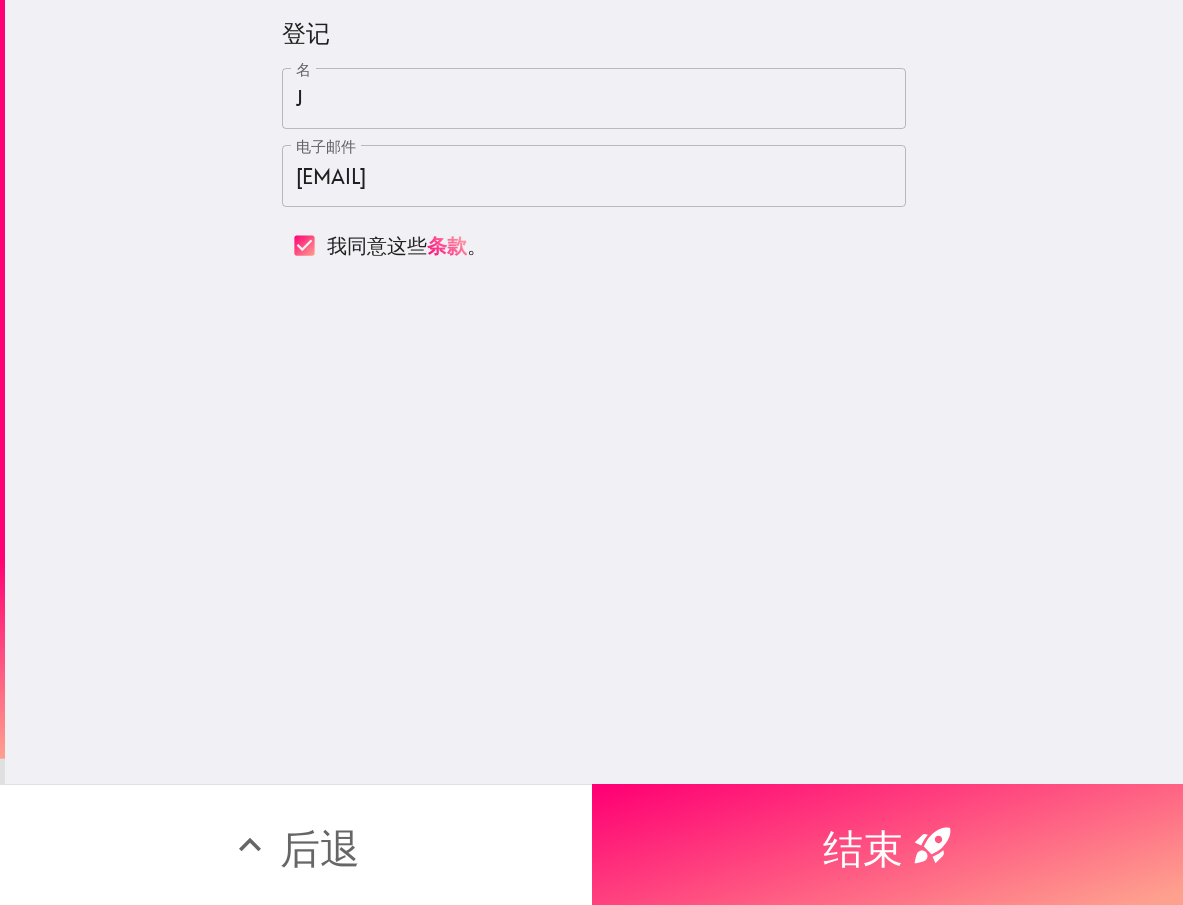 click on "登记 名 J 名 电子邮件 tuttlejeffrey77@gmail.com 电子邮件 我同意这些 条款 。" at bounding box center (594, 392) 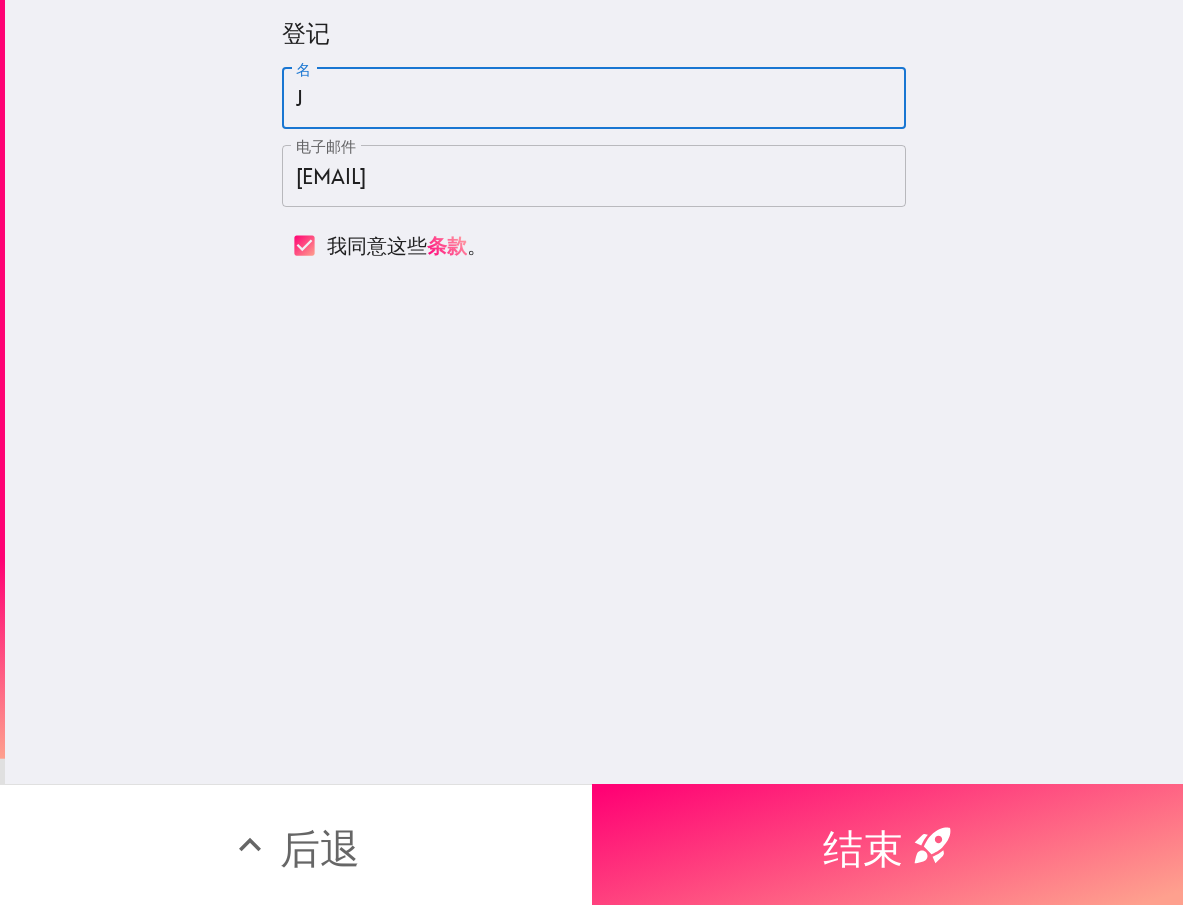 drag, startPoint x: 323, startPoint y: 110, endPoint x: 248, endPoint y: 110, distance: 75 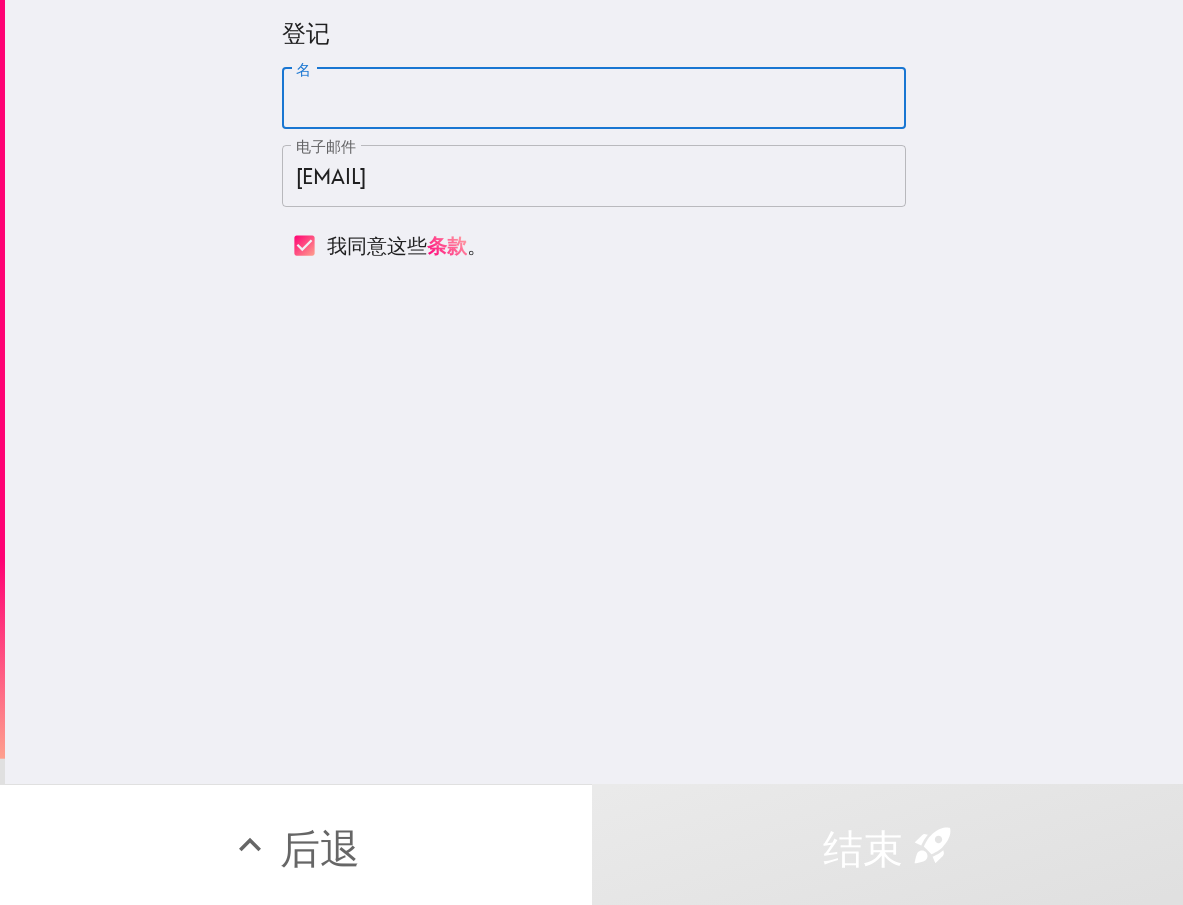 click on "名" at bounding box center [594, 99] 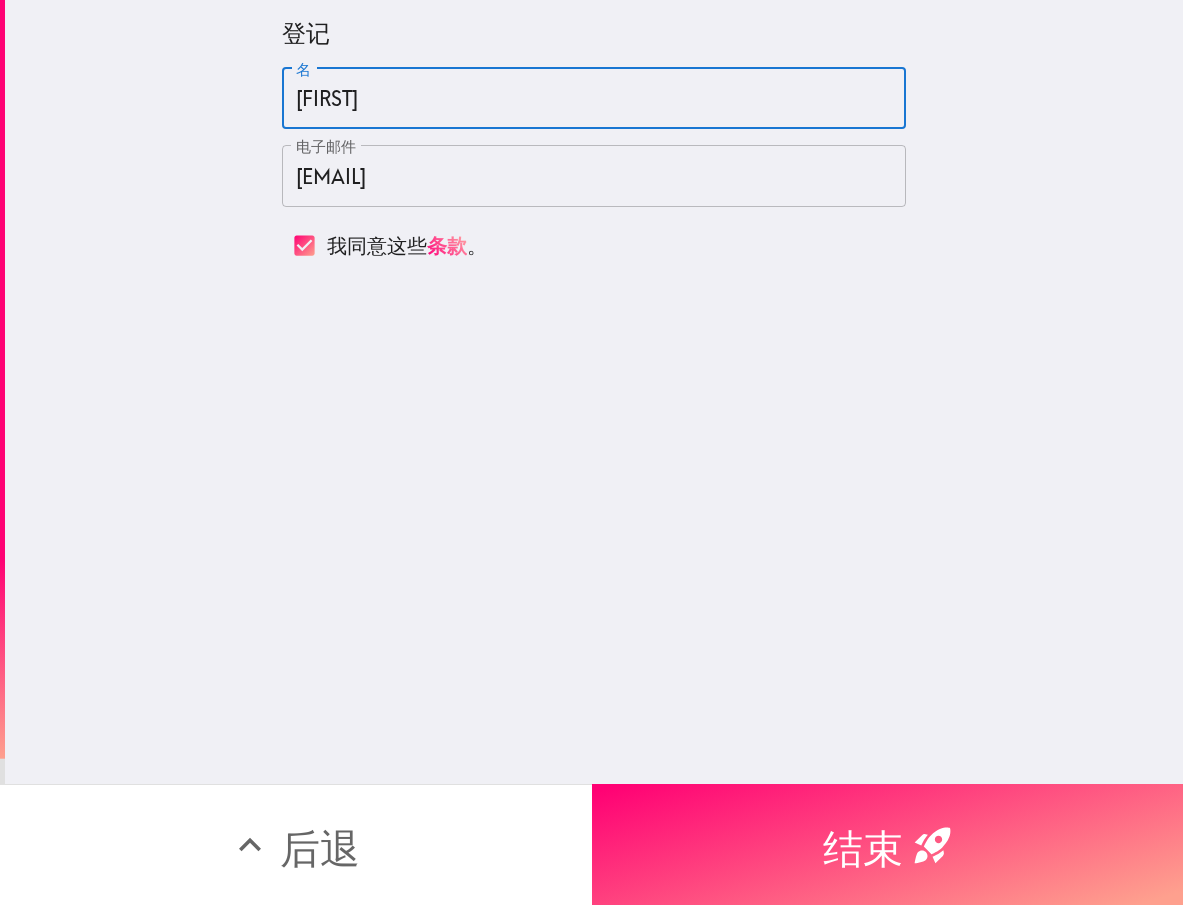 type on "Jeffrey" 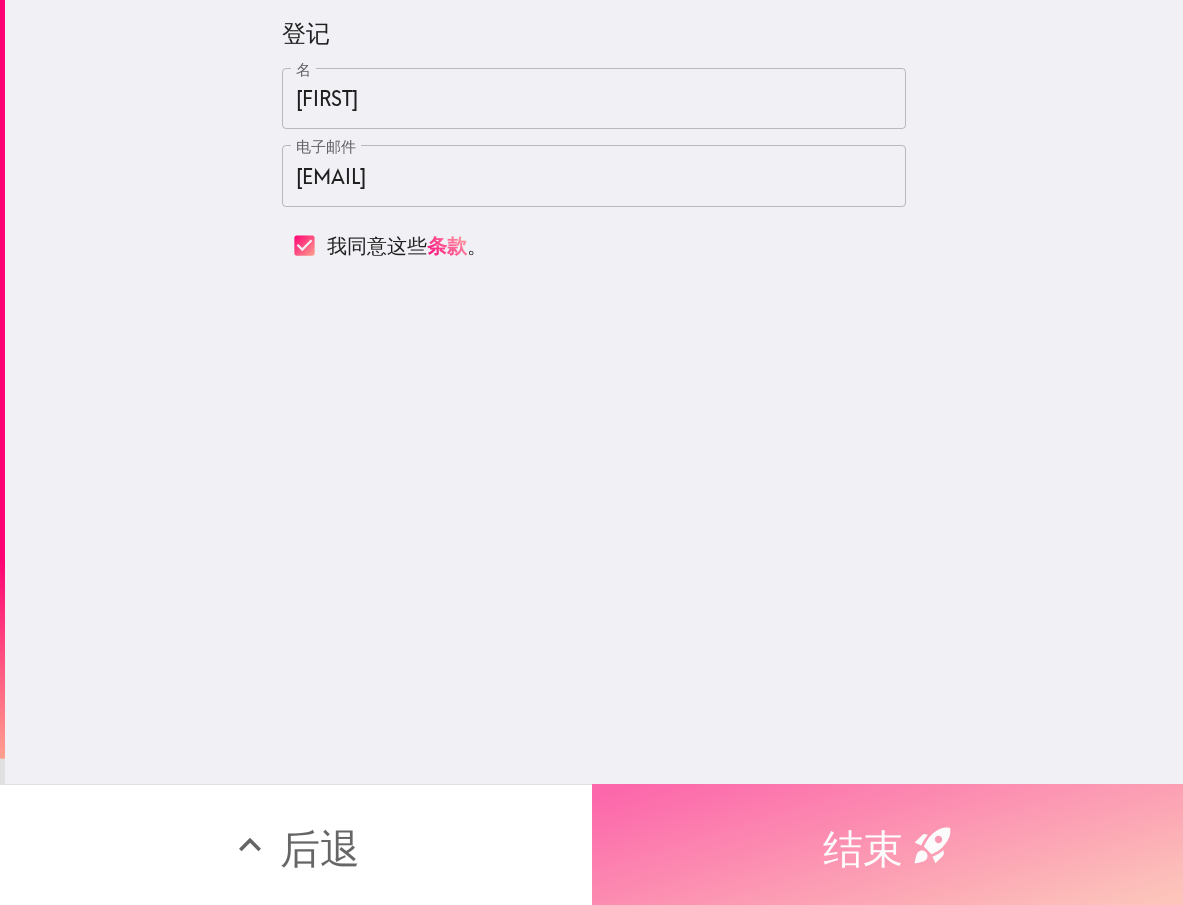click on "结束" at bounding box center [863, 848] 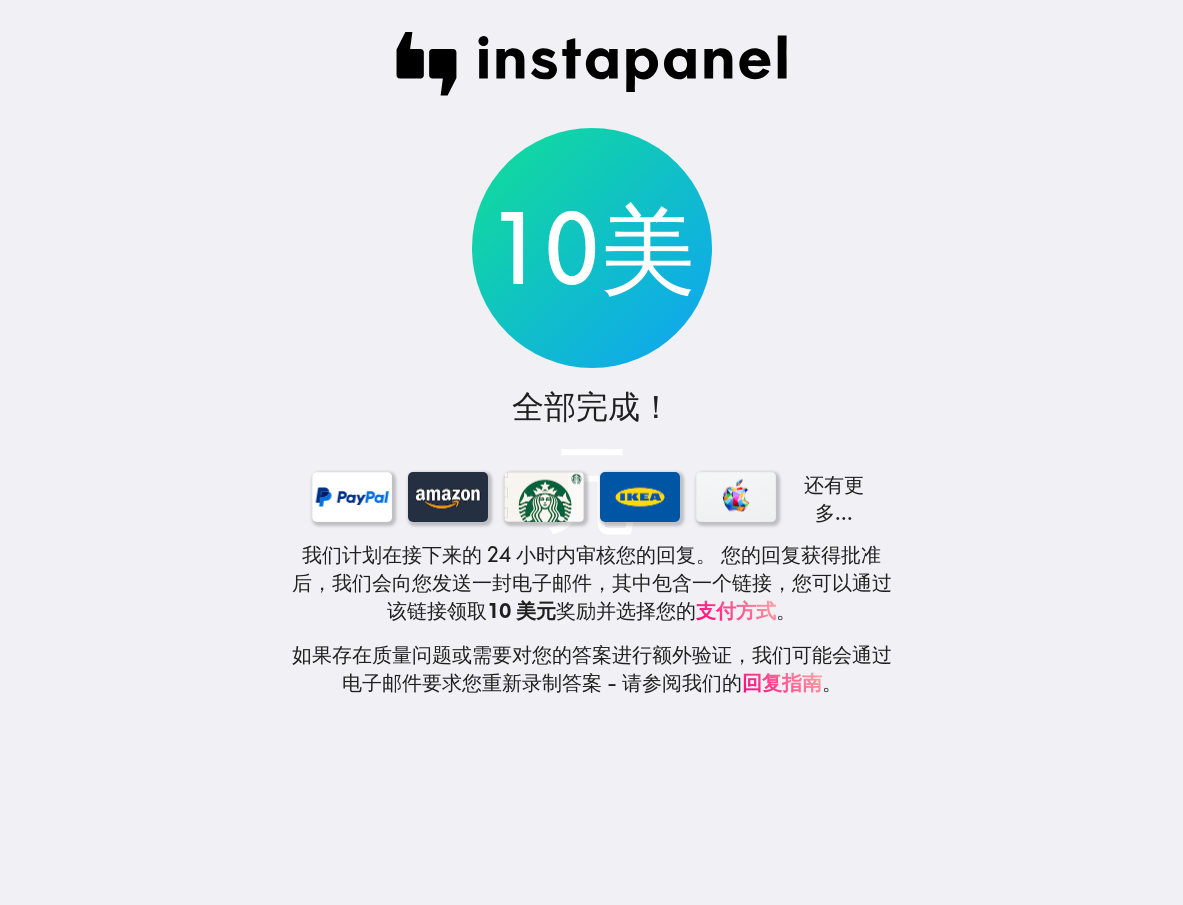 click on "10美元 全部完成！ 还有更多... 我们计划在接下来的 24 小时内审核您的回复。   您的回复获得批准后，我们会向您发送一封电子邮件，其中包含一个链接，您可以通过该链接领取 10 美元 奖励 并选择您的 支付方式 。 如果存在质量问题或需要对您的答案进行额外验证，我们可能会通过电子邮件要求您重新录制答案 - 请参阅我们的 回复指南 。" at bounding box center [591, 452] 